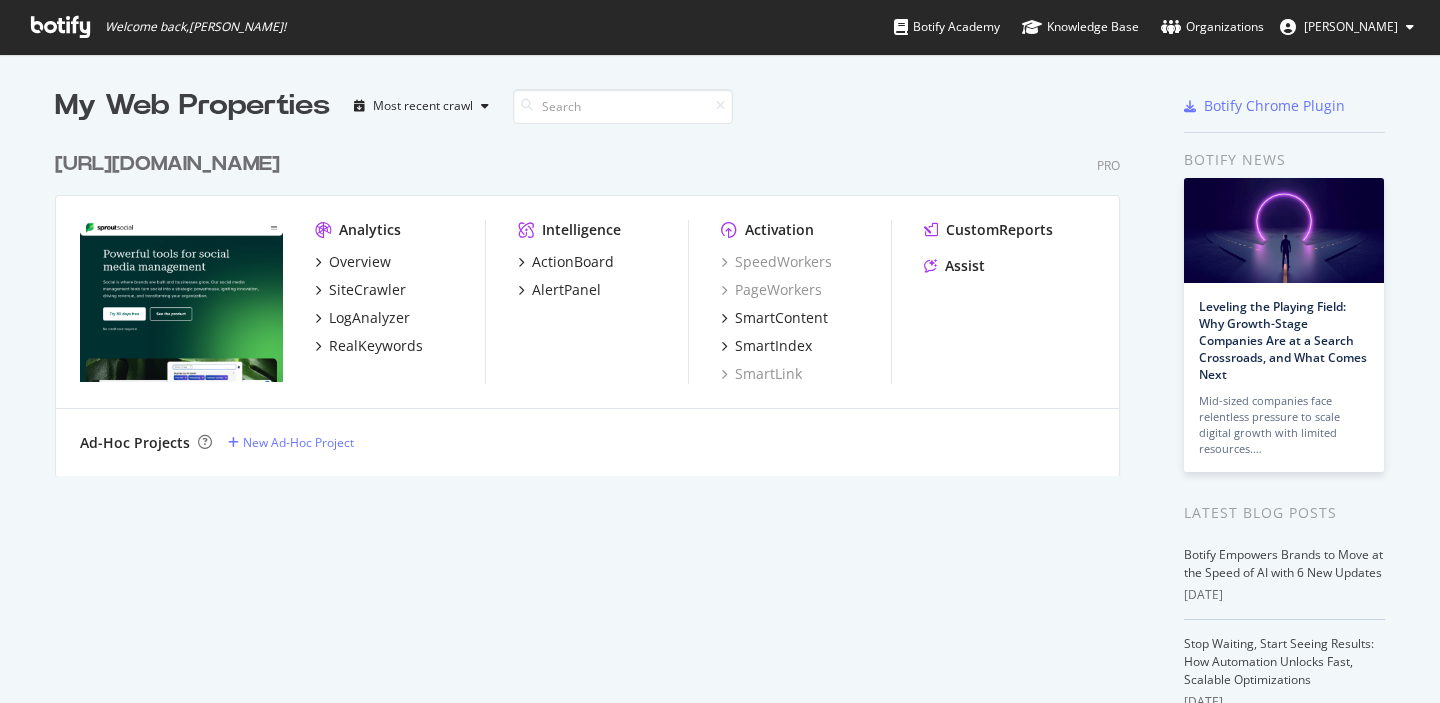 scroll, scrollTop: 0, scrollLeft: 0, axis: both 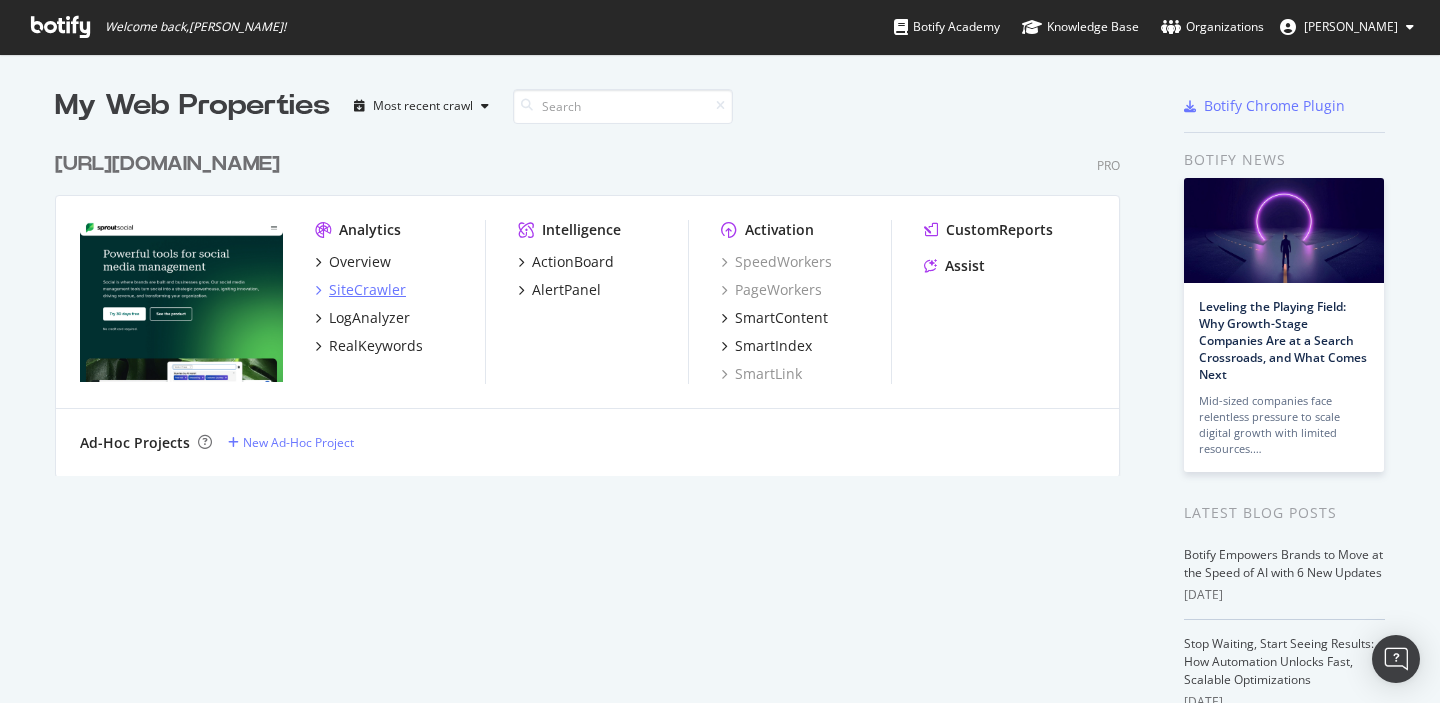 click on "SiteCrawler" at bounding box center [367, 290] 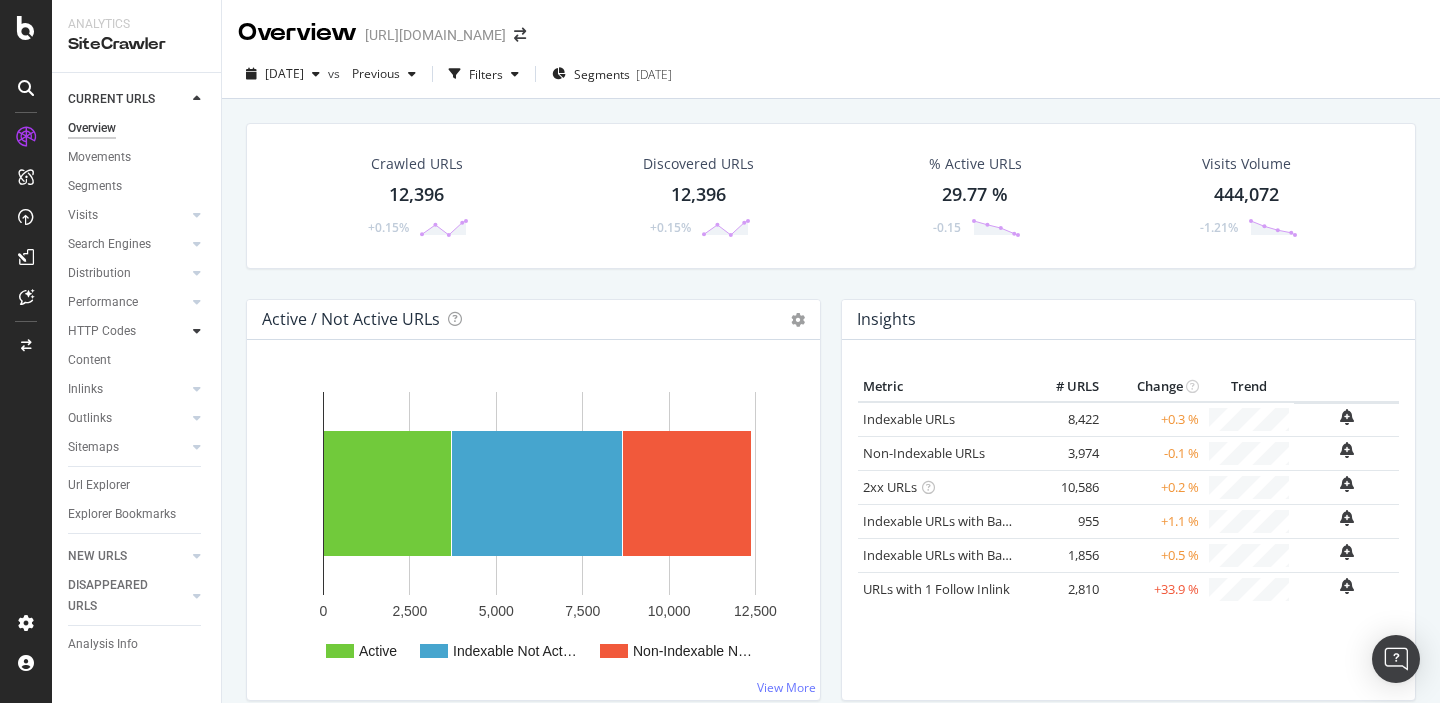 click at bounding box center (197, 331) 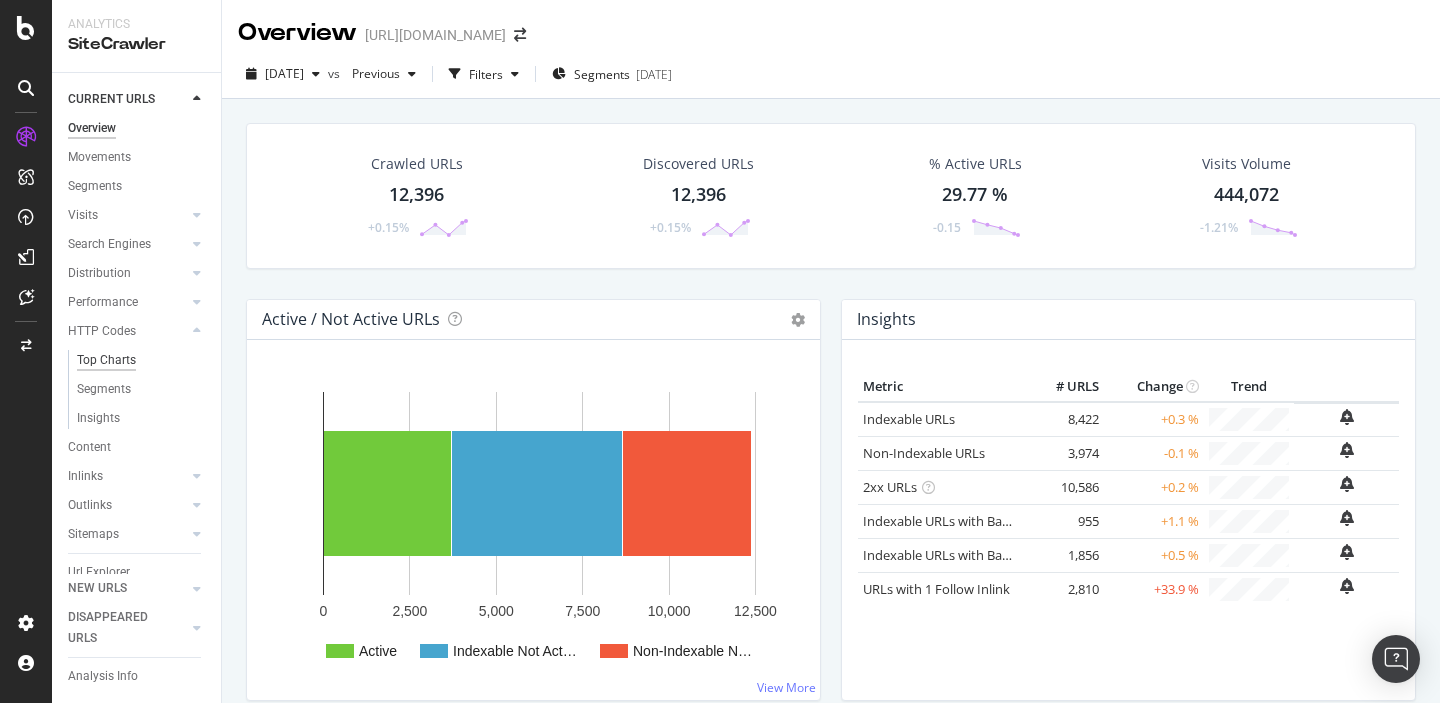 click on "Top Charts" at bounding box center [106, 360] 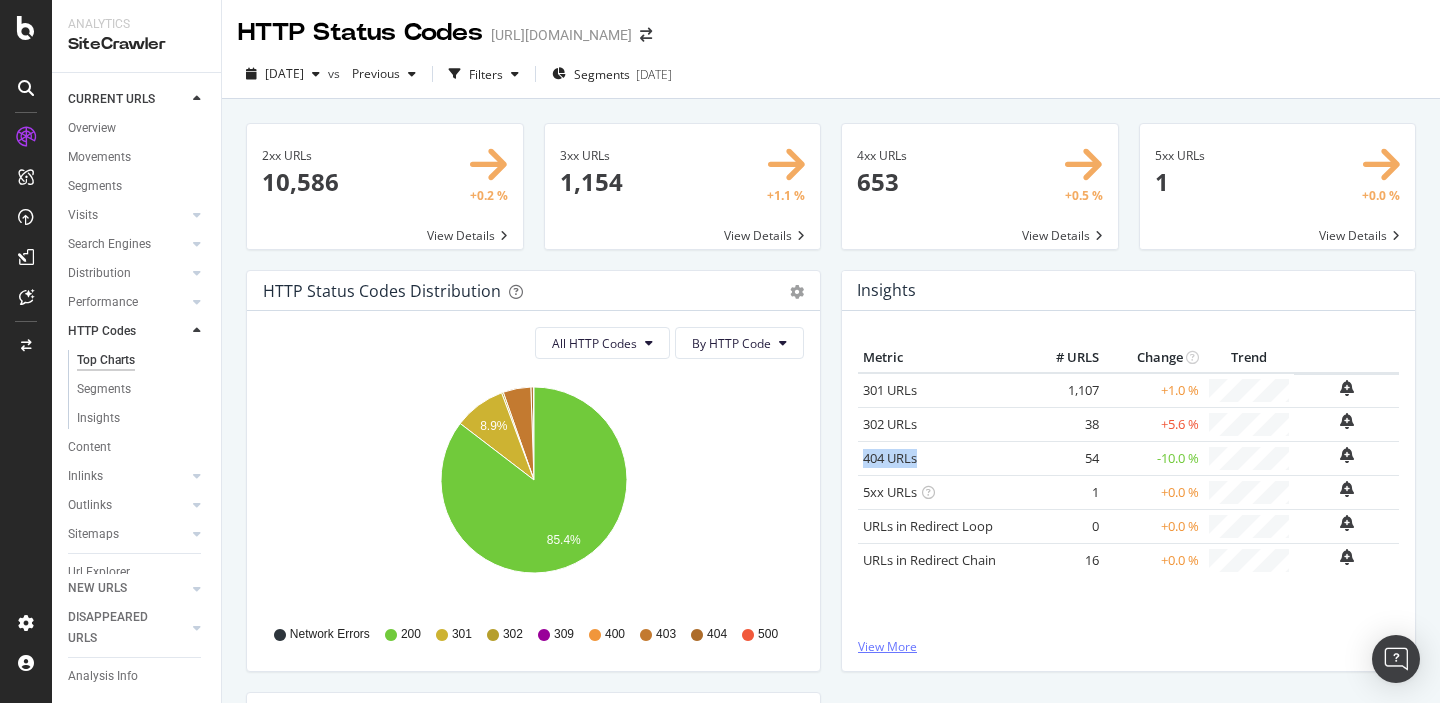 click on "View More" at bounding box center [1128, 646] 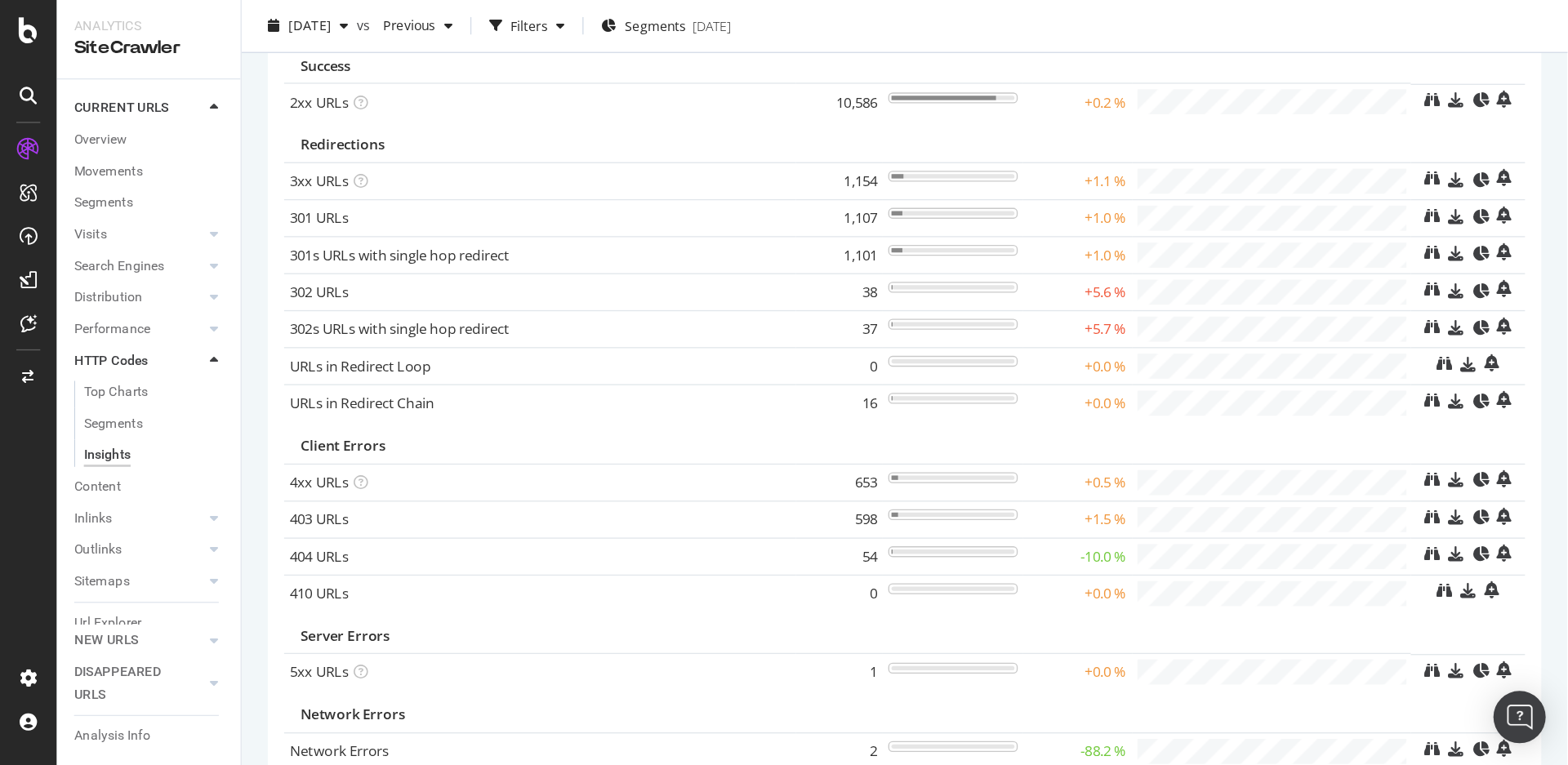 scroll, scrollTop: 106, scrollLeft: 0, axis: vertical 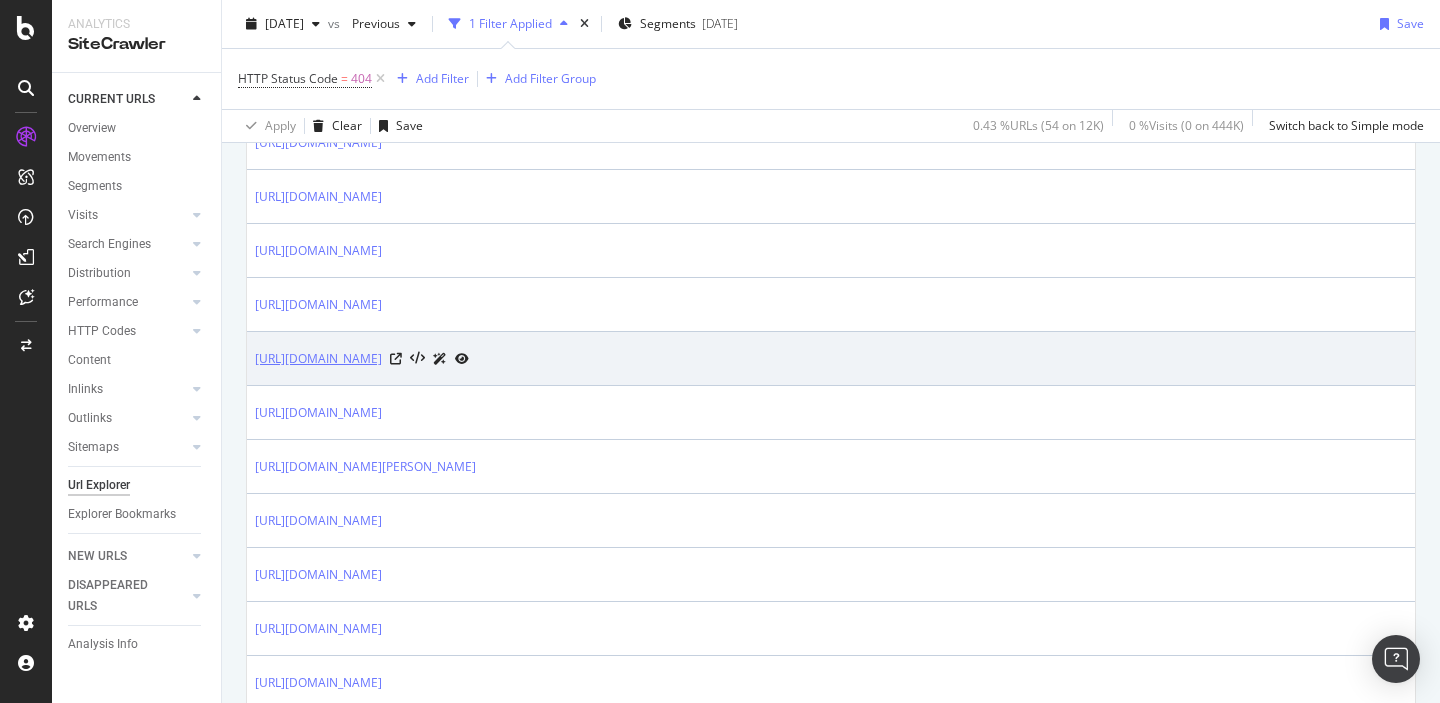click on "https://sproutsocial.com/fr/insights/case-studies/gymshark/" at bounding box center (318, 359) 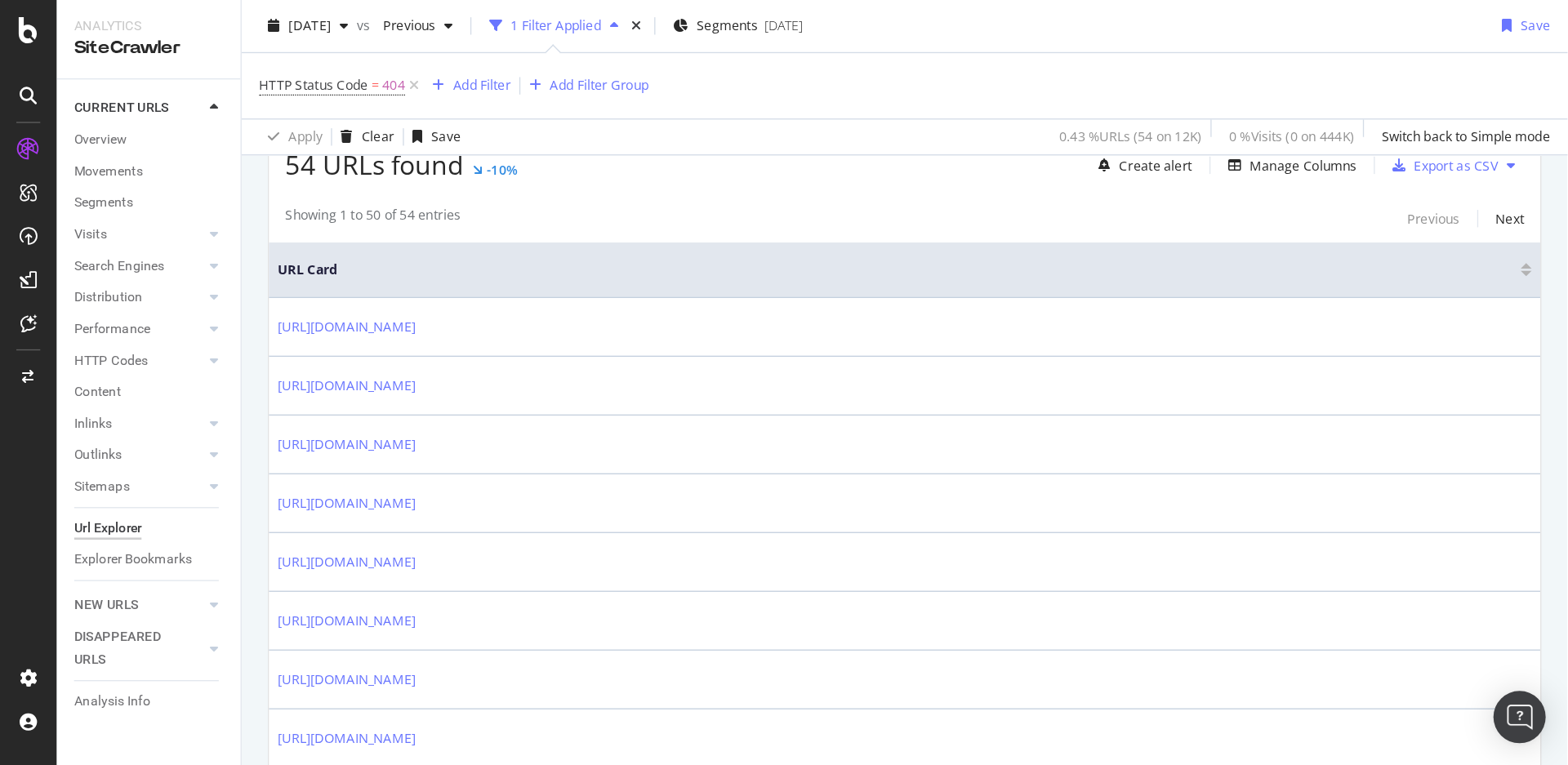 scroll, scrollTop: 309, scrollLeft: 0, axis: vertical 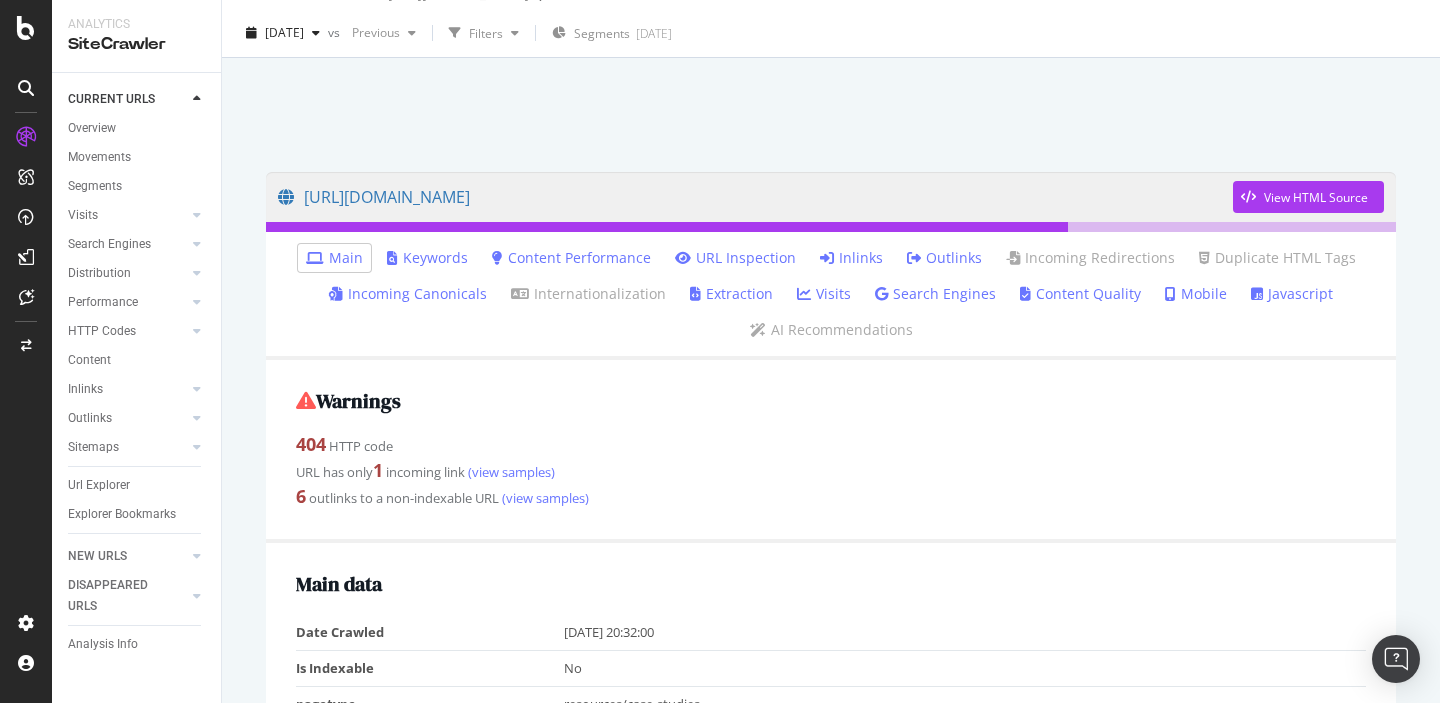 click on "Inlinks" at bounding box center [851, 258] 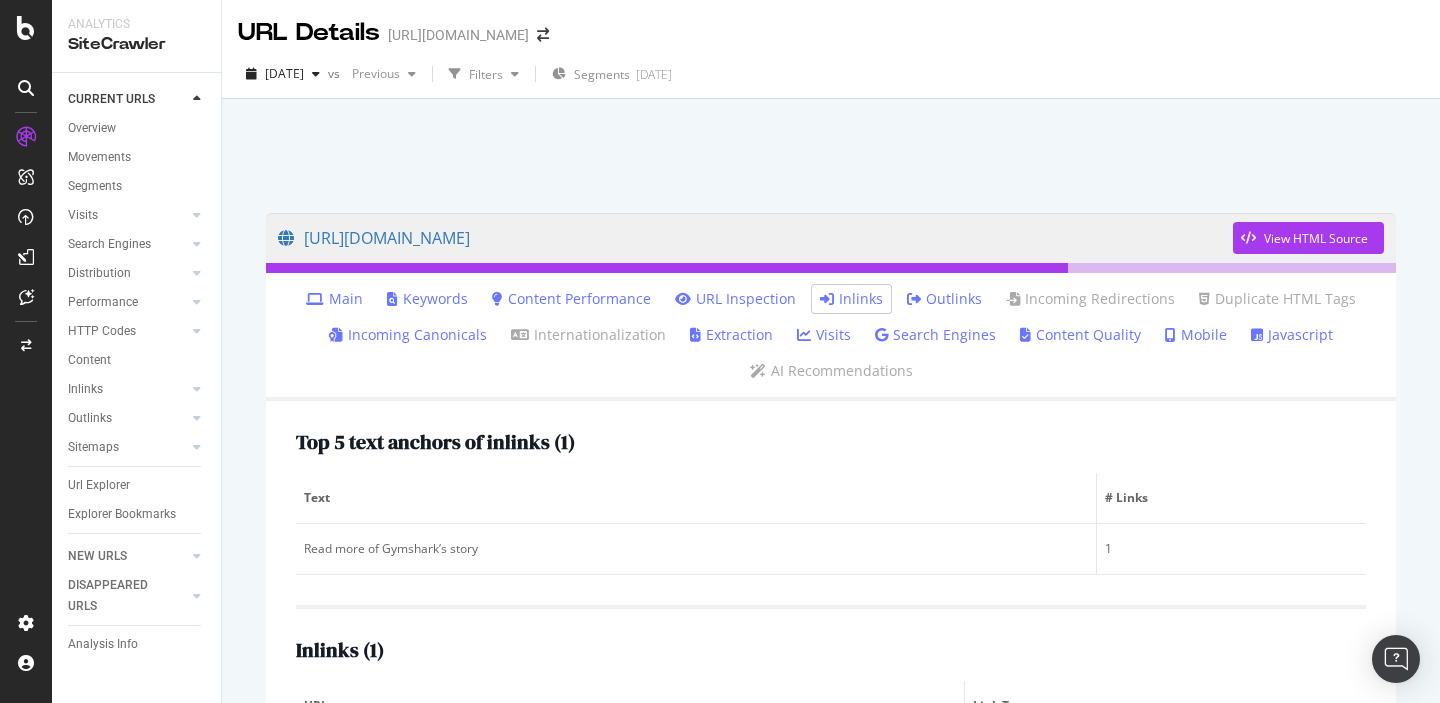 scroll, scrollTop: 135, scrollLeft: 0, axis: vertical 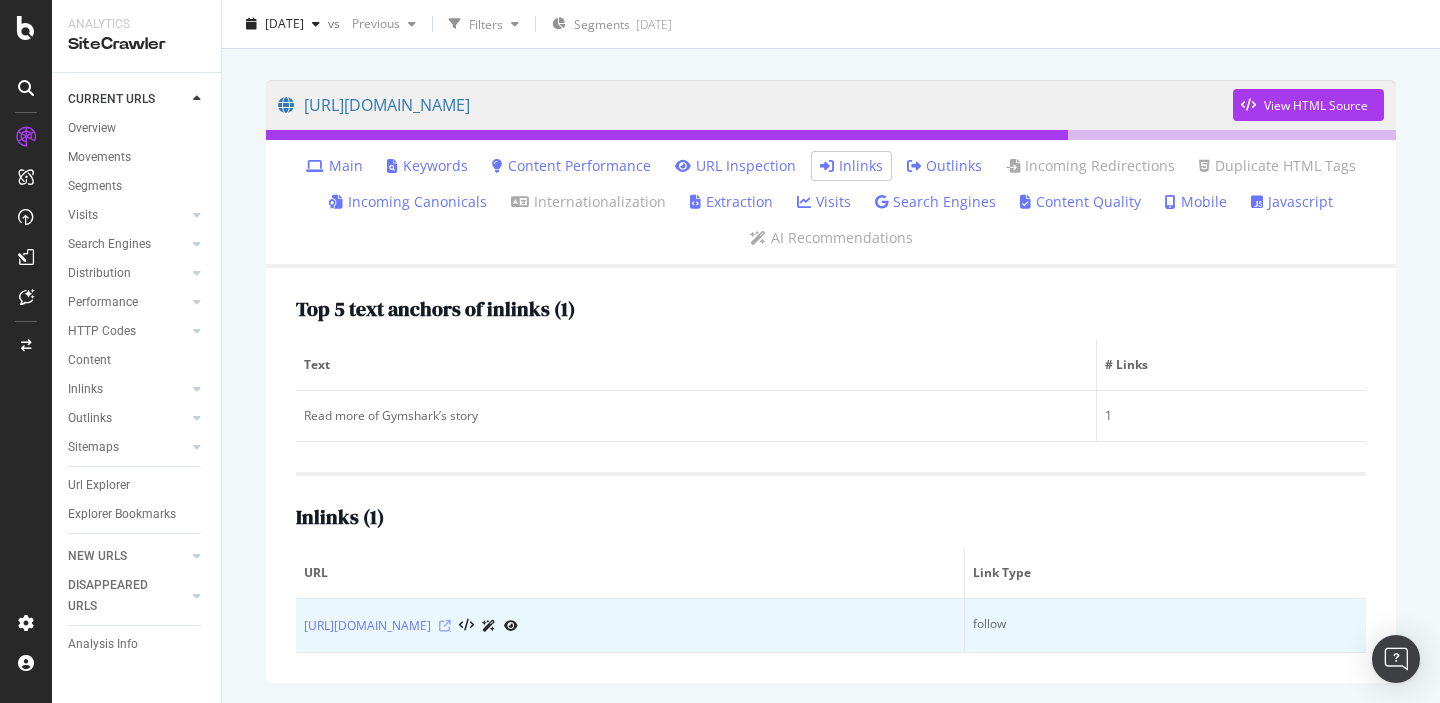 click at bounding box center (445, 626) 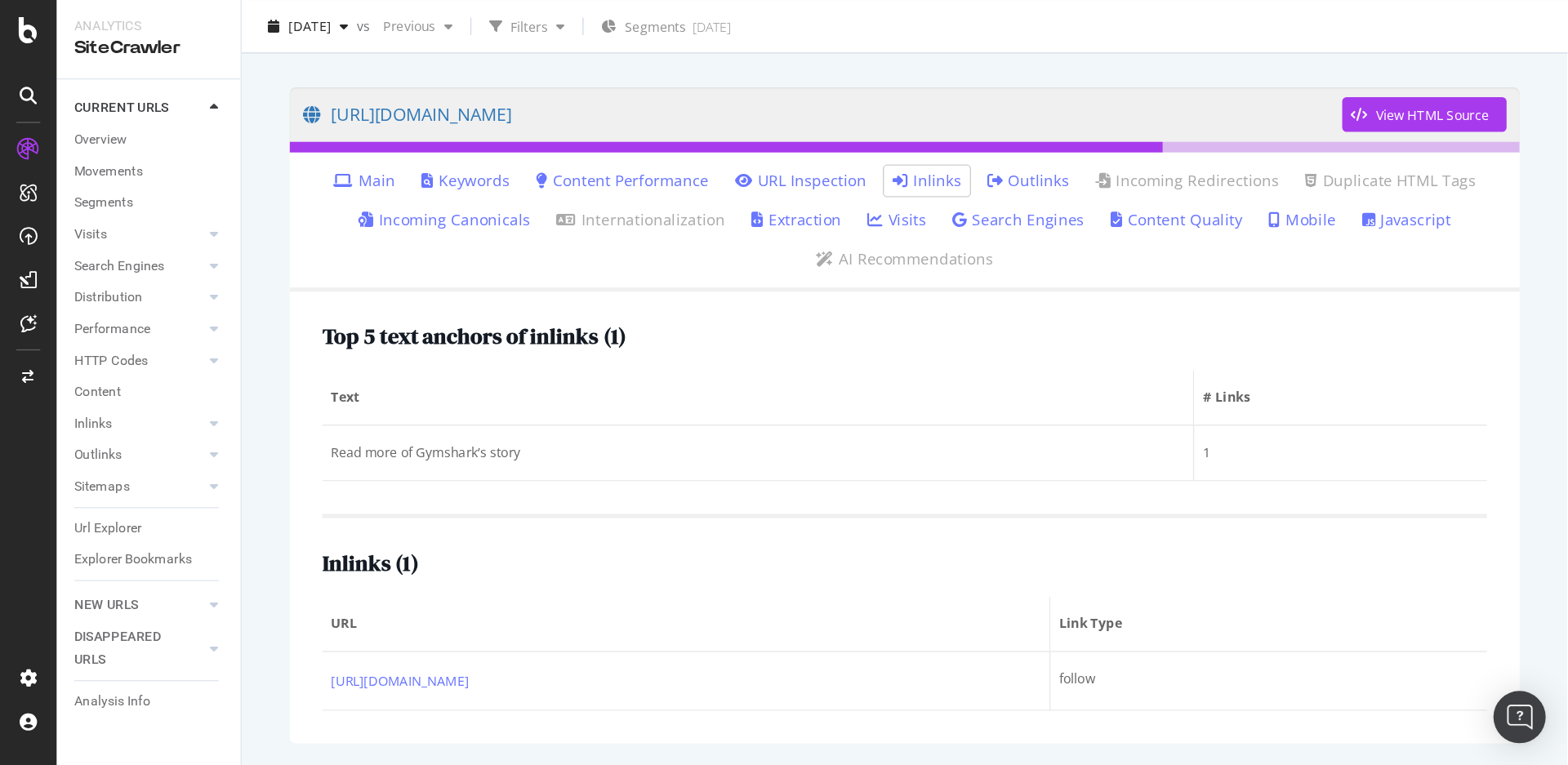 scroll, scrollTop: 0, scrollLeft: 0, axis: both 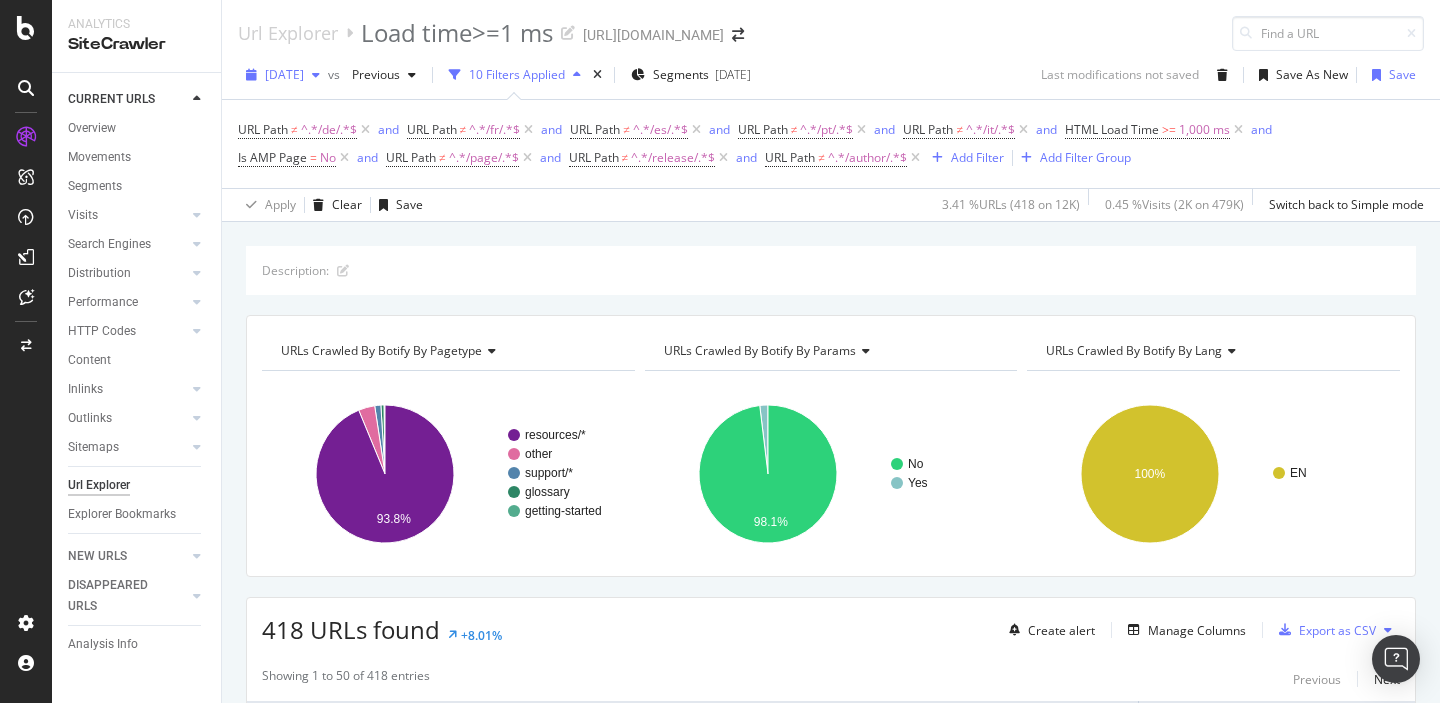 click on "[DATE]" at bounding box center (284, 74) 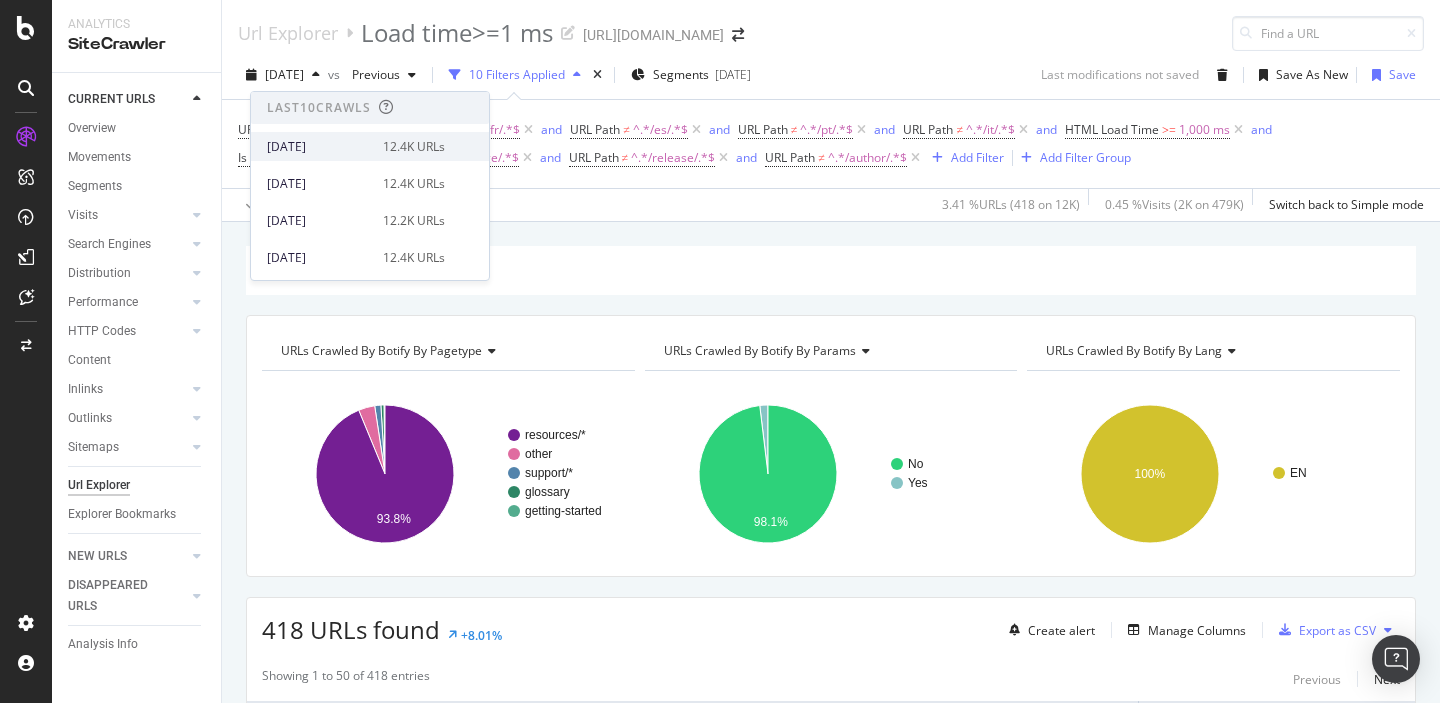 click on "[DATE]" at bounding box center (319, 147) 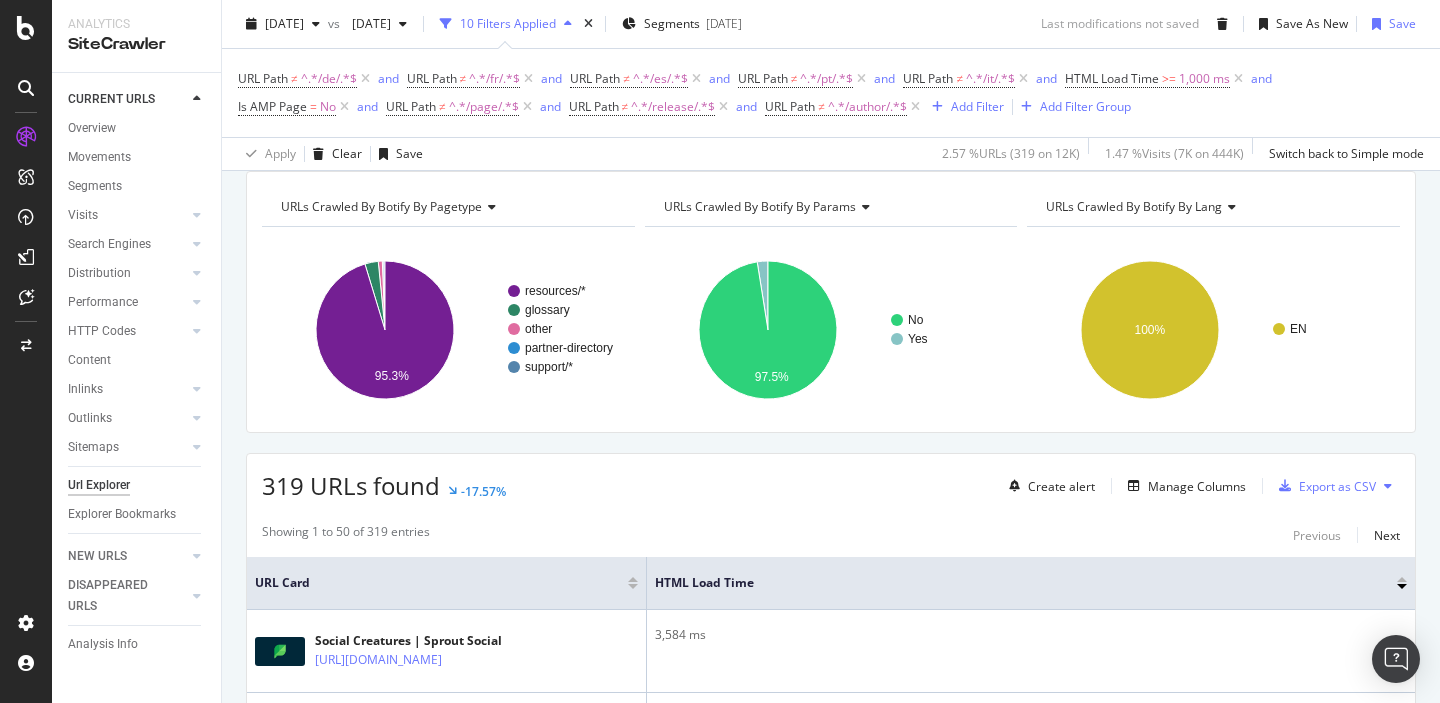 scroll, scrollTop: 0, scrollLeft: 0, axis: both 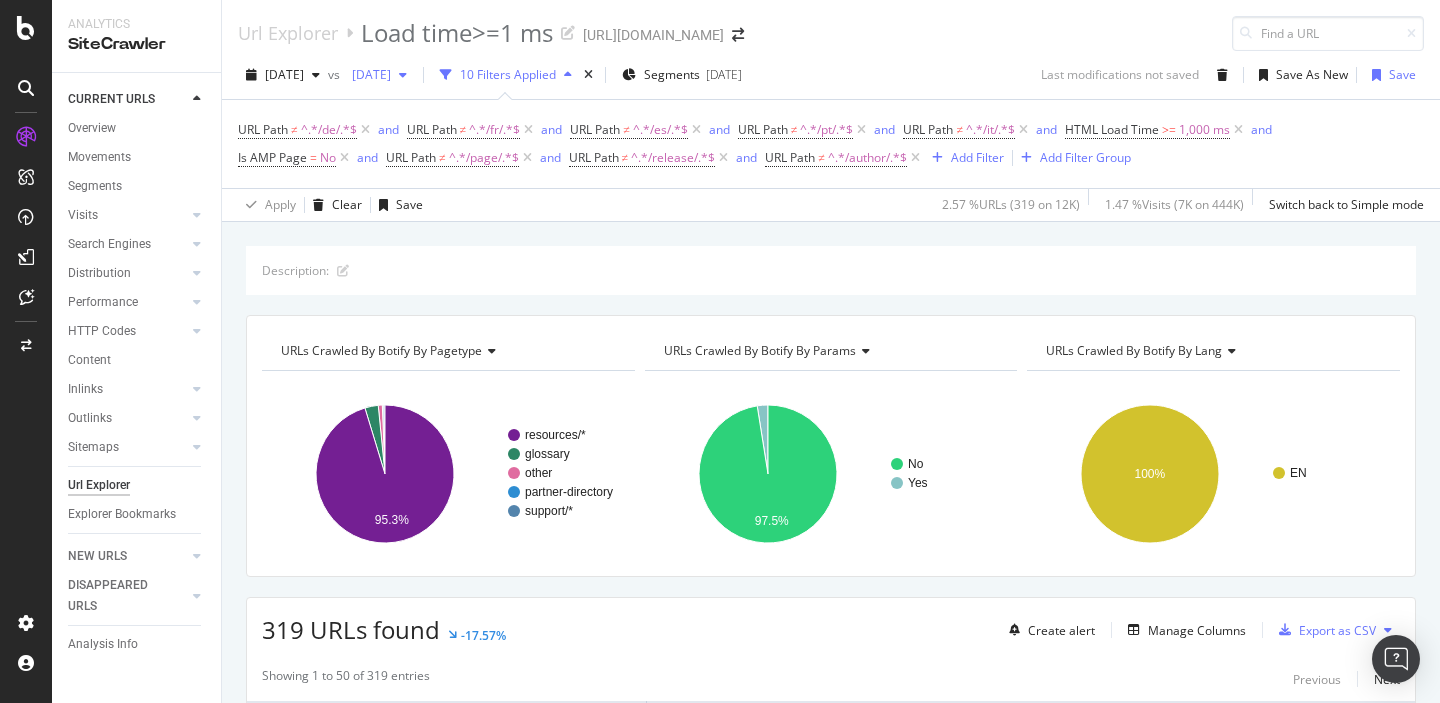 click on "[DATE]" at bounding box center [367, 74] 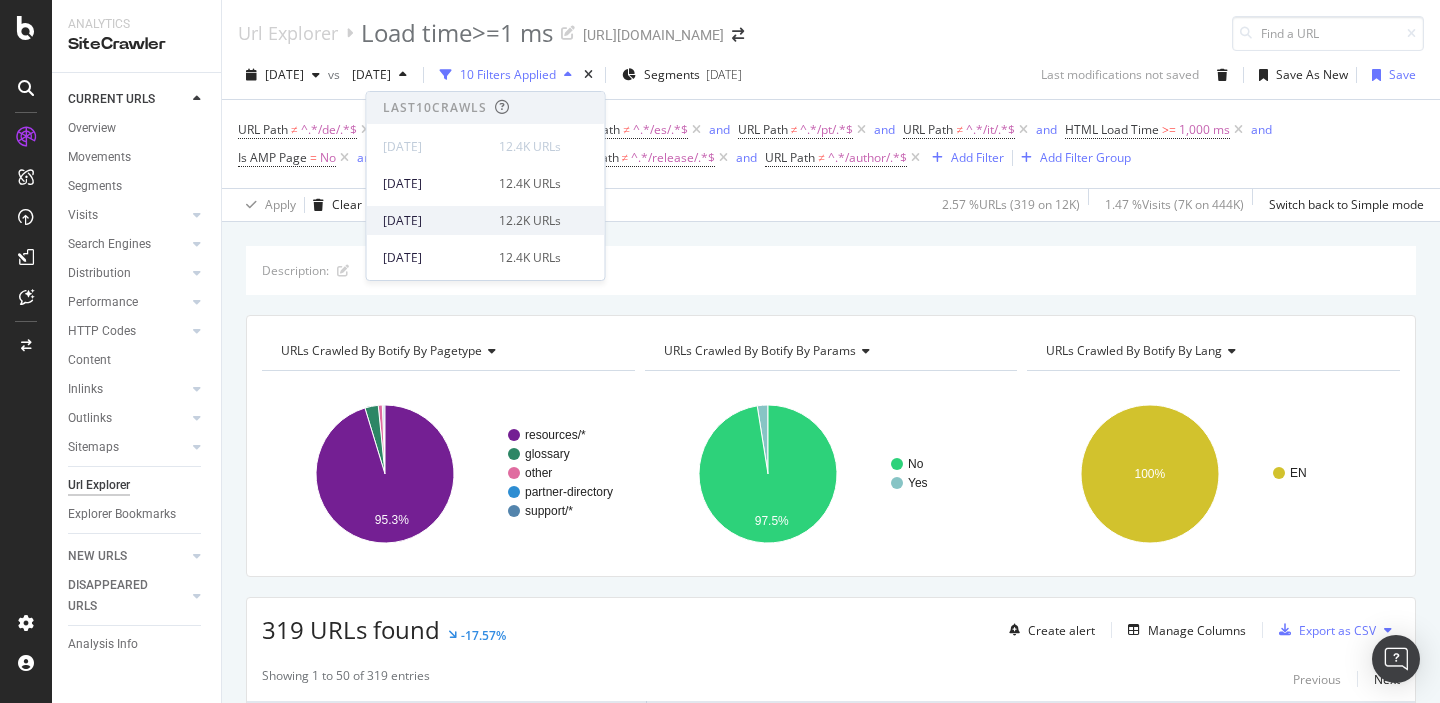 click on "[DATE]" at bounding box center [435, 221] 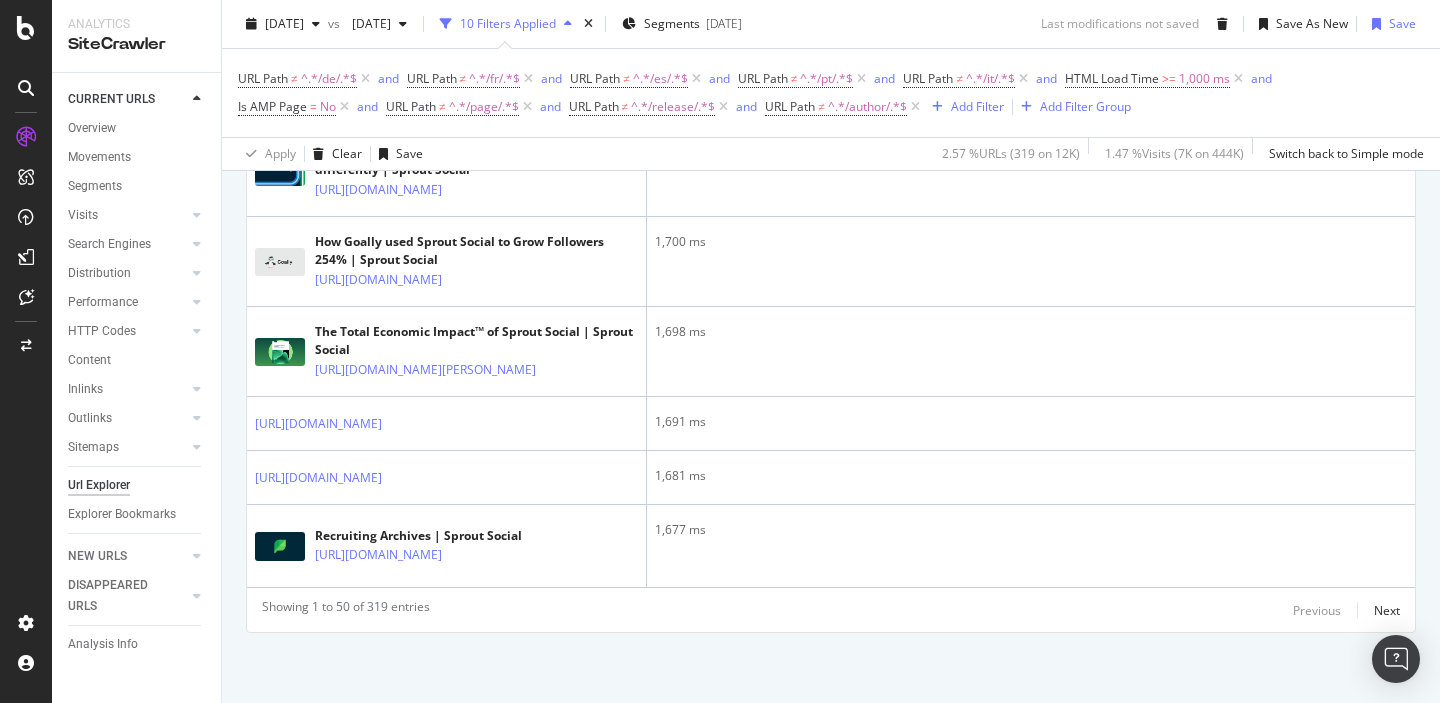 scroll, scrollTop: 5321, scrollLeft: 0, axis: vertical 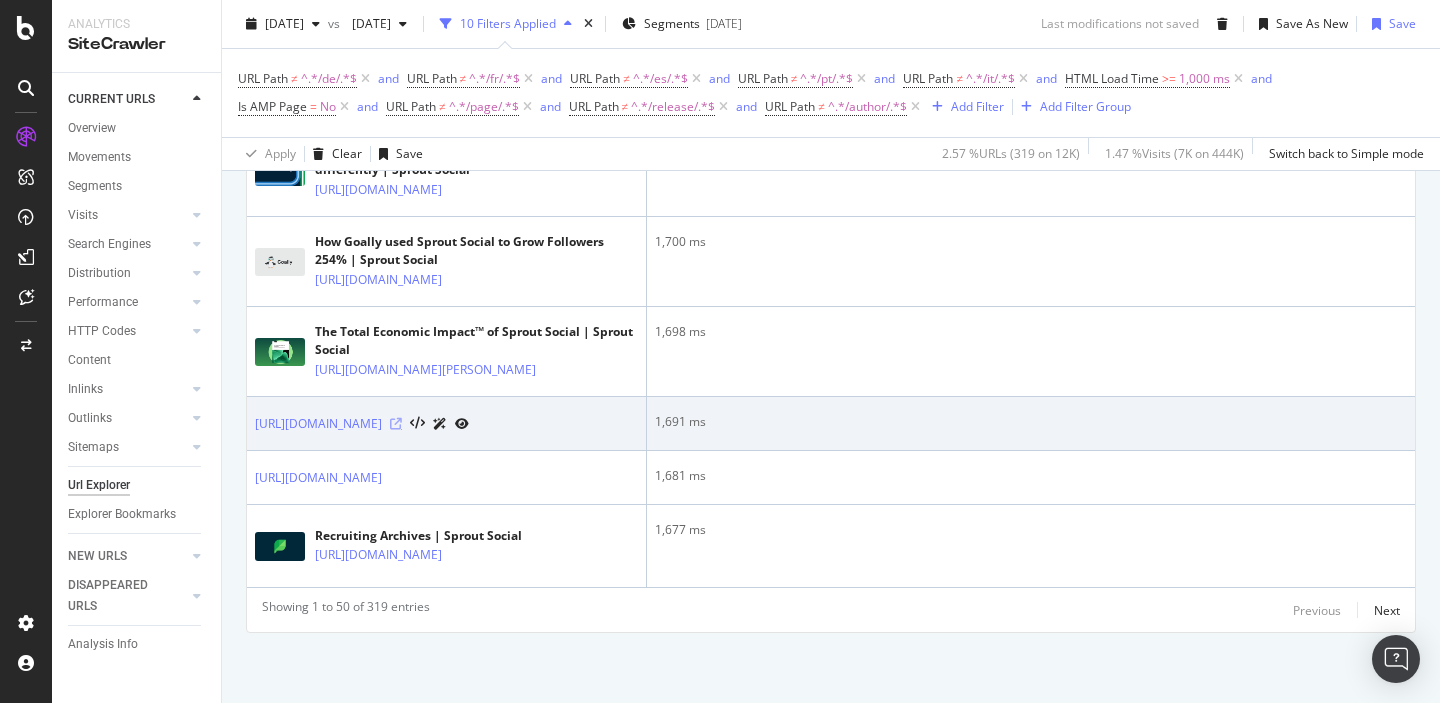 click at bounding box center (396, 424) 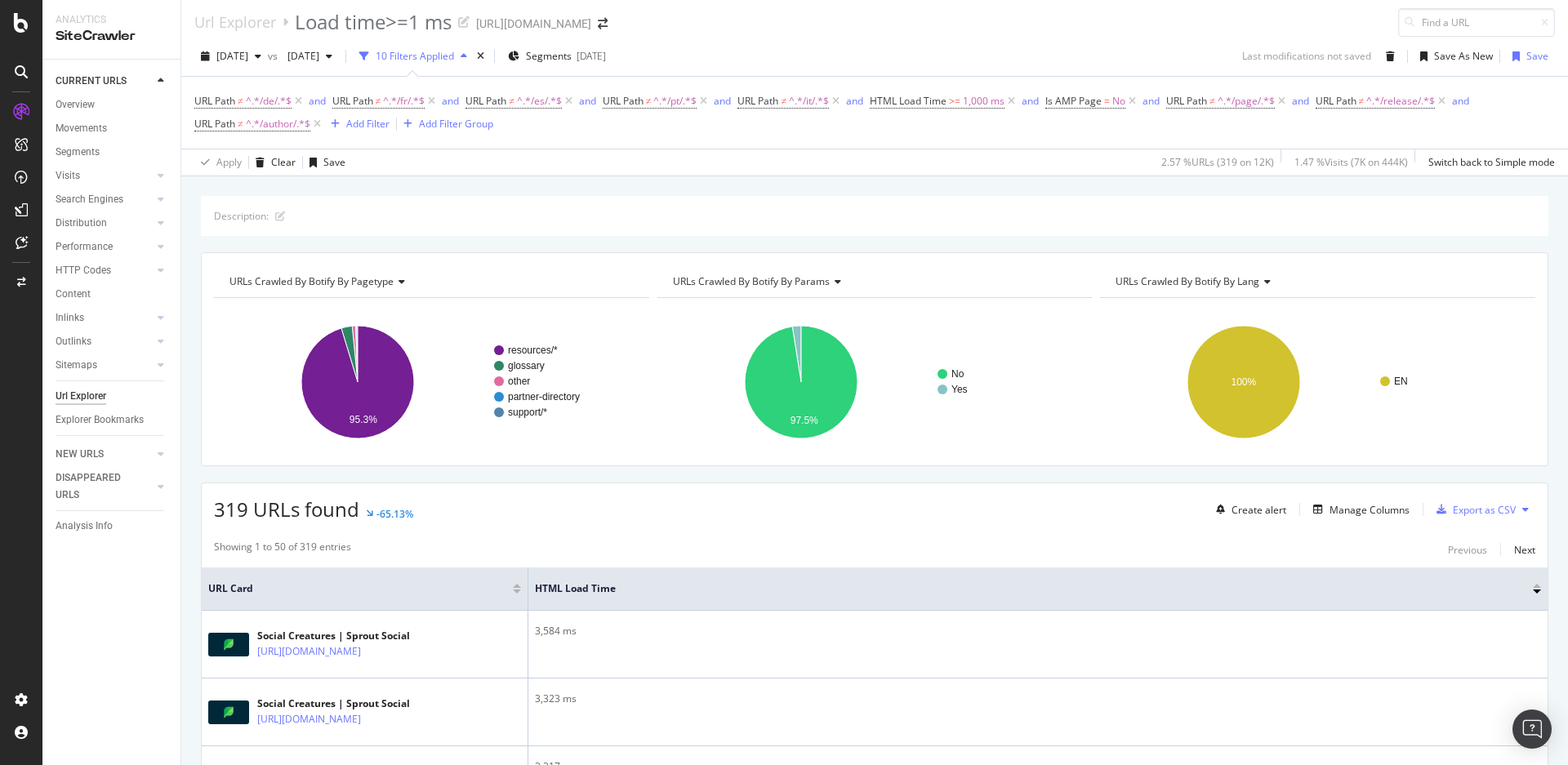 scroll, scrollTop: 5, scrollLeft: 0, axis: vertical 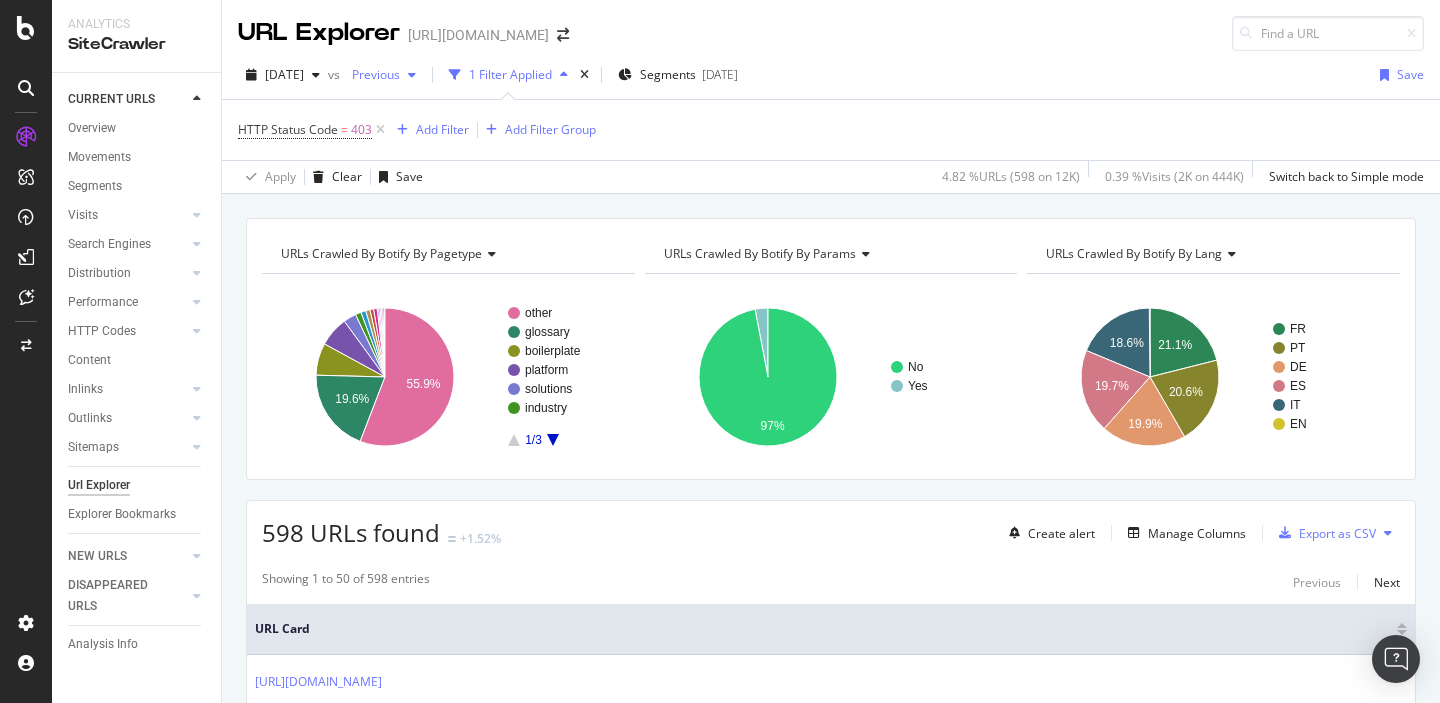 click on "Previous" at bounding box center (372, 74) 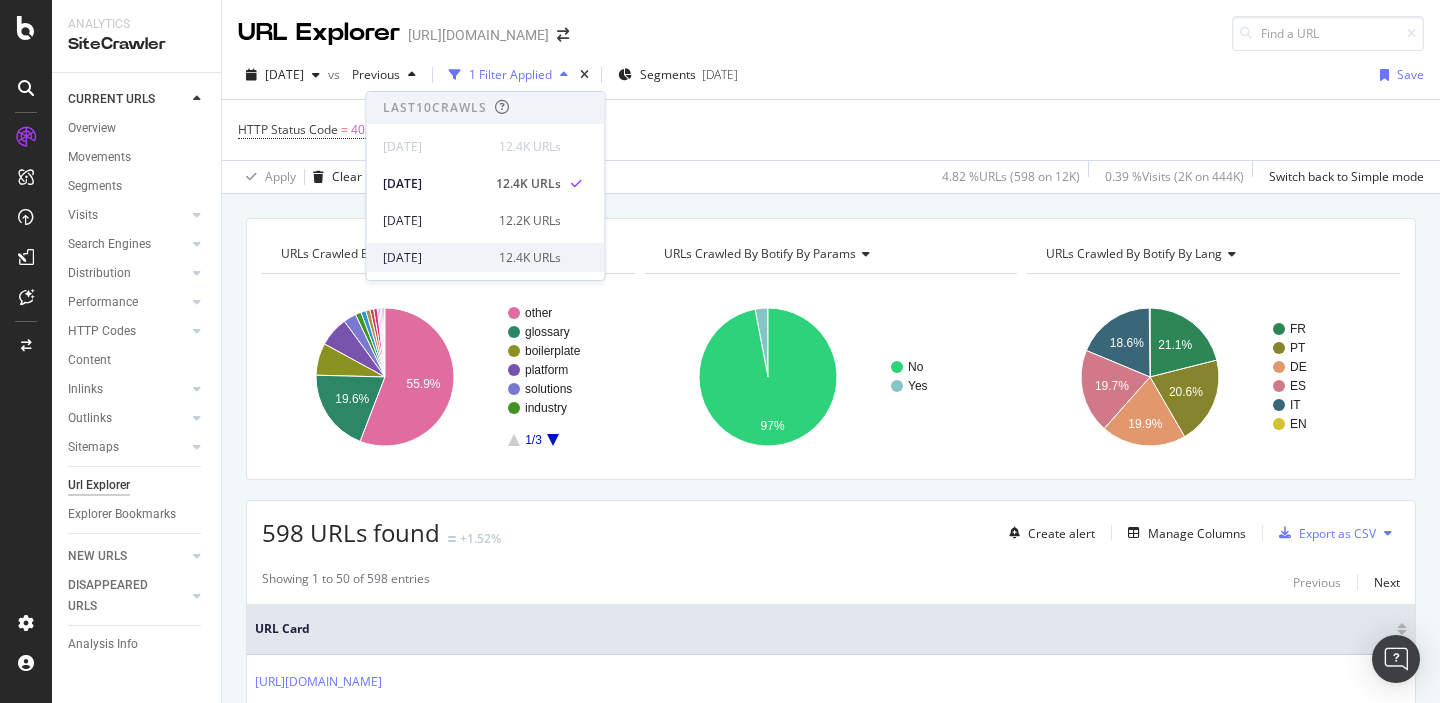 click on "[DATE]" at bounding box center (435, 258) 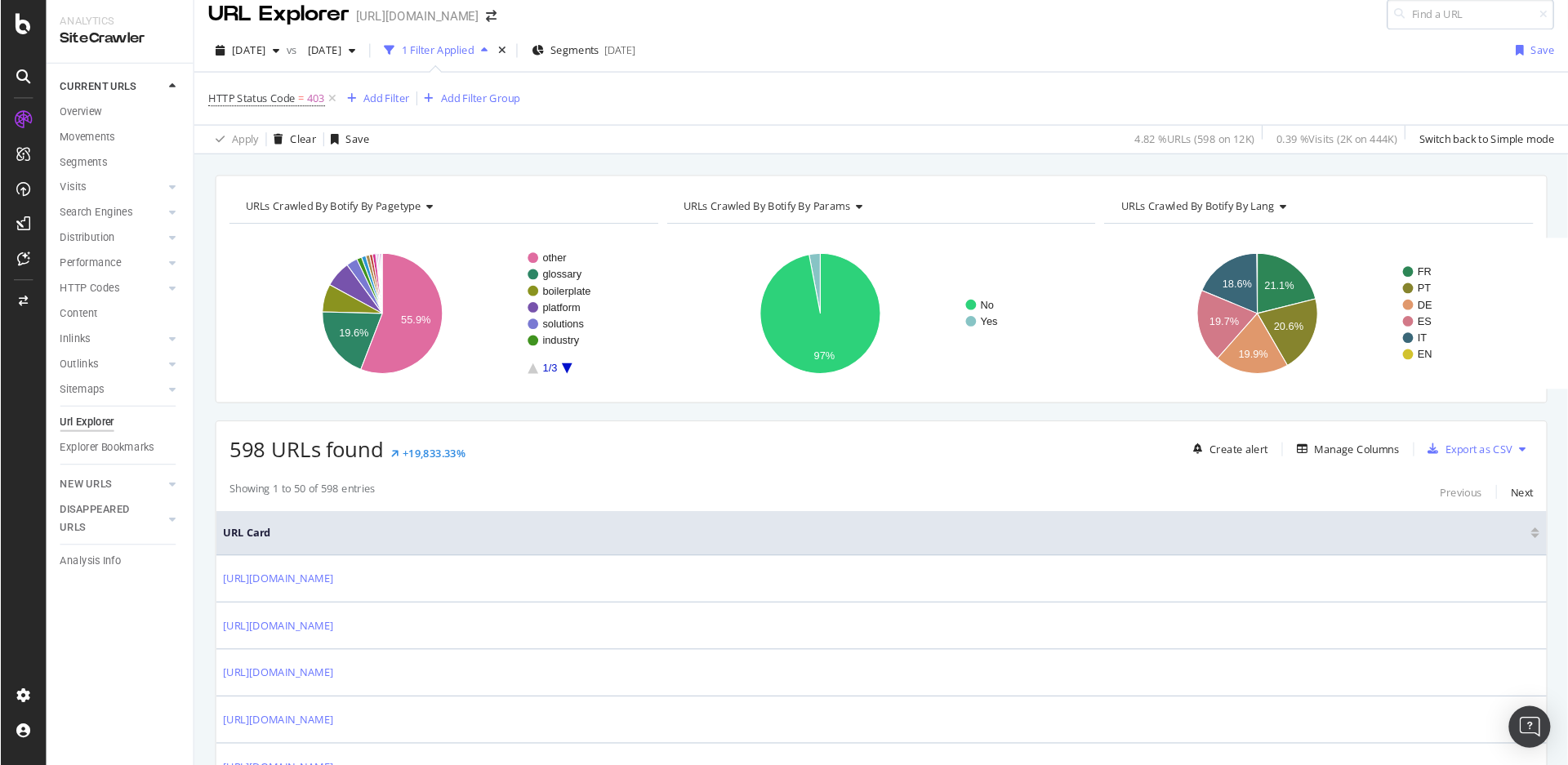 scroll, scrollTop: 14, scrollLeft: 0, axis: vertical 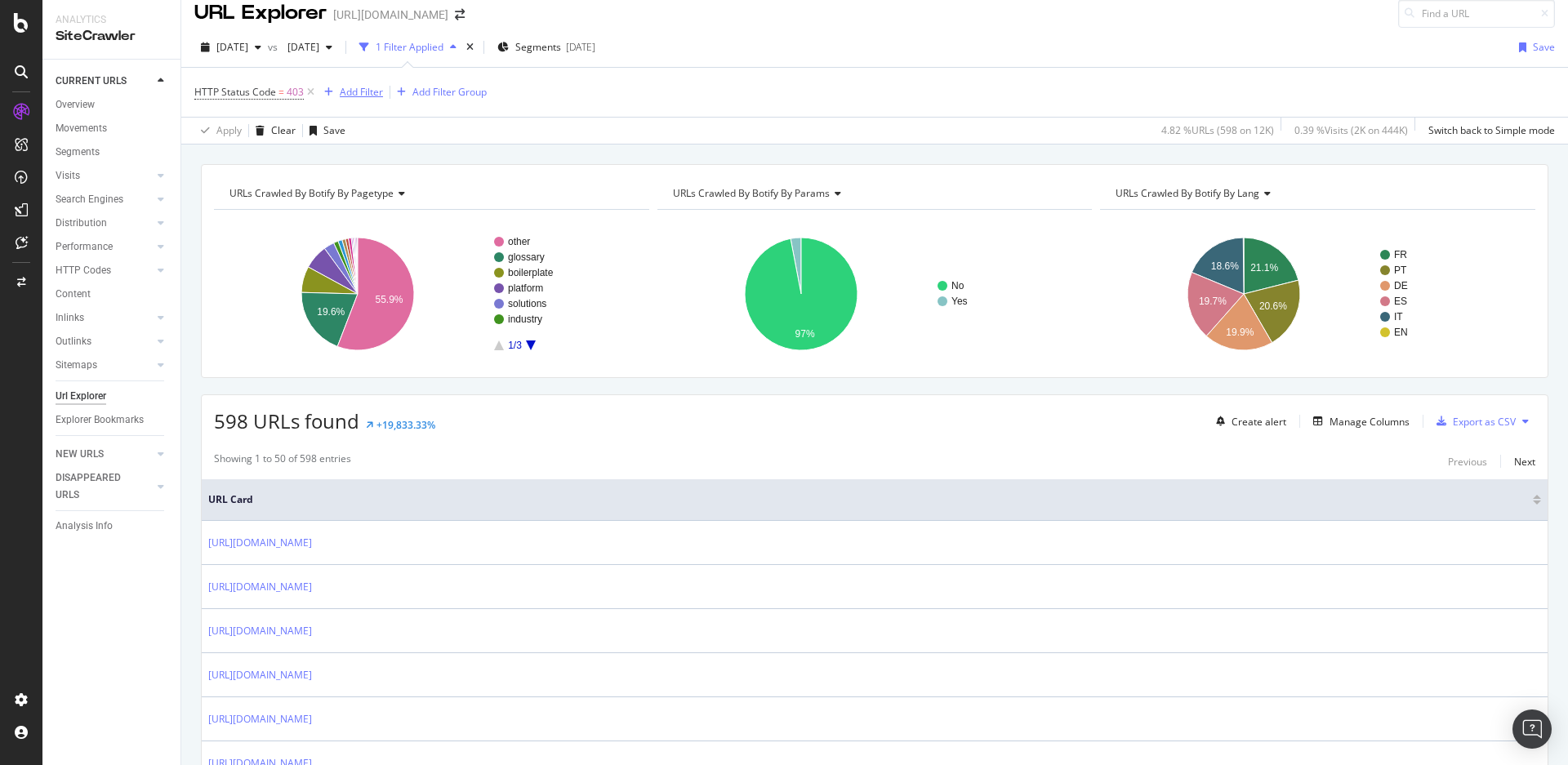 click on "Add Filter" at bounding box center [361, 91] 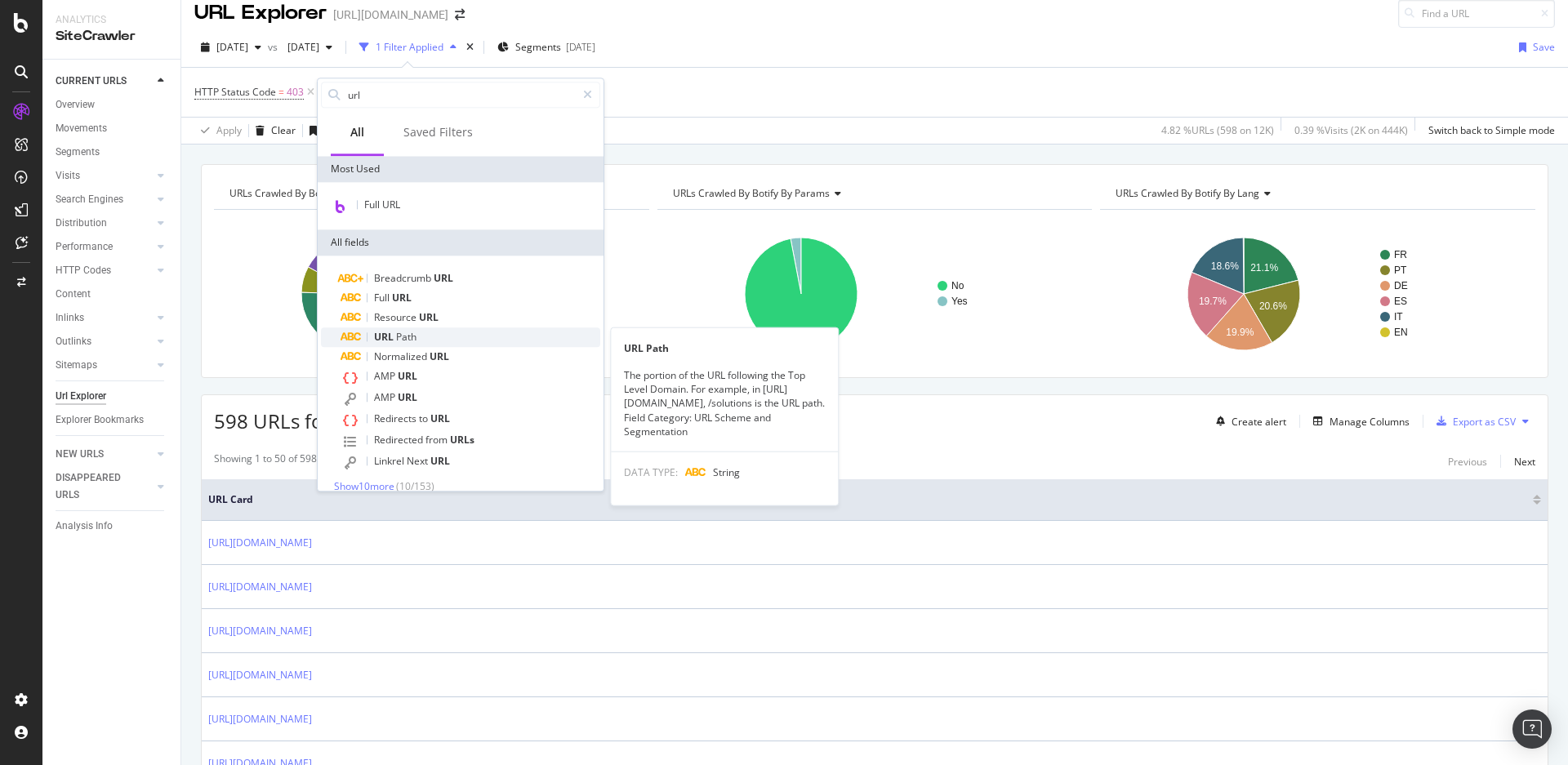 type on "url" 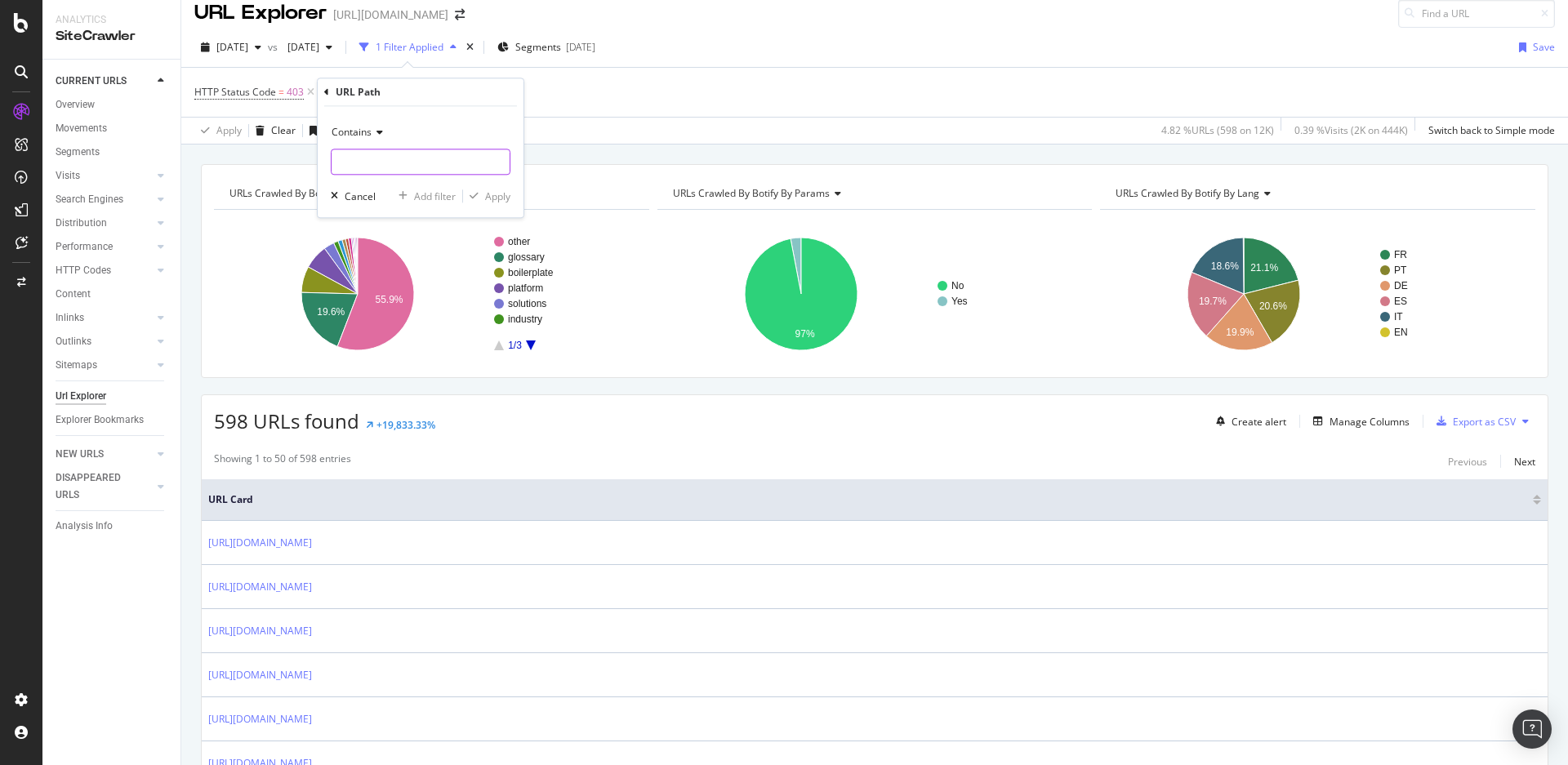 click at bounding box center [421, 162] 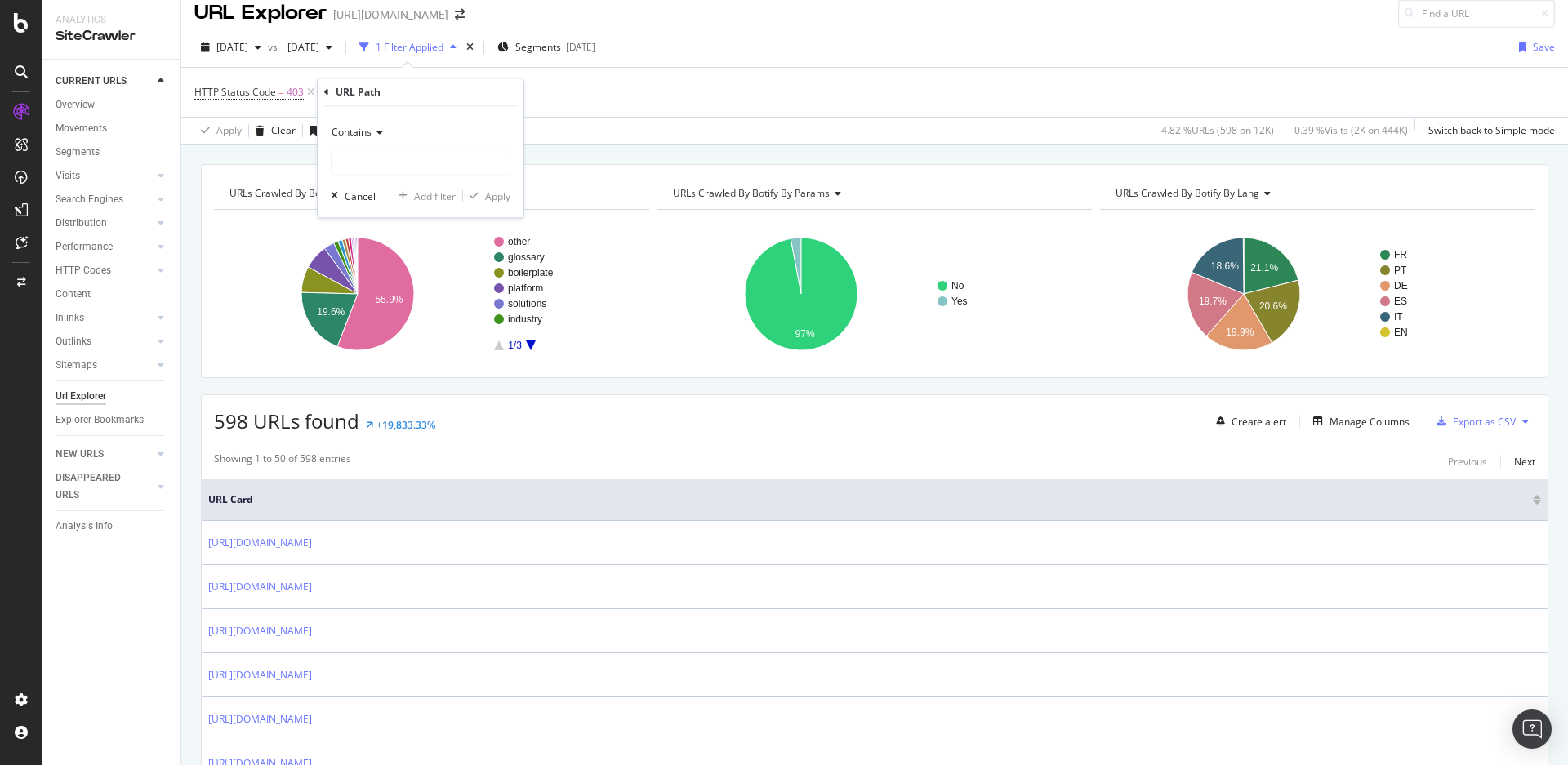 click on "Contains" at bounding box center (351, 131) 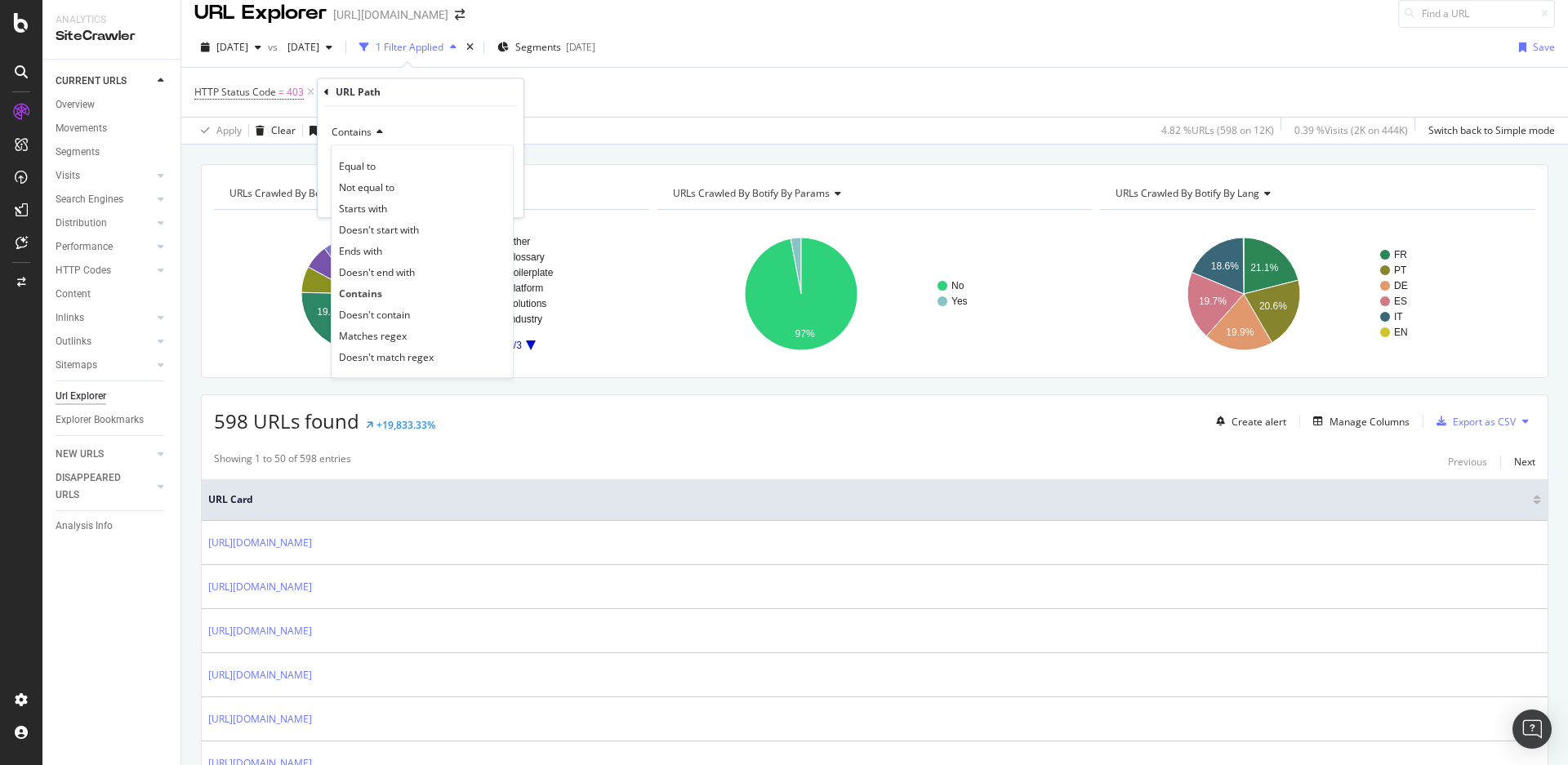 click on "URL Card" at bounding box center (868, 500) 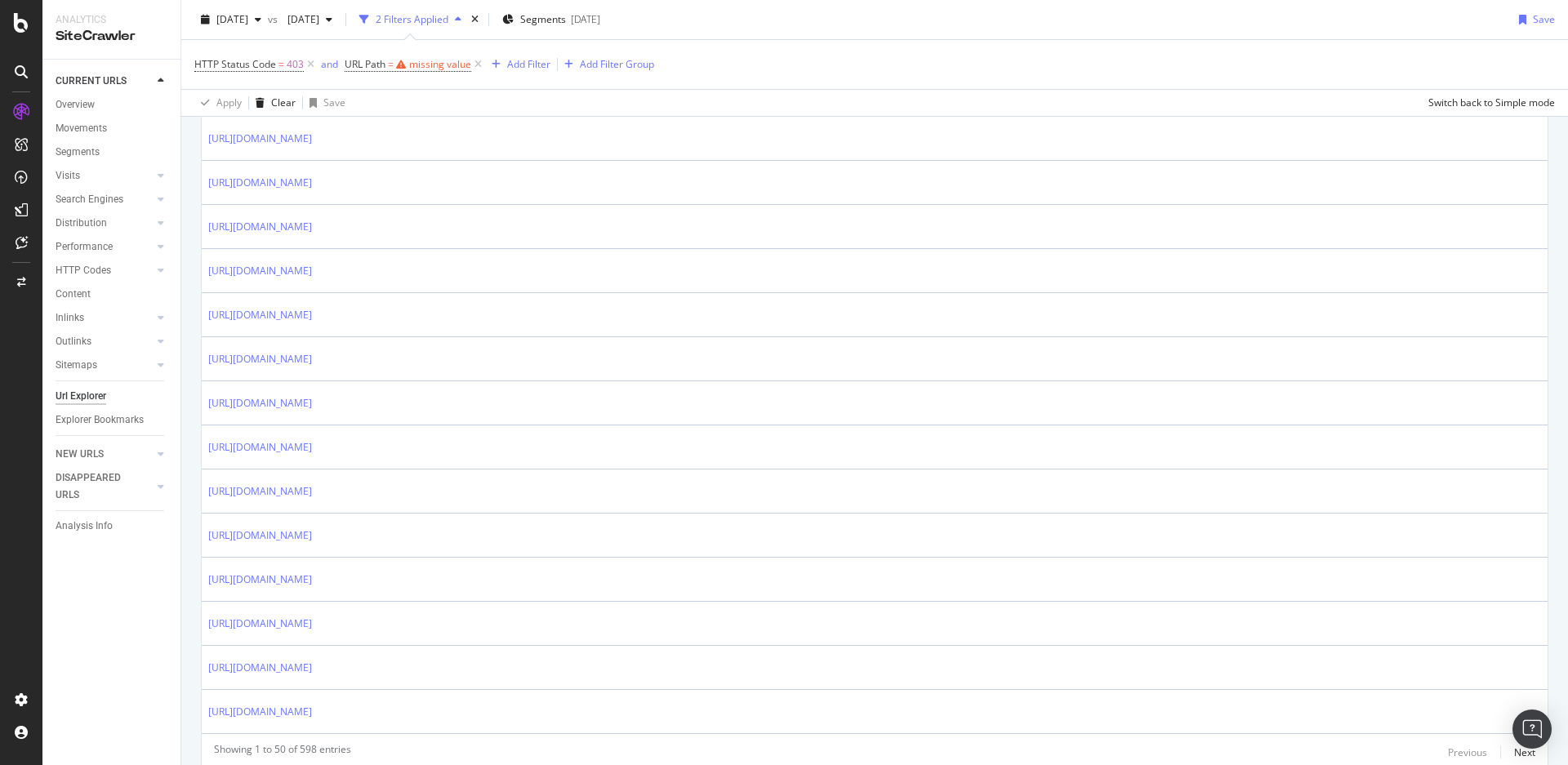 scroll, scrollTop: 2052, scrollLeft: 0, axis: vertical 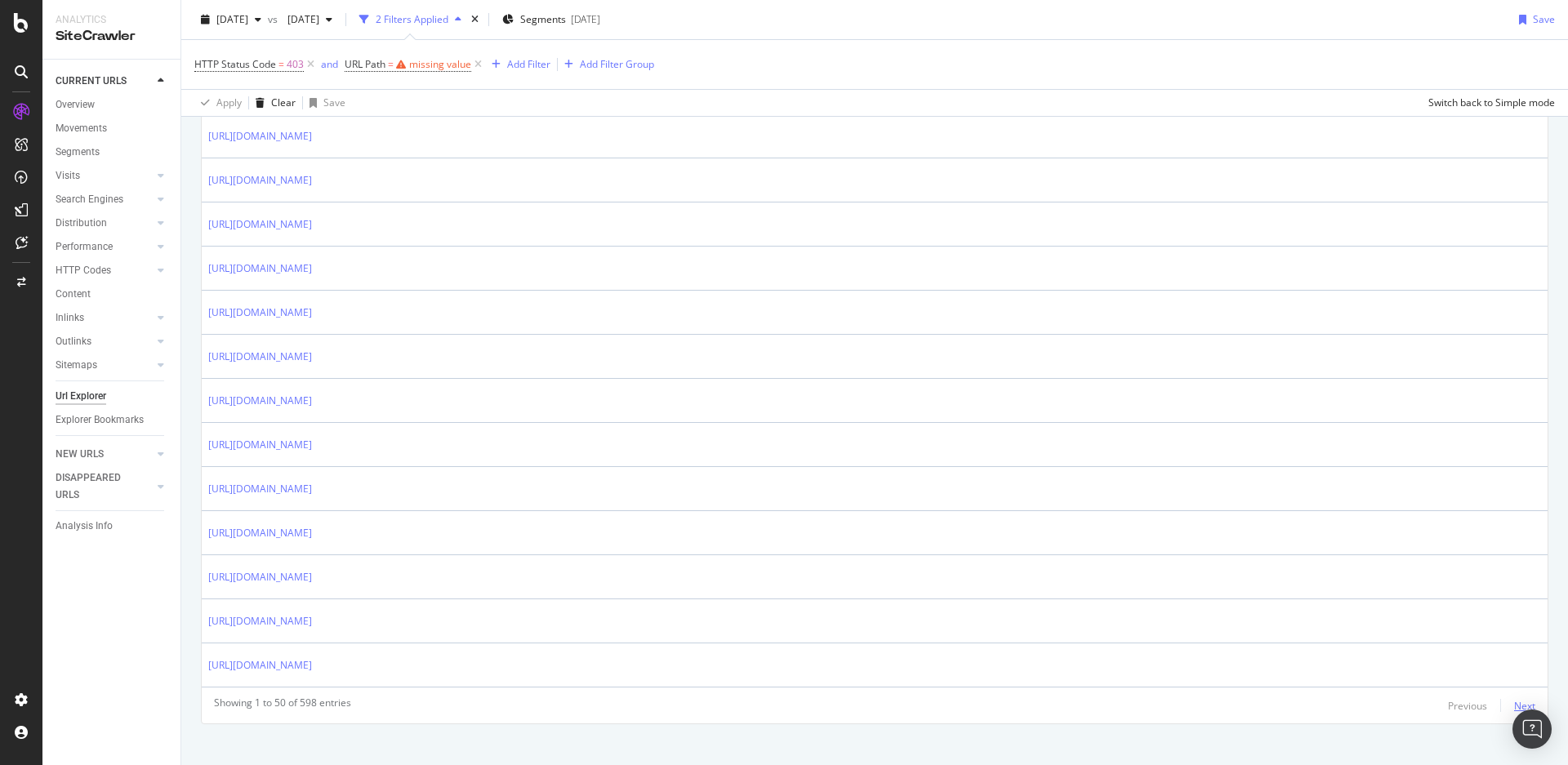 click on "Next" at bounding box center (1525, 705) 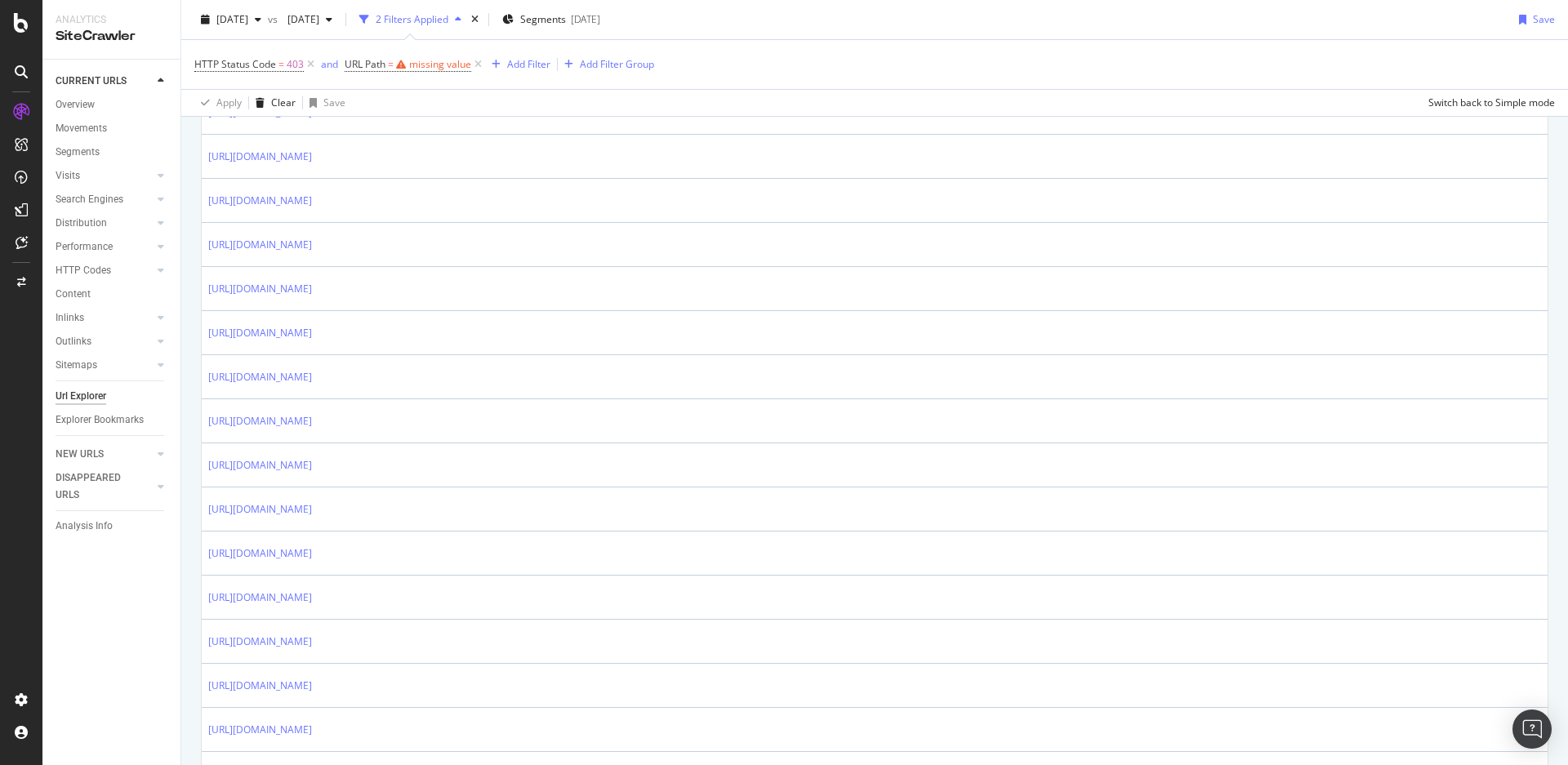 scroll, scrollTop: 0, scrollLeft: 0, axis: both 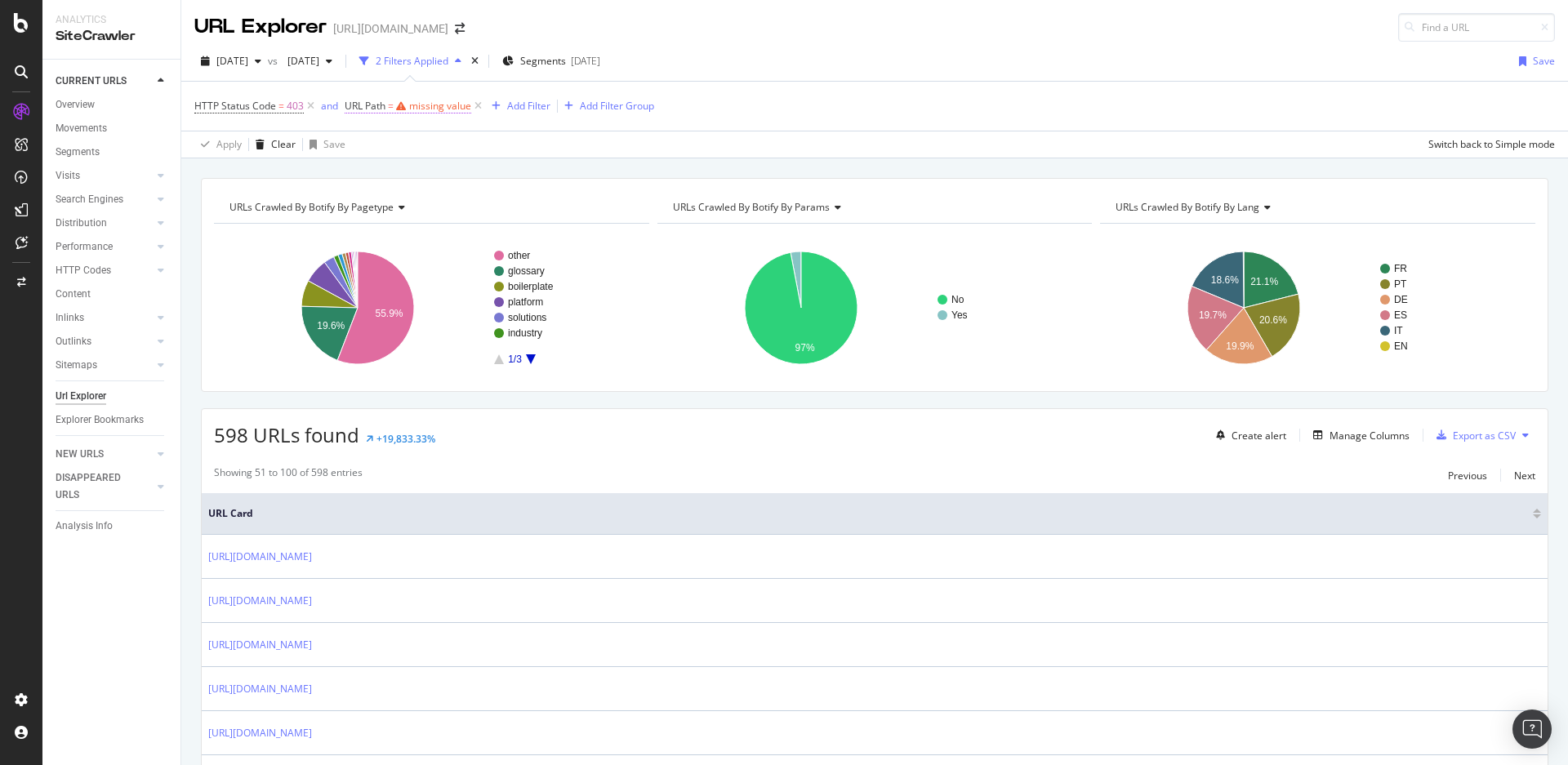 click on "missing value" at bounding box center (440, 105) 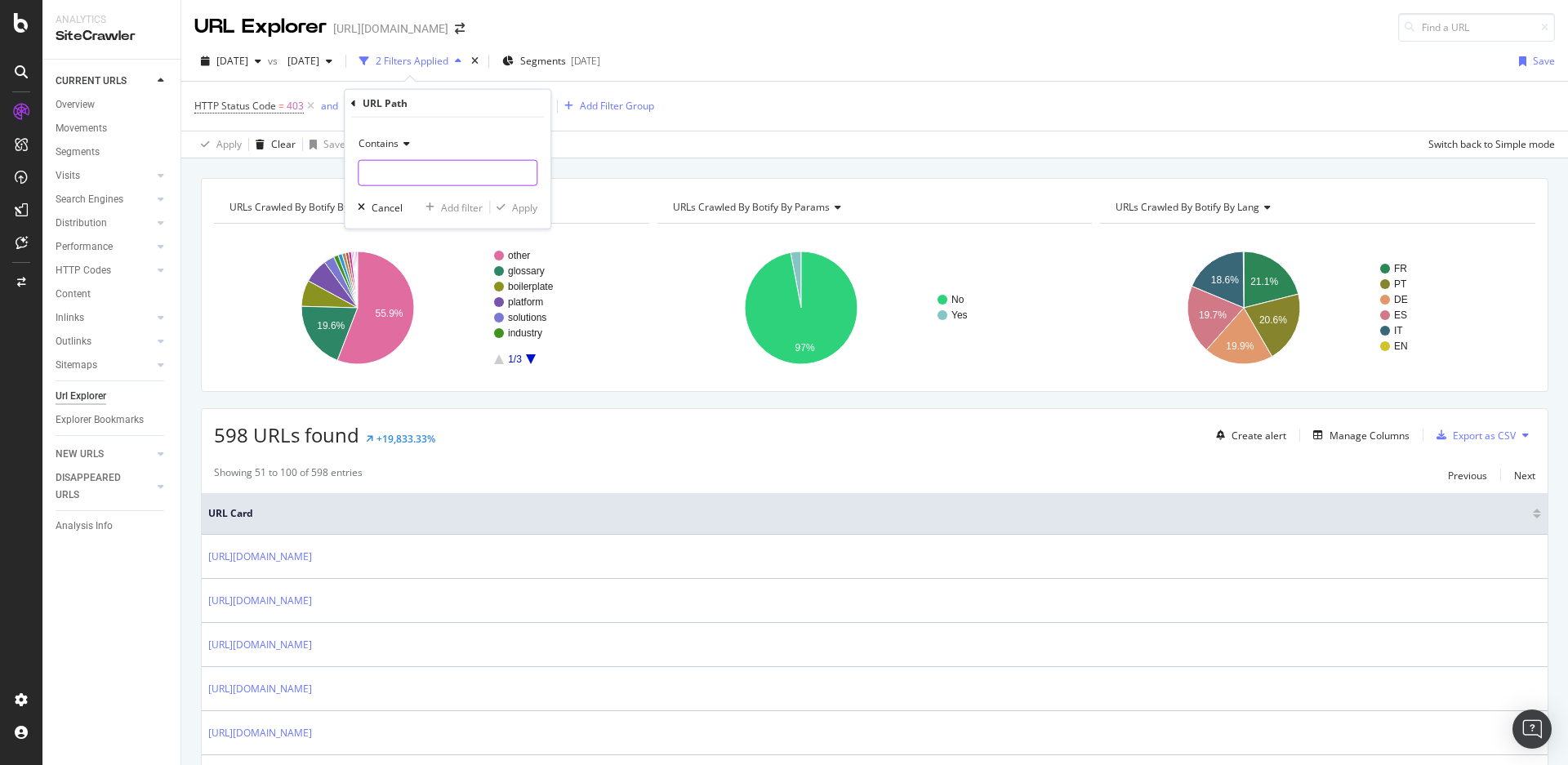click at bounding box center [448, 173] 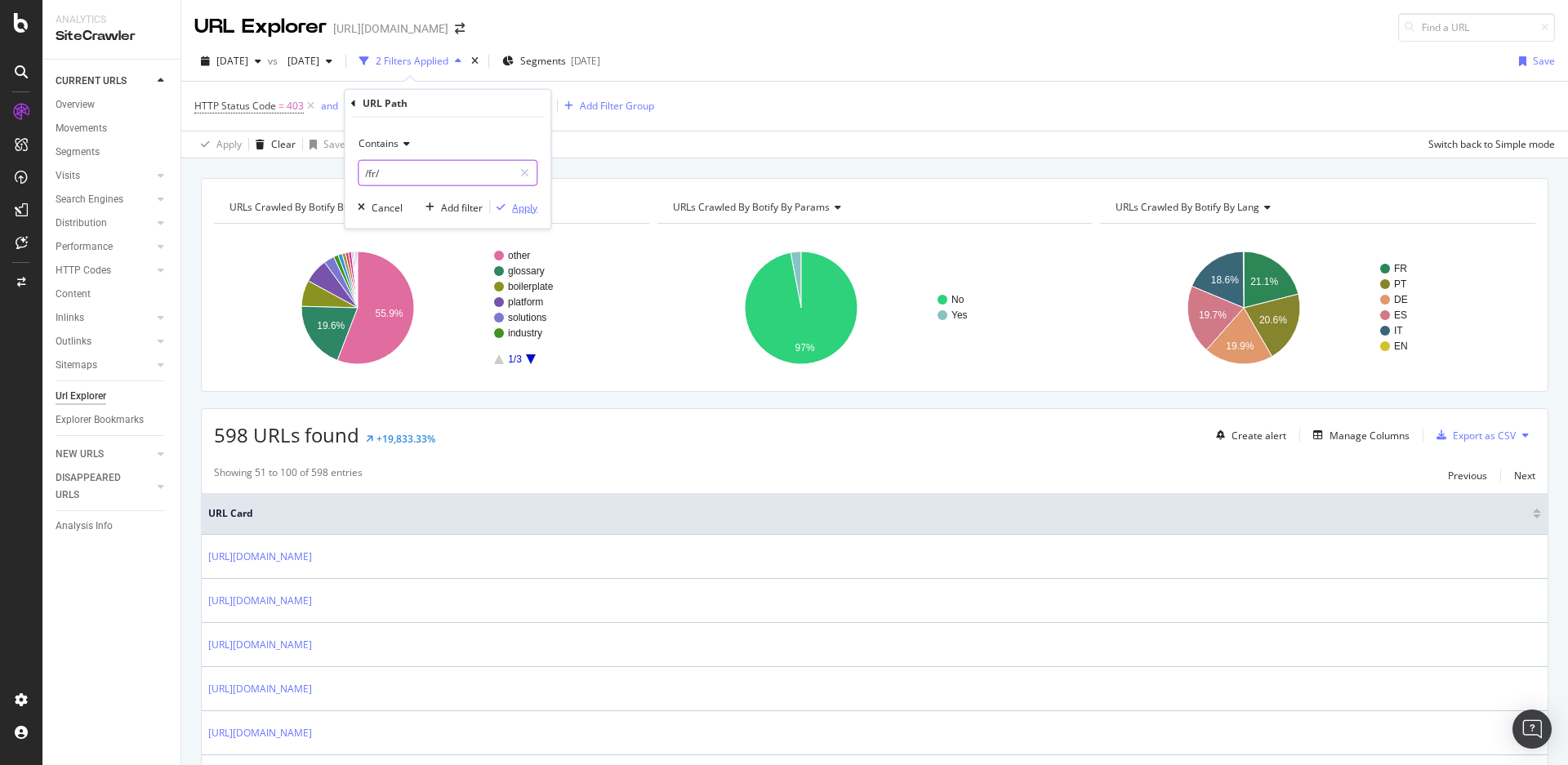 type on "/fr/" 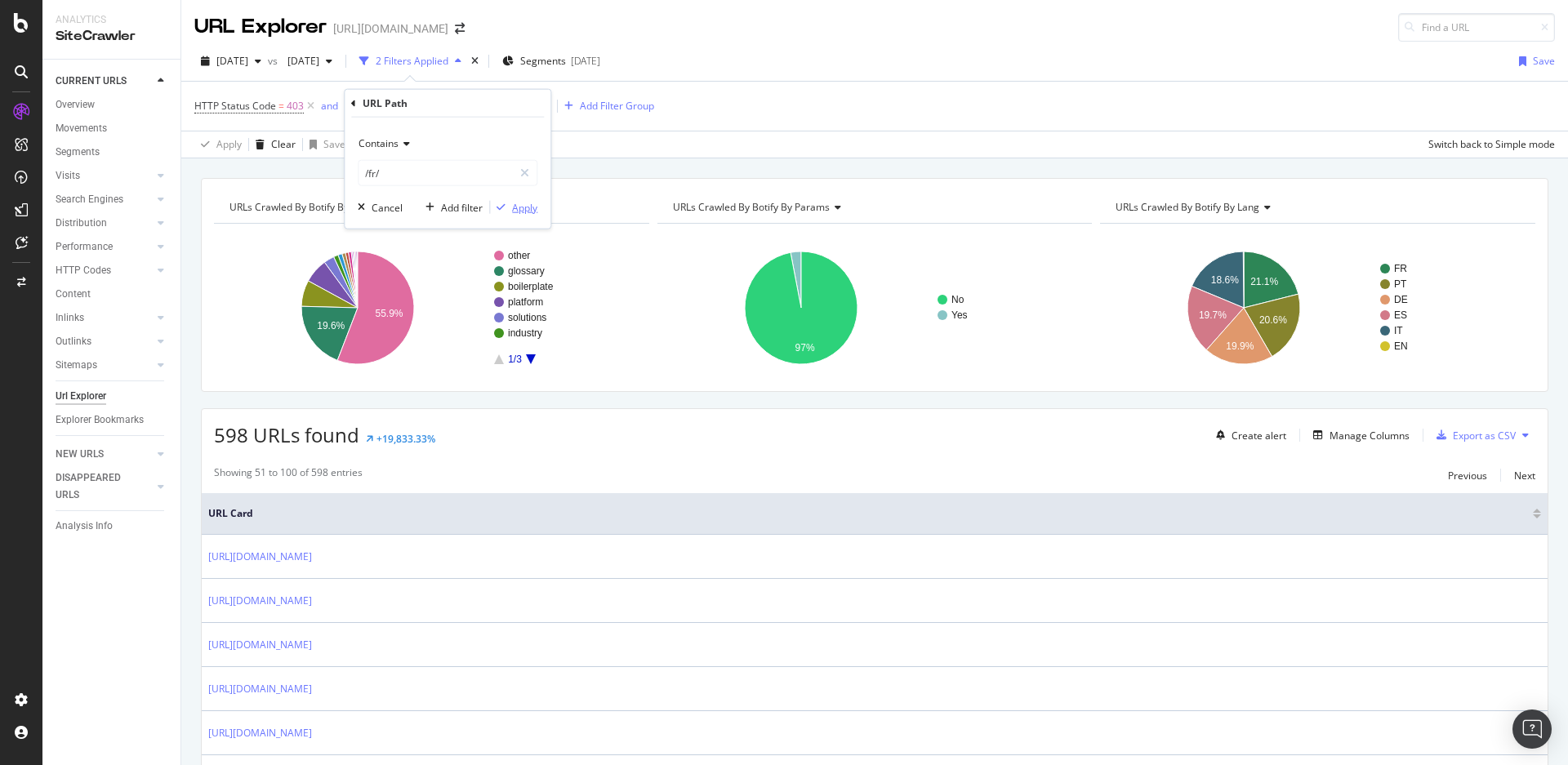 click on "Apply" at bounding box center (524, 207) 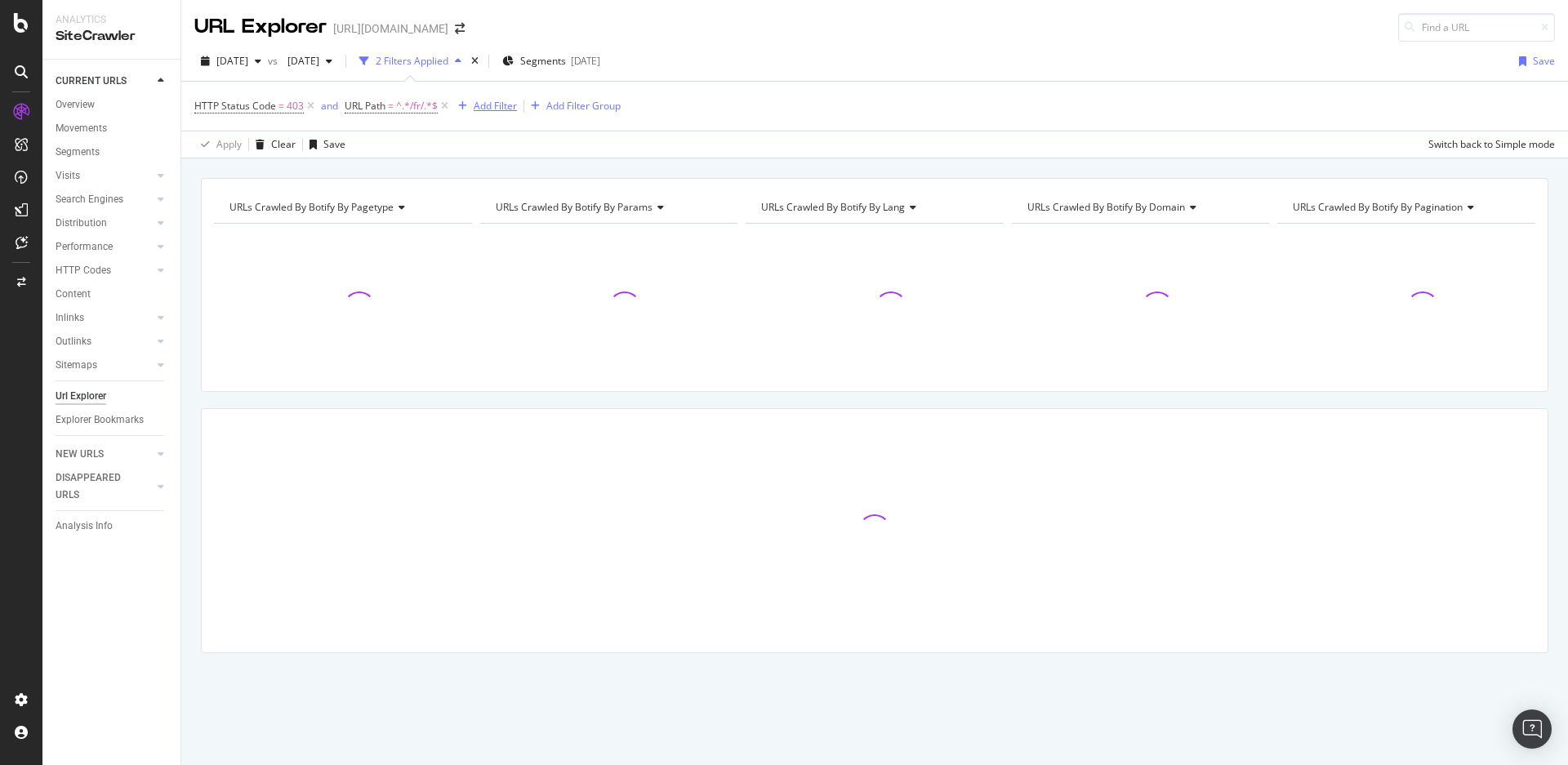 click on "Add Filter" at bounding box center (495, 105) 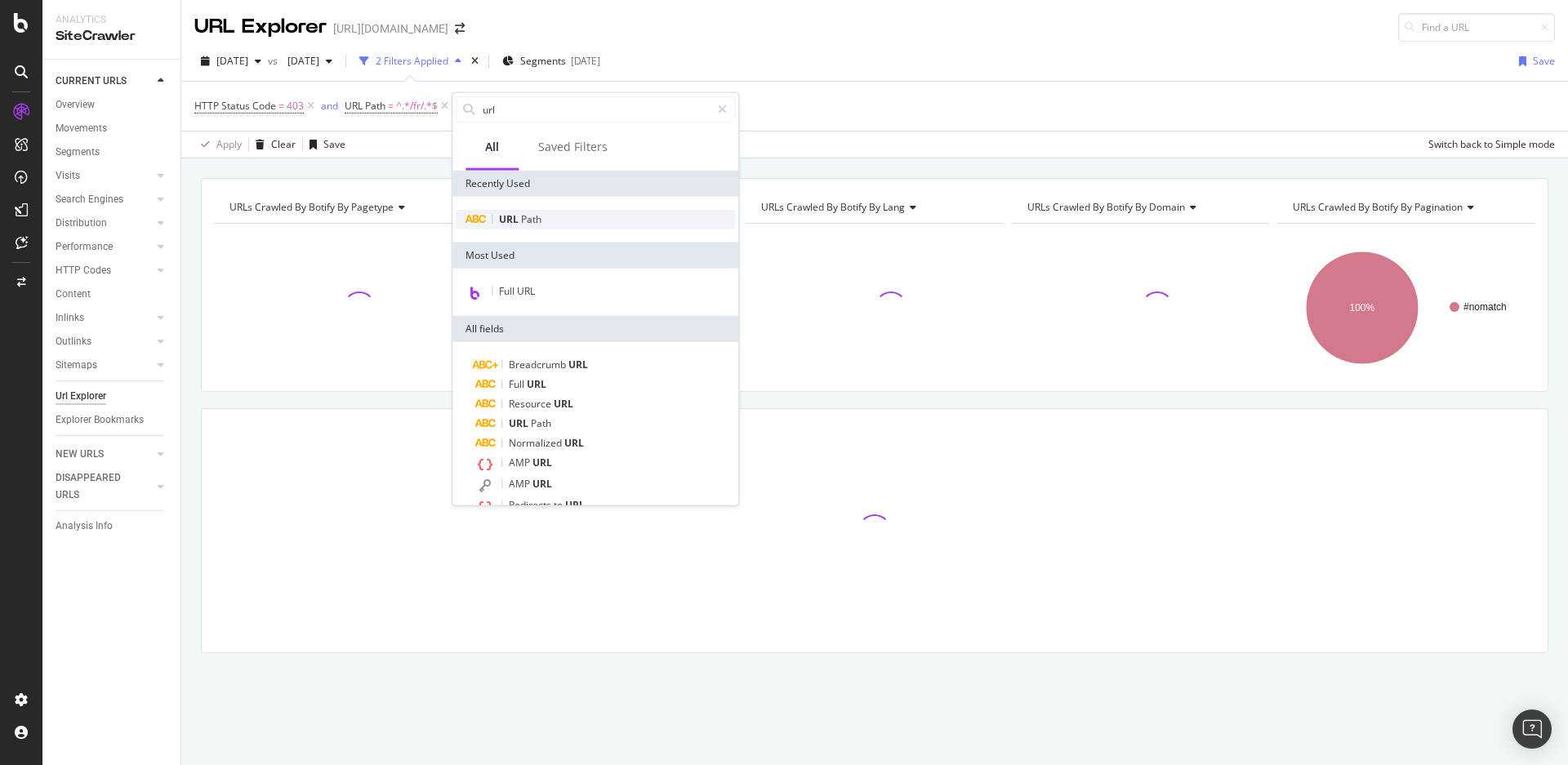 click on "URL" at bounding box center (510, 219) 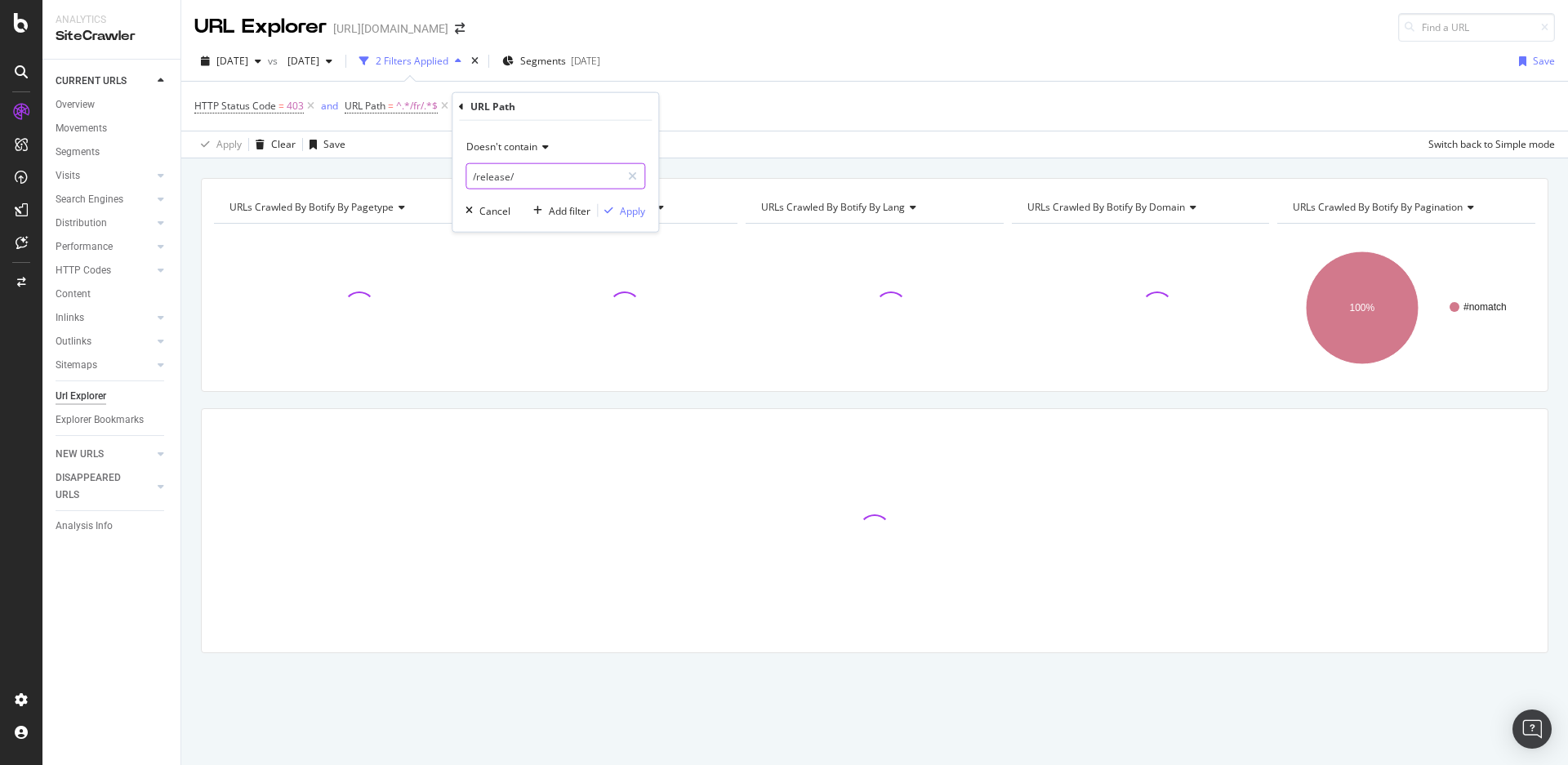 click on "/release/" at bounding box center (543, 176) 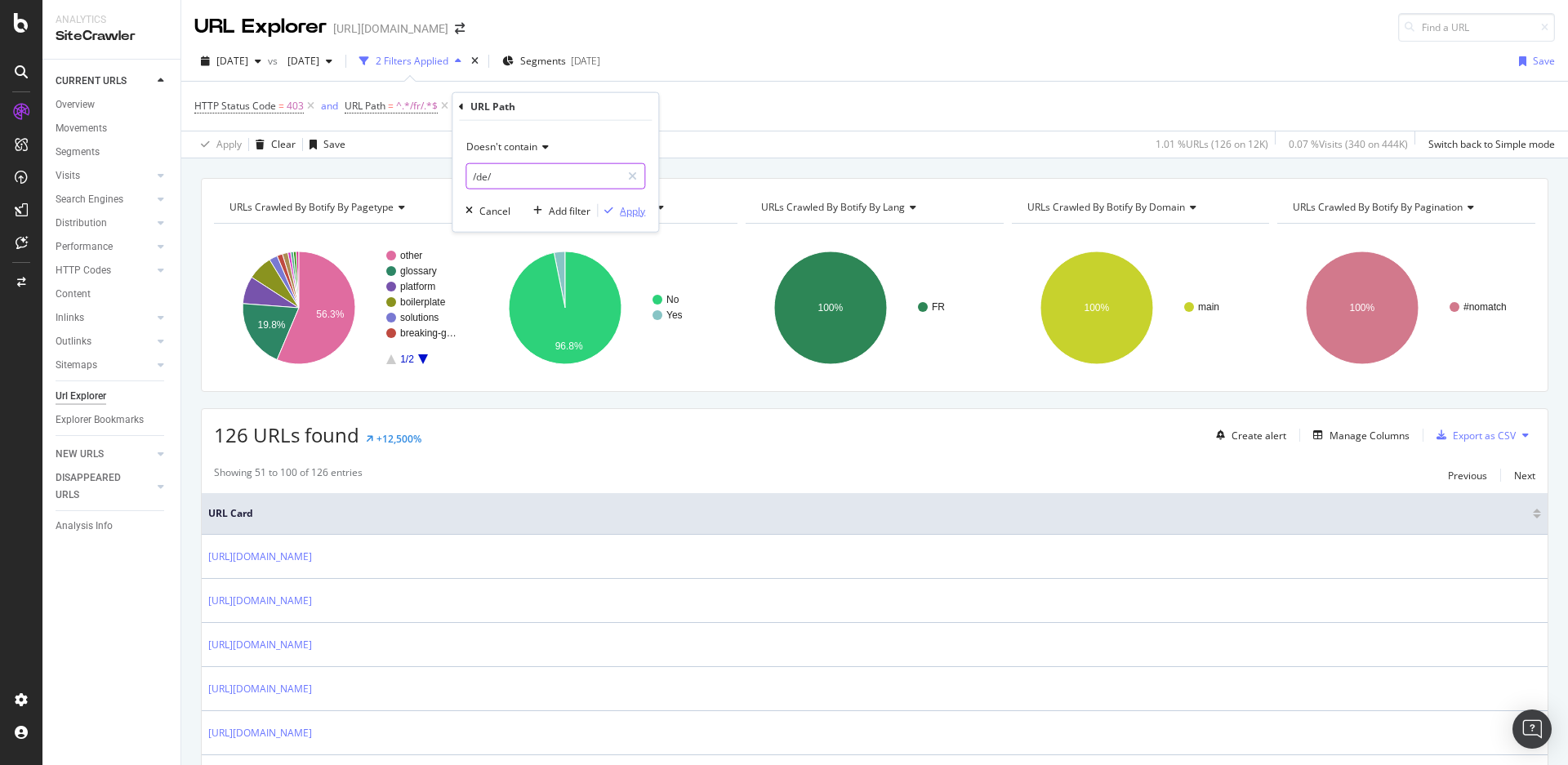 type on "/de/" 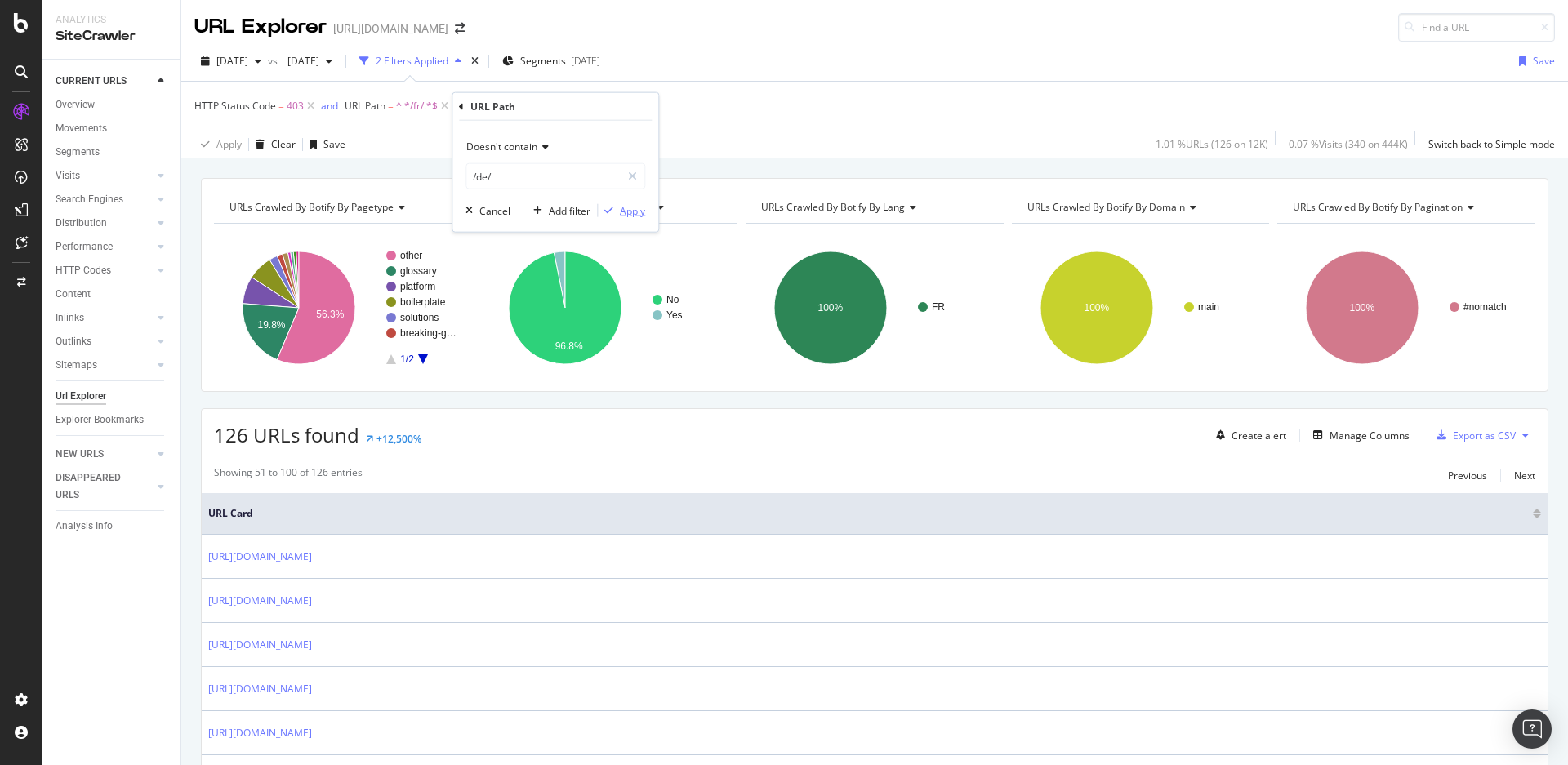 click on "Apply" at bounding box center [632, 210] 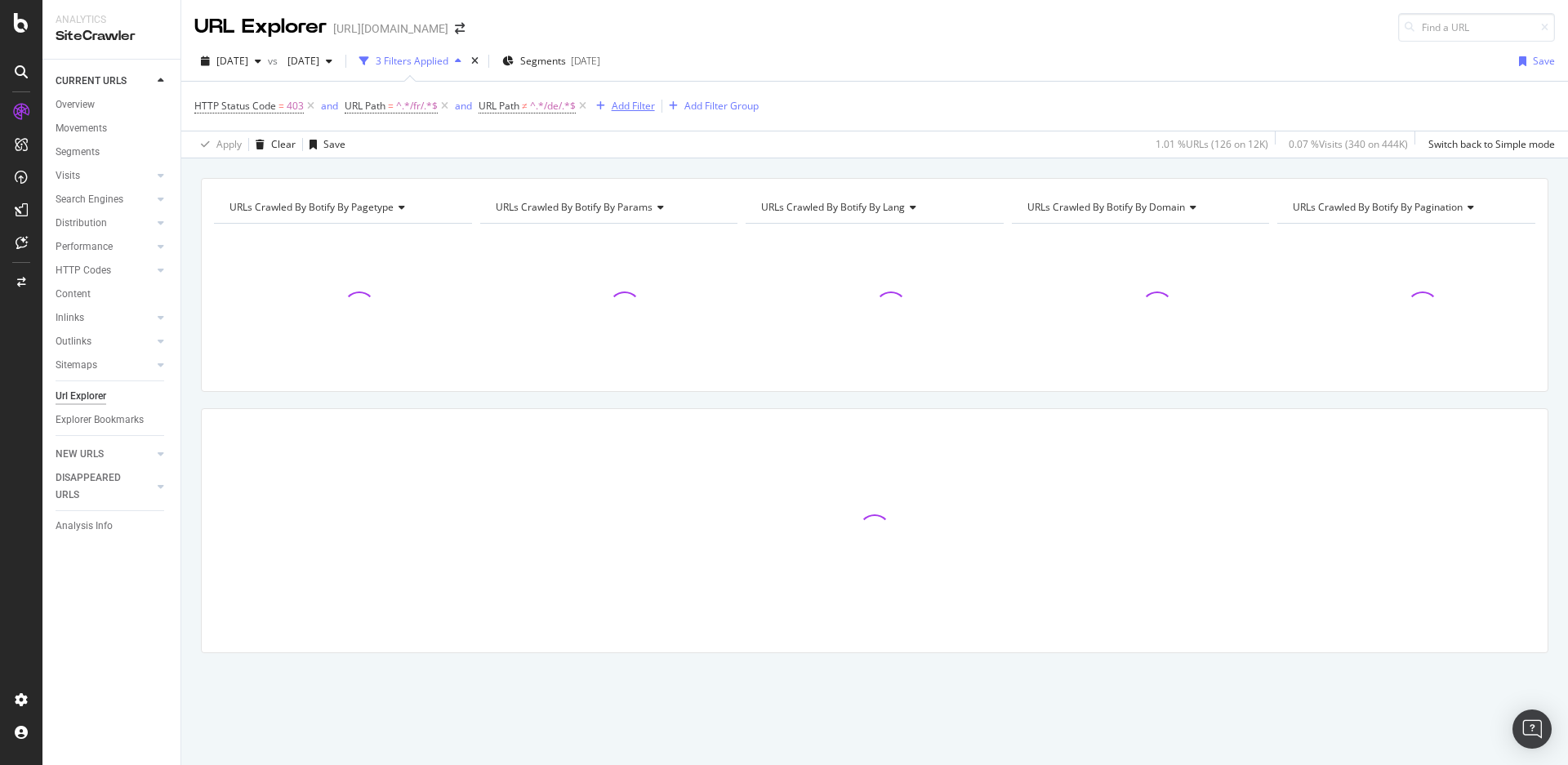 click on "Add Filter" at bounding box center [633, 105] 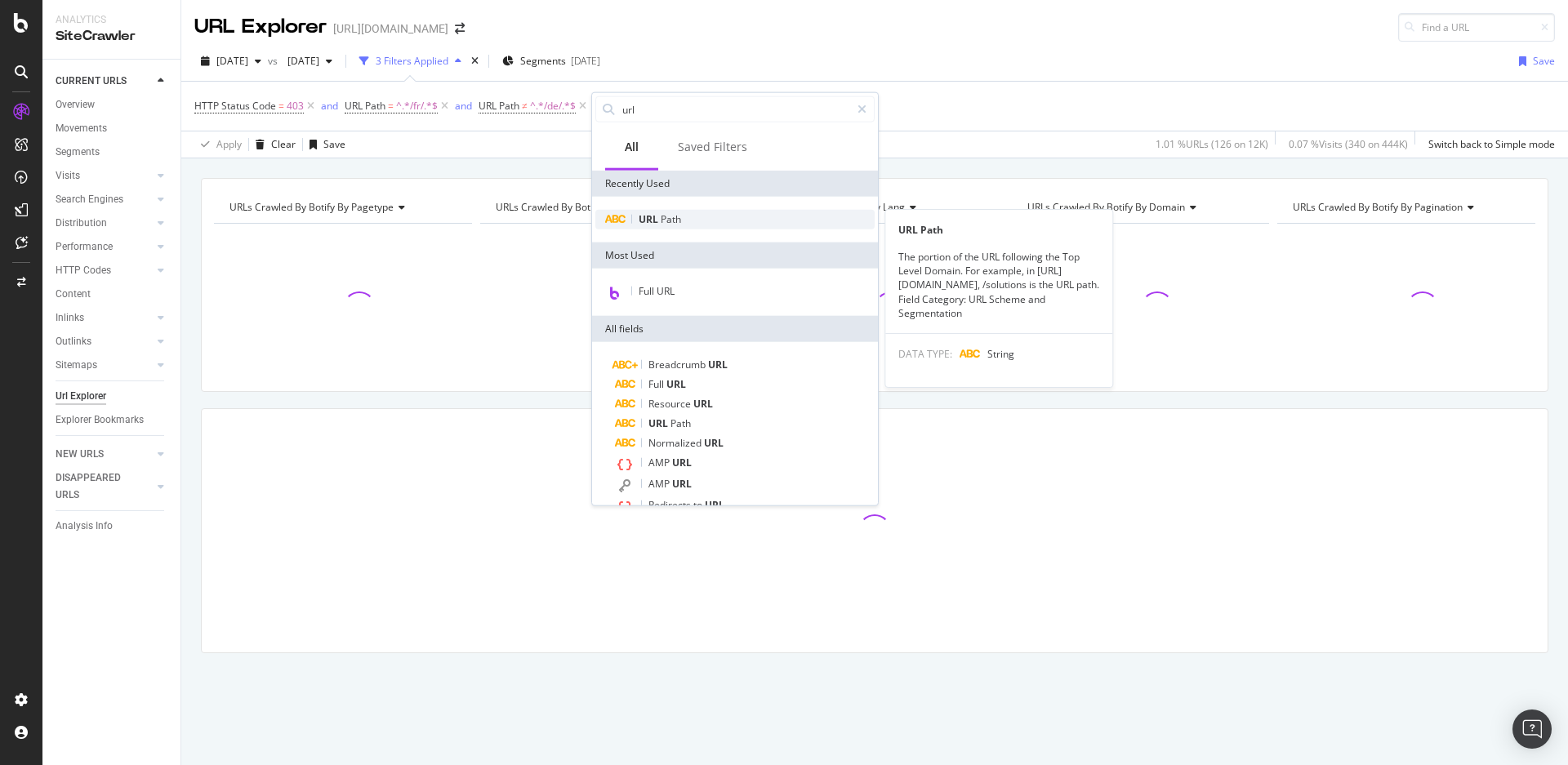 click on "URL" at bounding box center (649, 219) 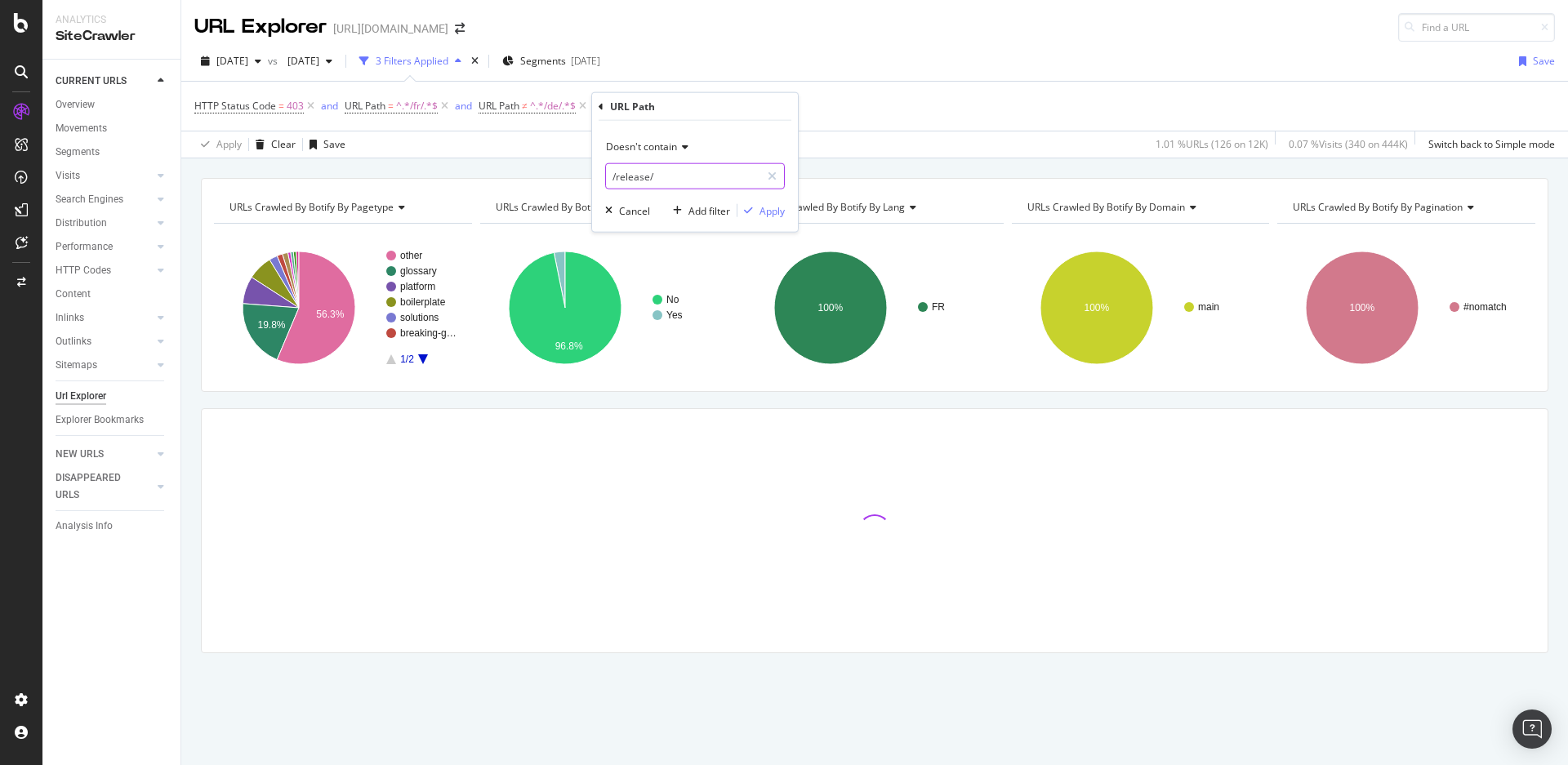 click on "/release/" at bounding box center (683, 176) 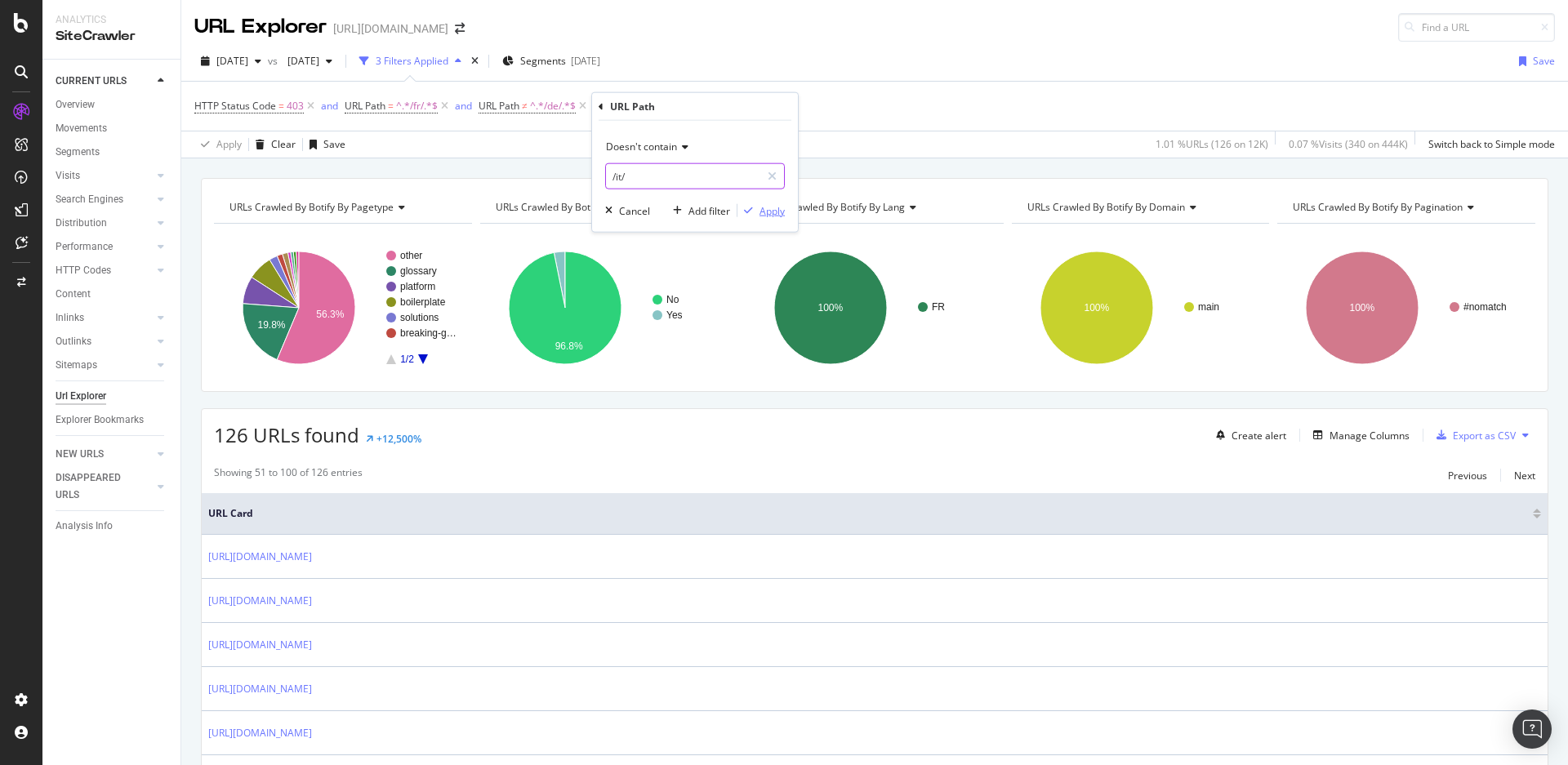 type on "/it/" 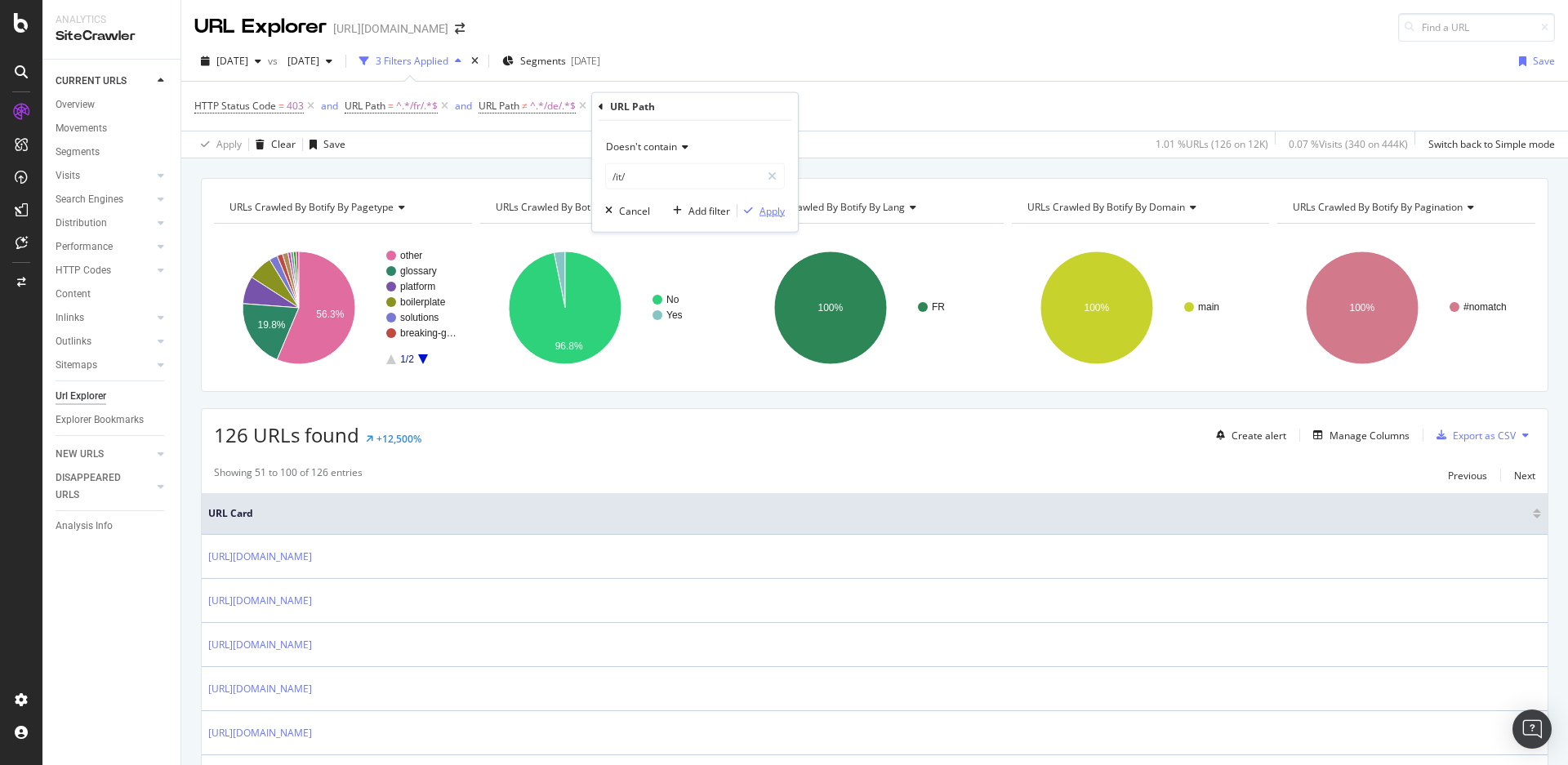 click on "Apply" at bounding box center (772, 210) 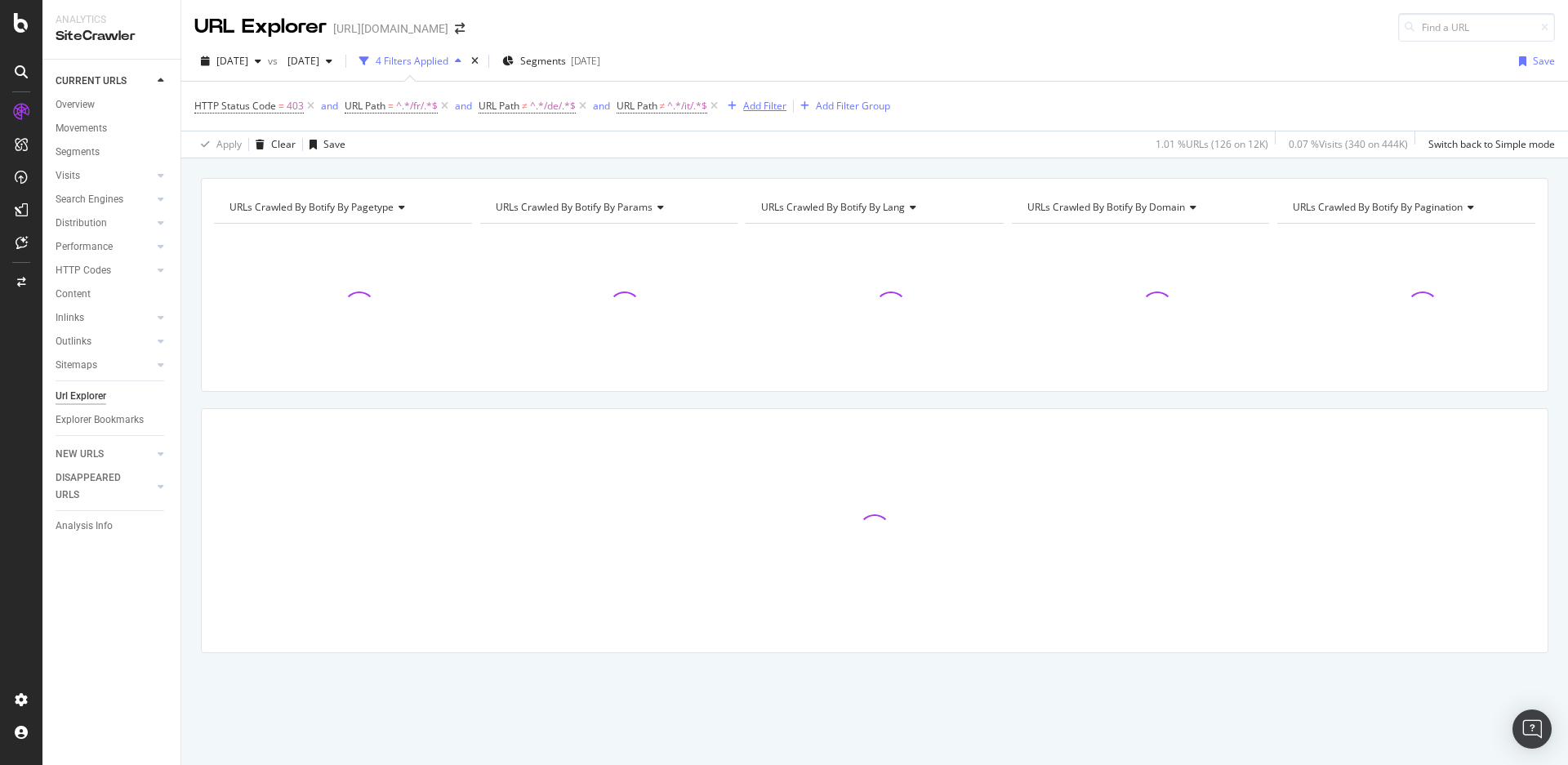 click on "Add Filter" at bounding box center [764, 105] 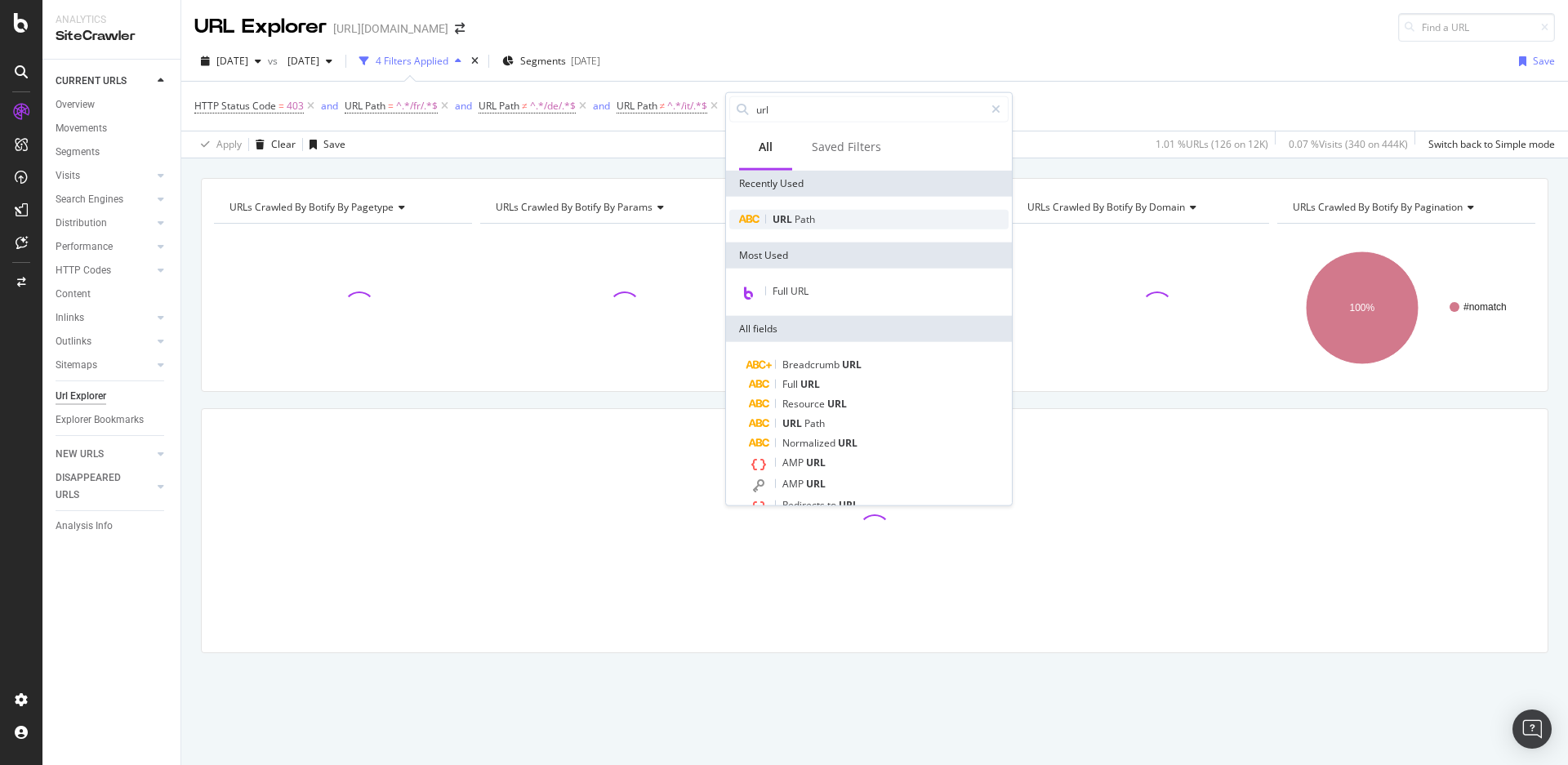 click on "URL" at bounding box center (783, 219) 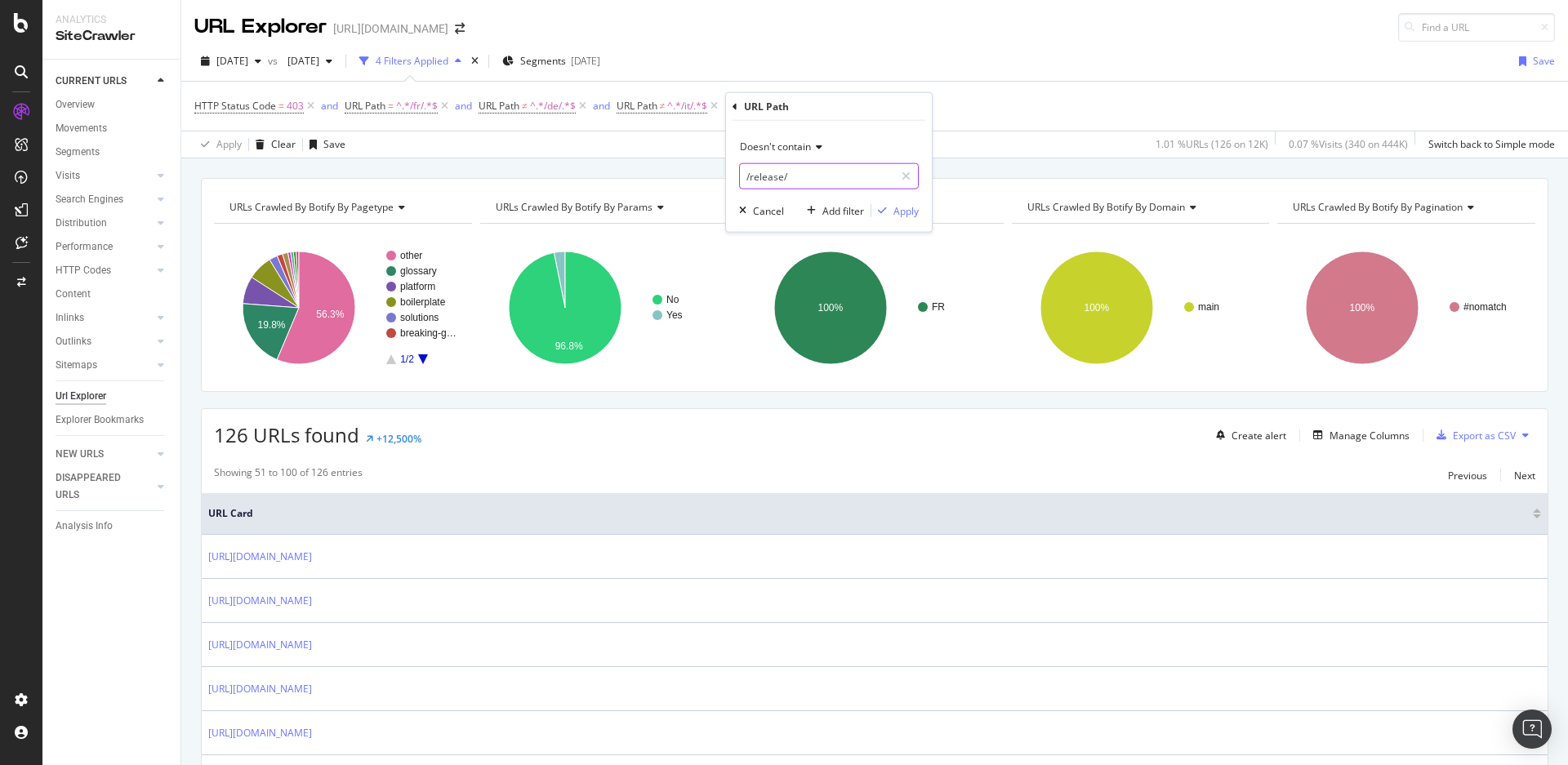 click on "/release/" at bounding box center [817, 176] 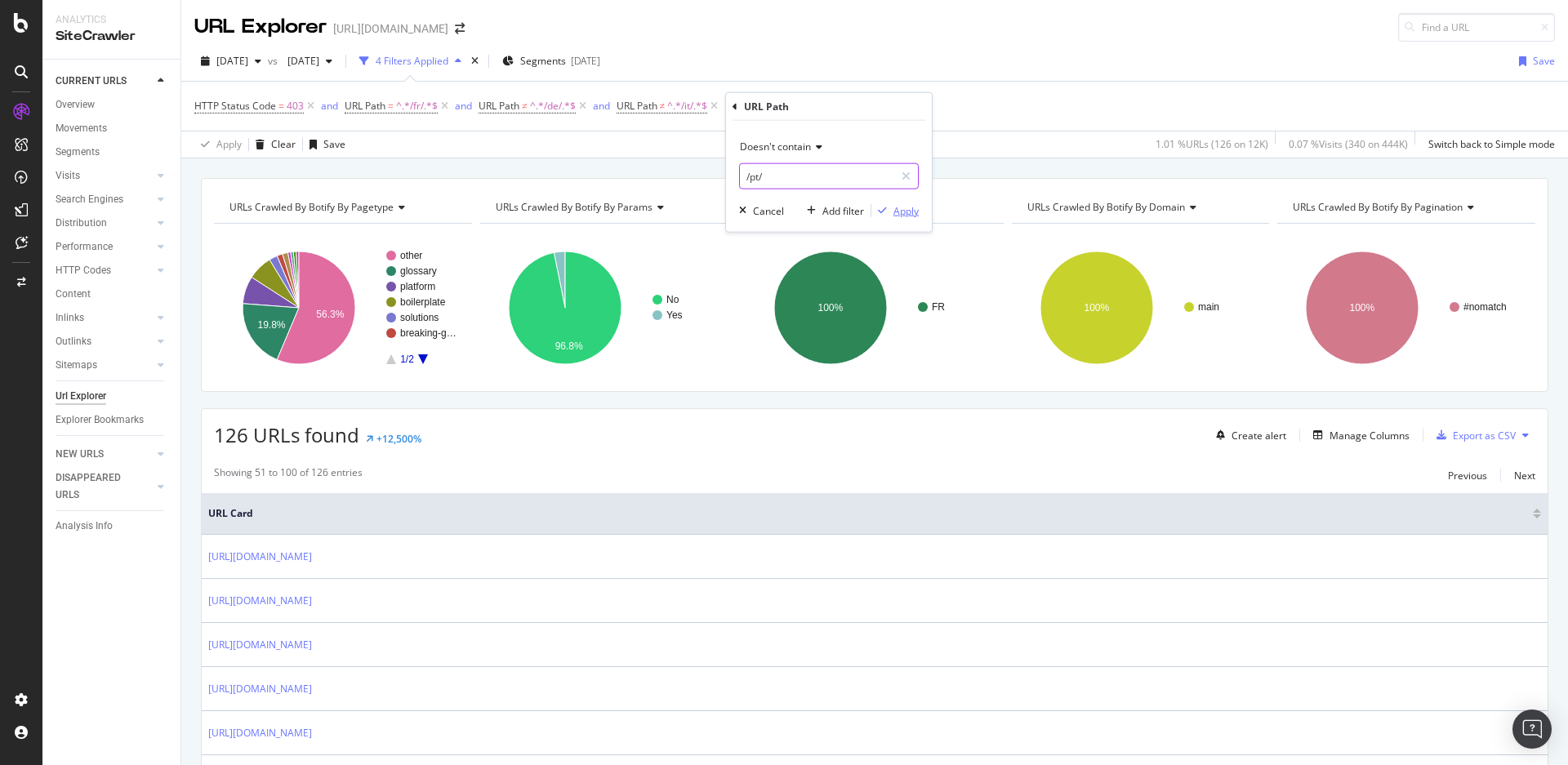 type on "/pt/" 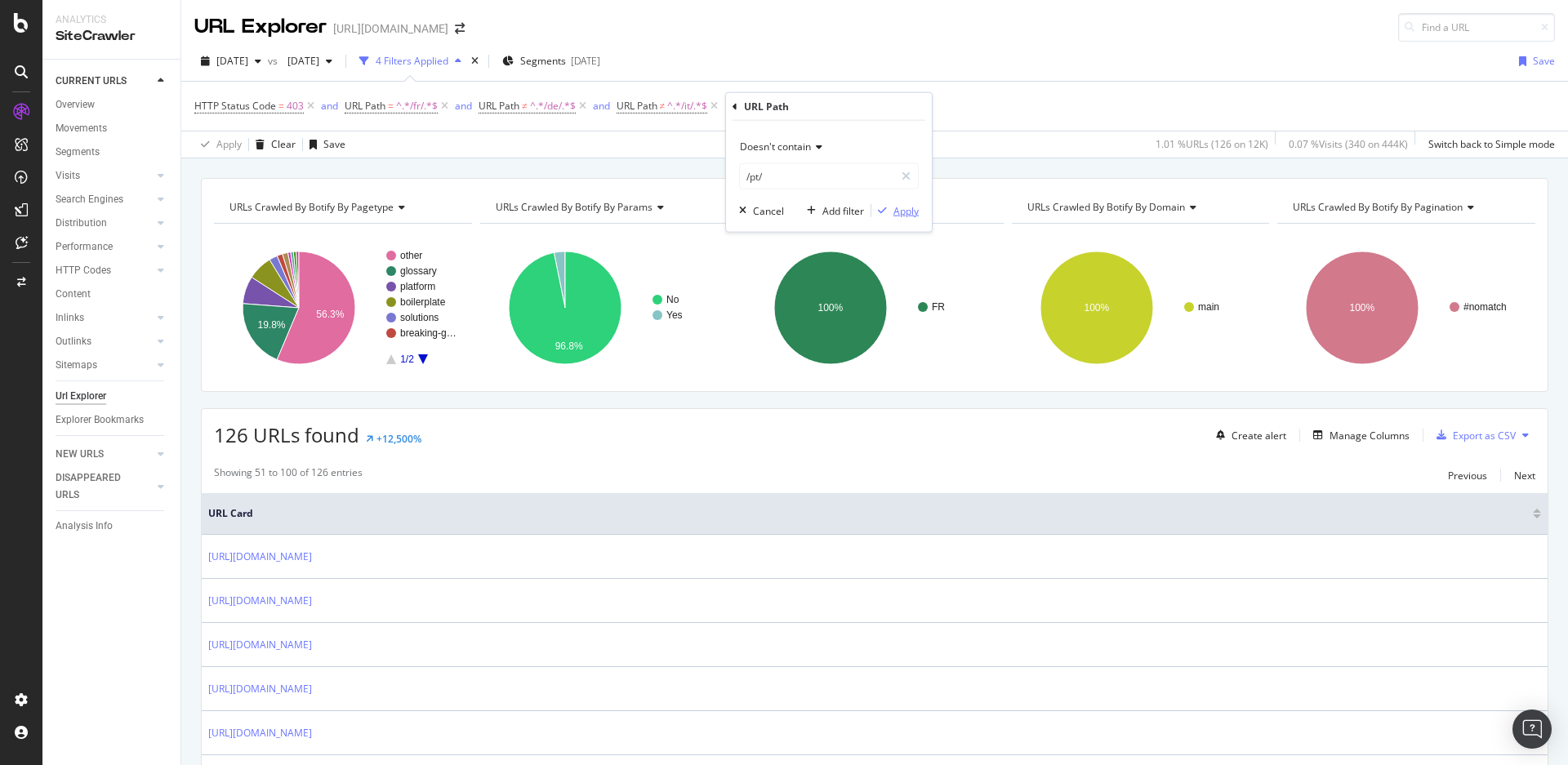 click at bounding box center [882, 211] 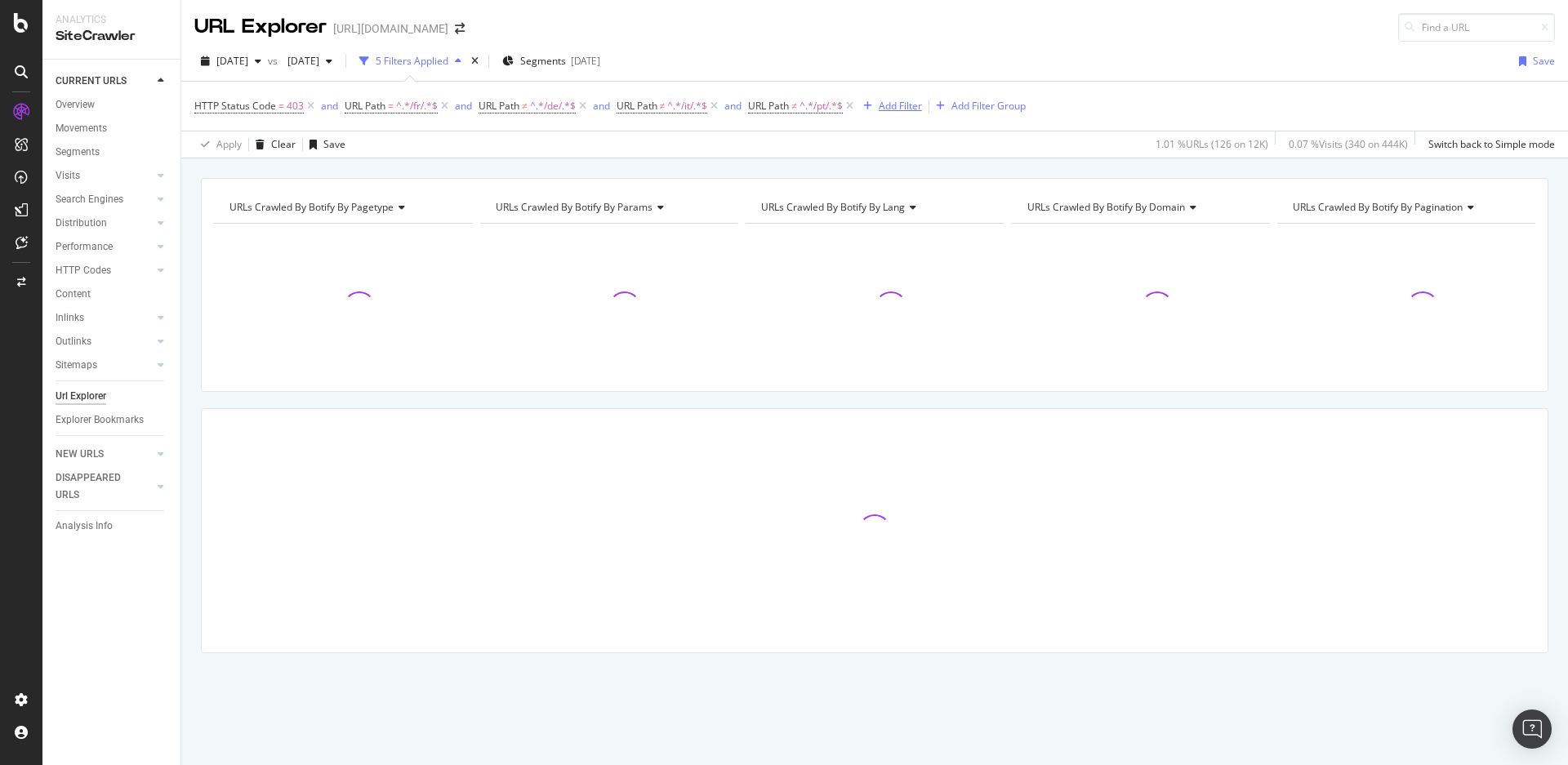 click on "Add Filter" at bounding box center [900, 105] 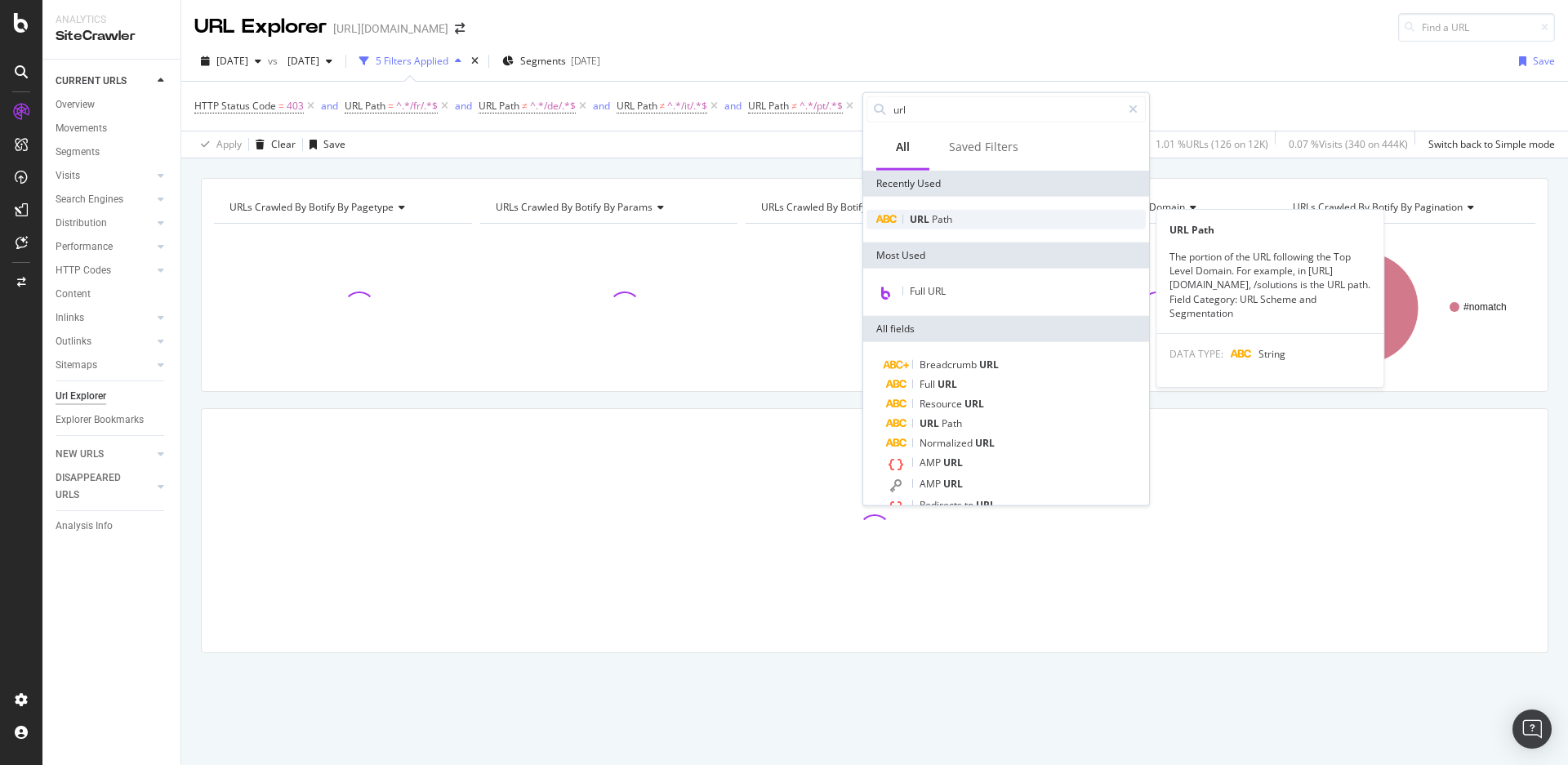 click on "URL" at bounding box center (920, 219) 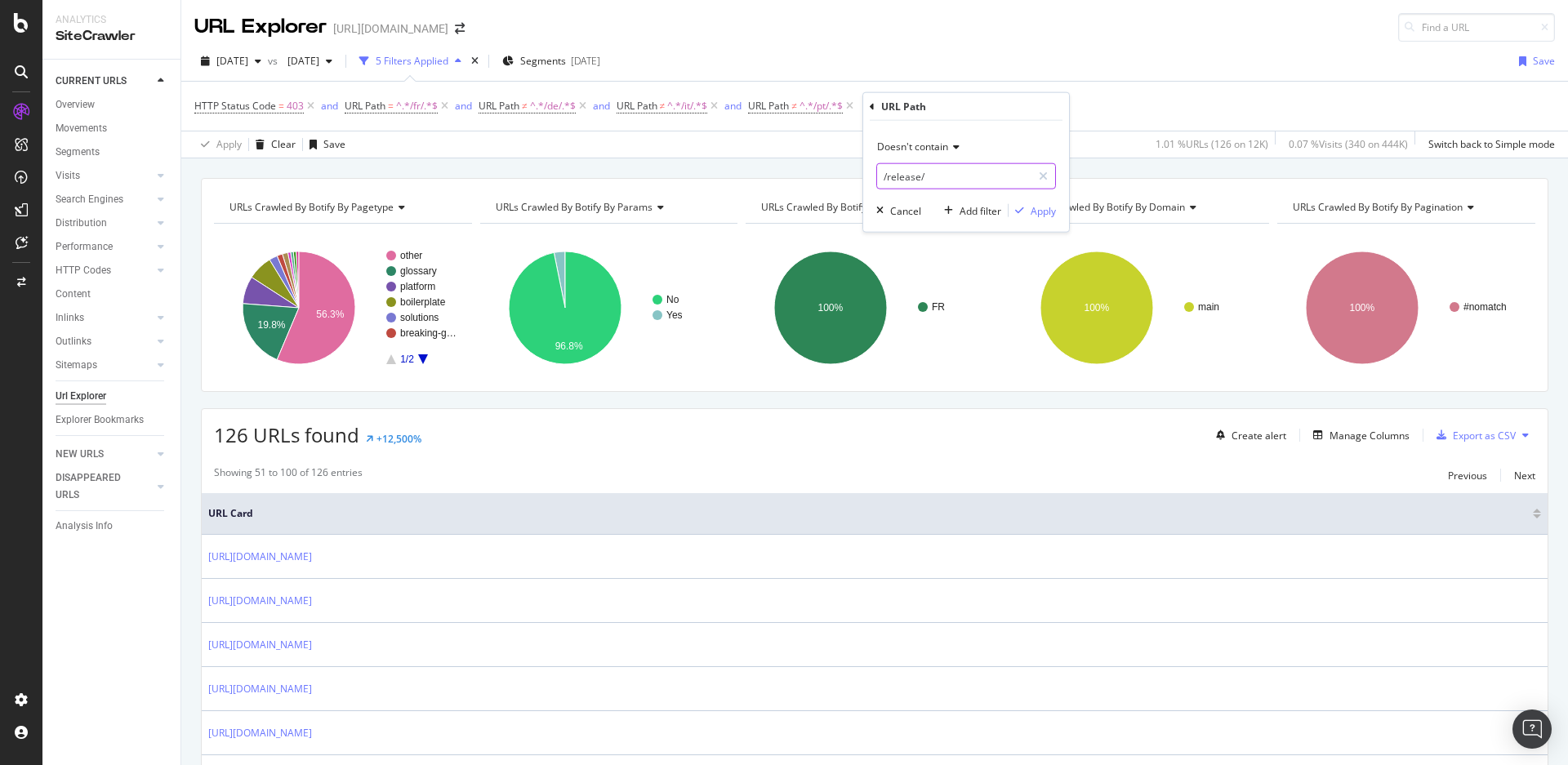 click on "/release/" at bounding box center [954, 176] 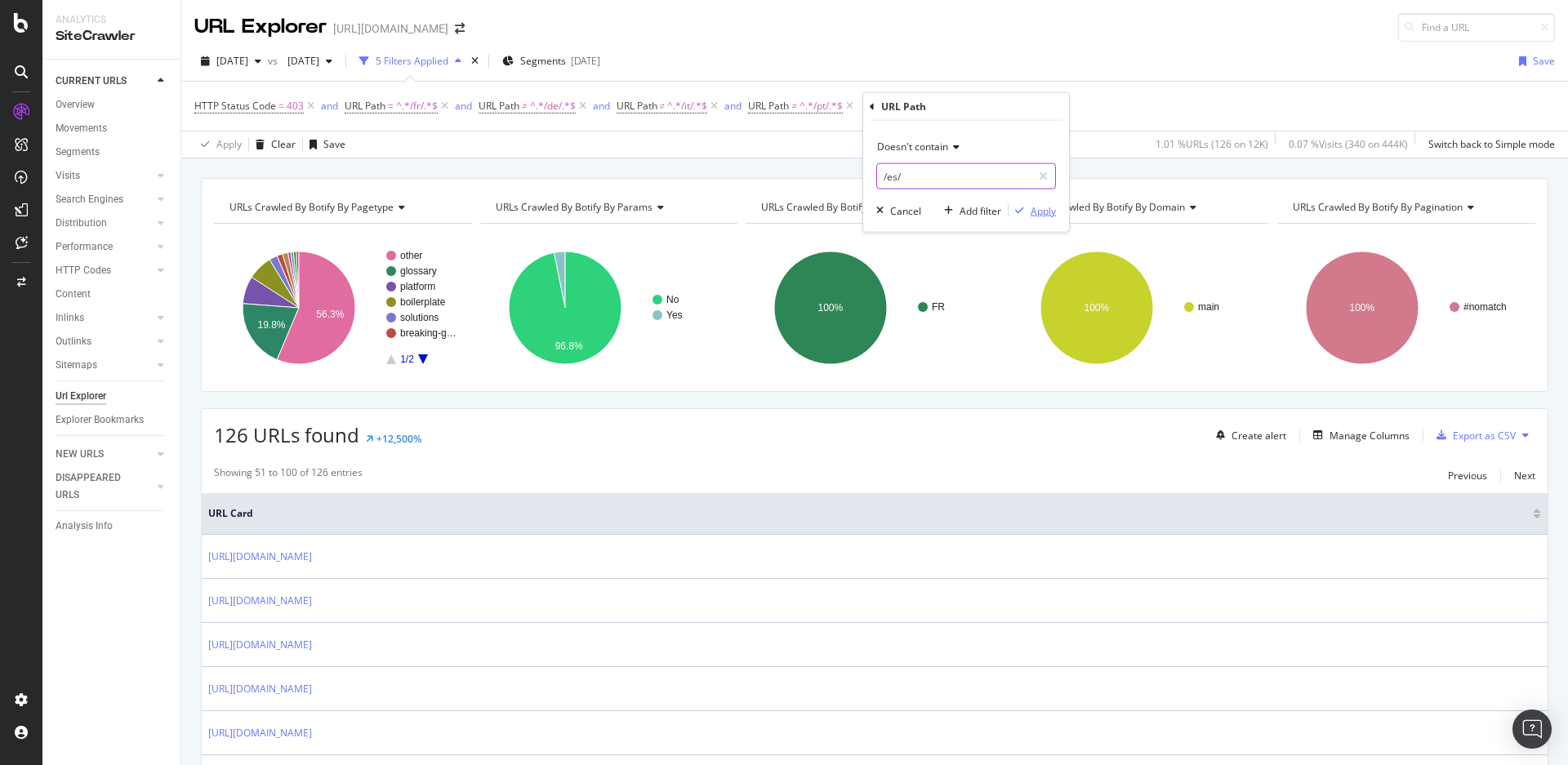 type on "/es/" 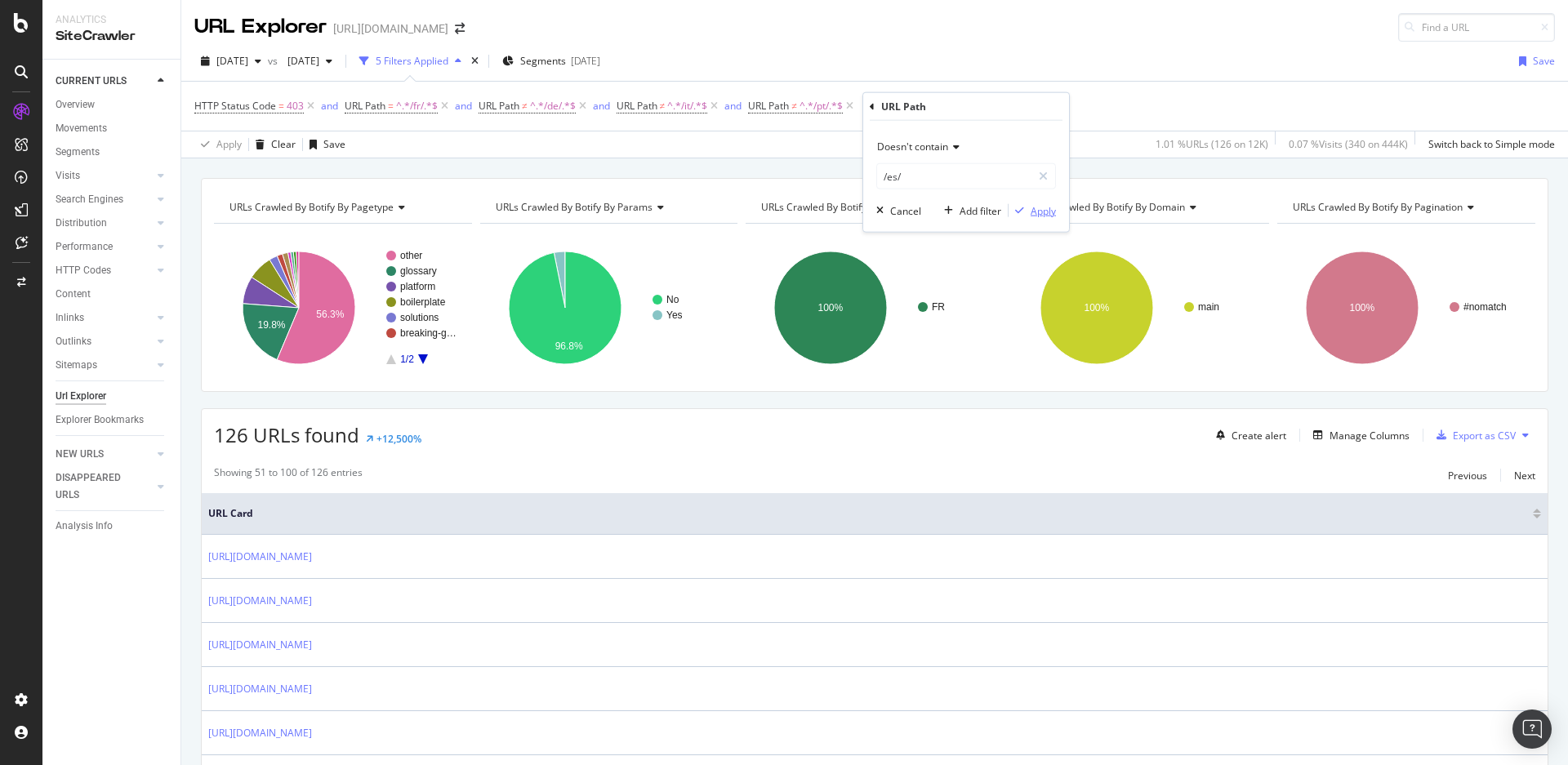 click at bounding box center (1019, 211) 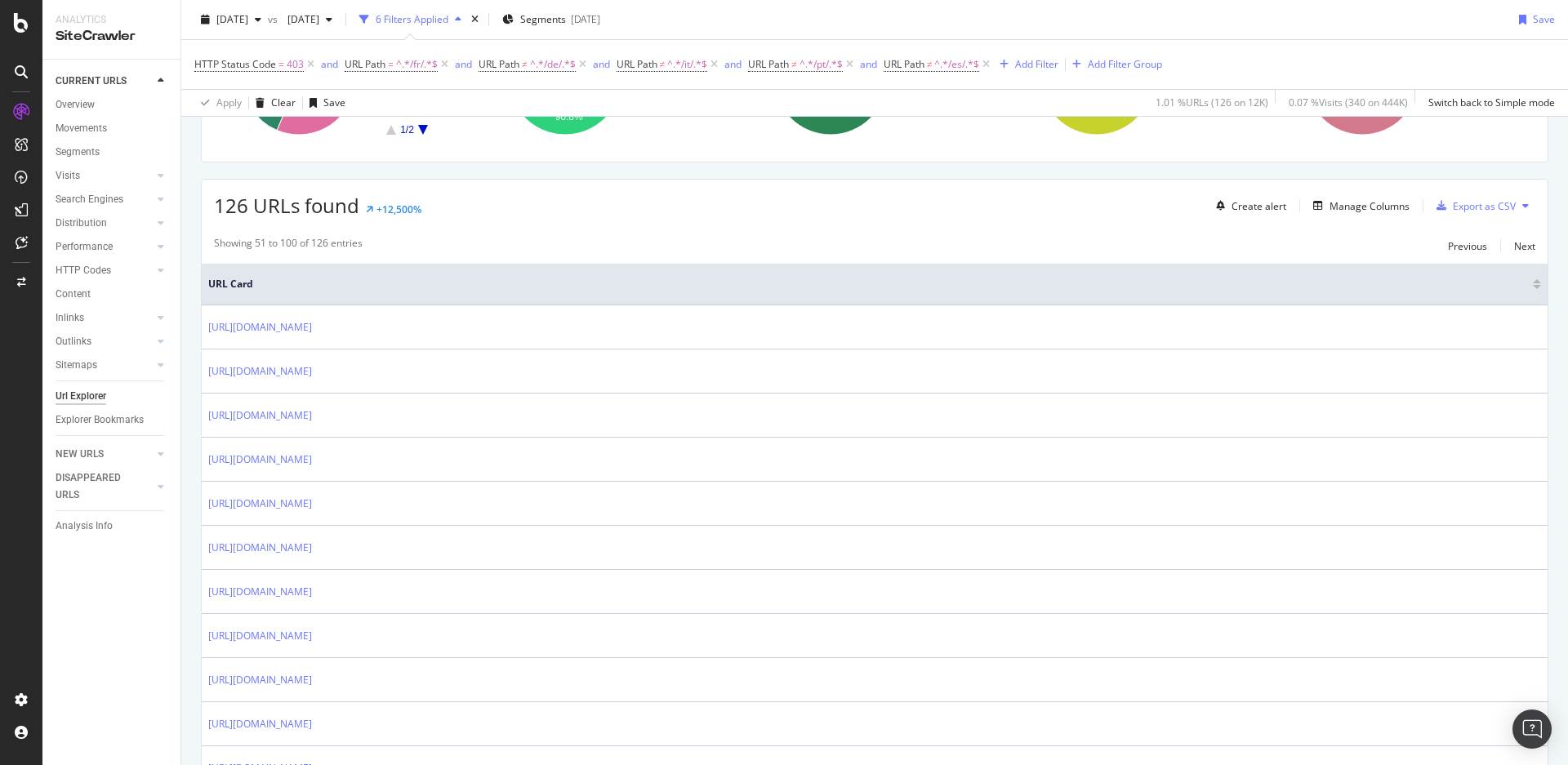 scroll, scrollTop: 0, scrollLeft: 0, axis: both 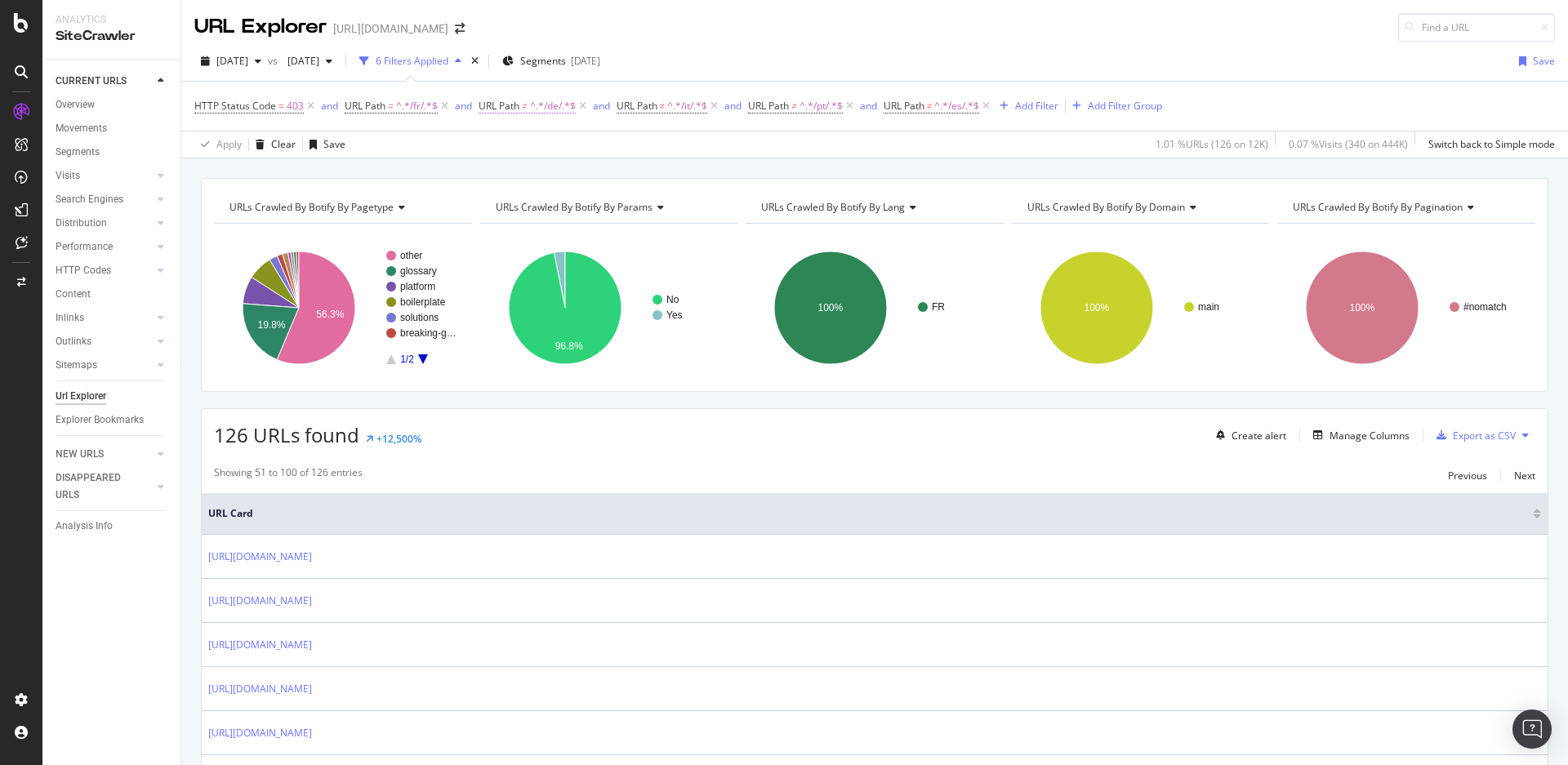 click on "URL Path" at bounding box center [499, 105] 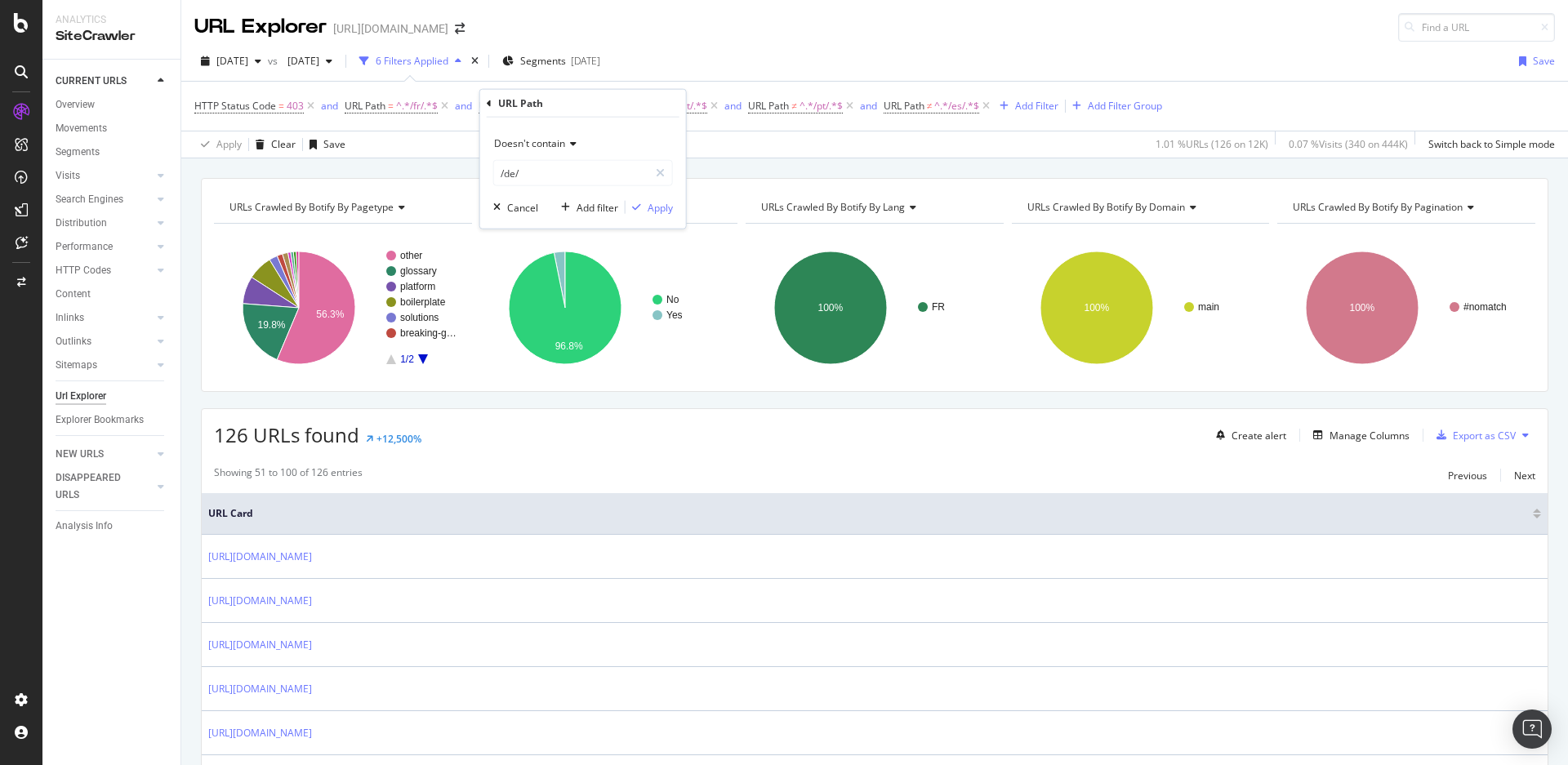 click on "Doesn't contain" at bounding box center (529, 143) 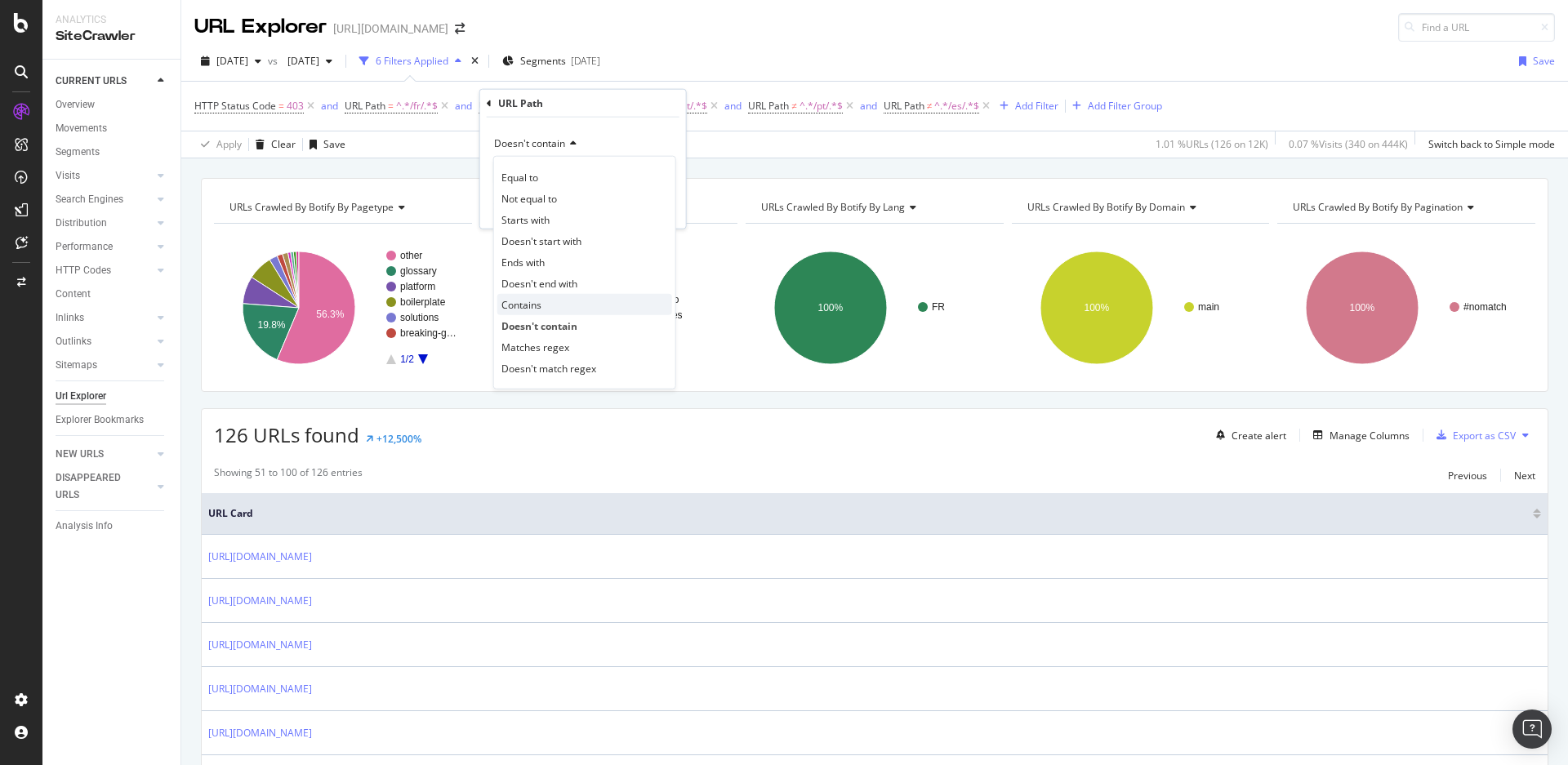 click on "Contains" at bounding box center [521, 304] 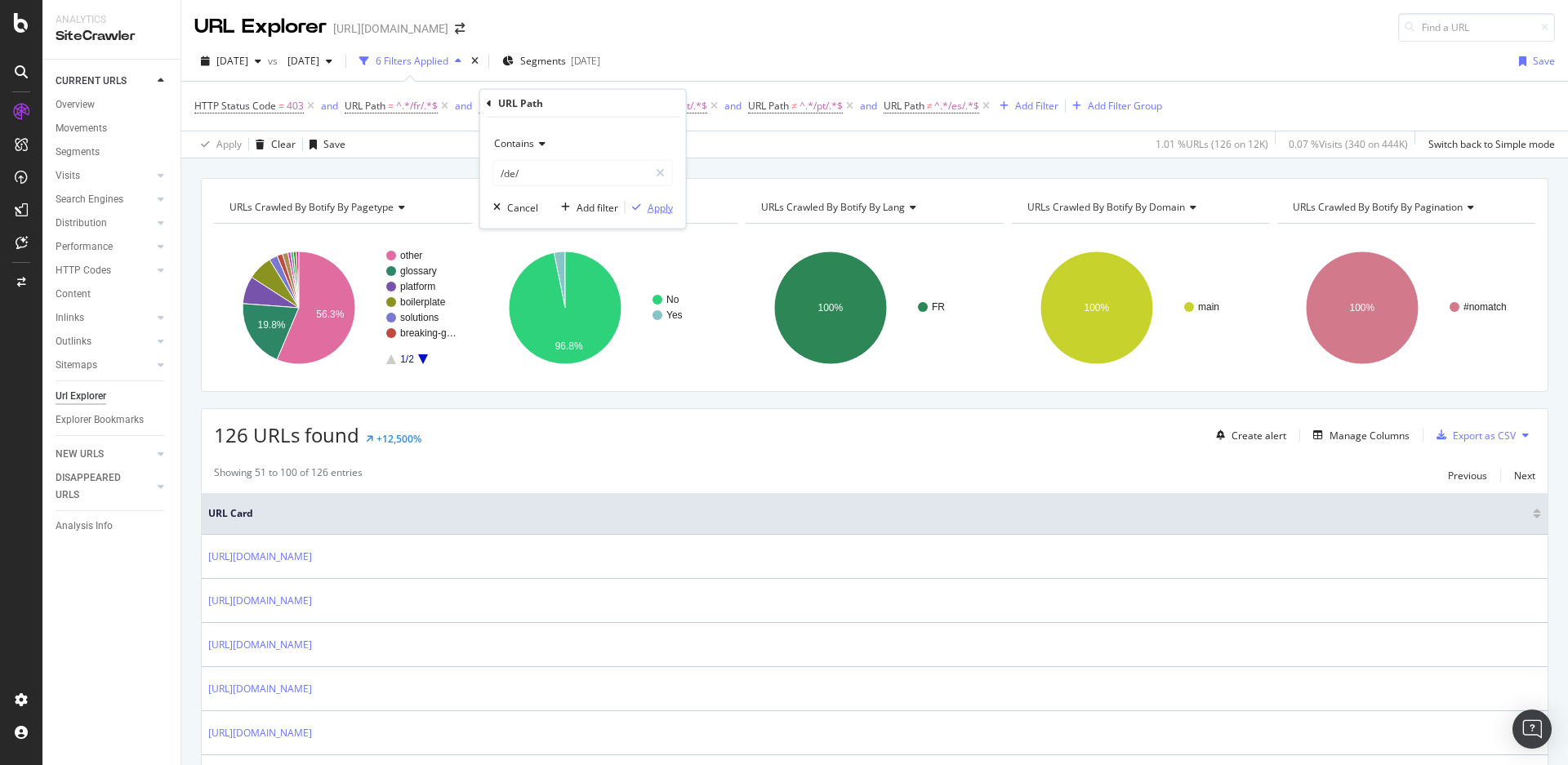 click on "Apply" at bounding box center [660, 207] 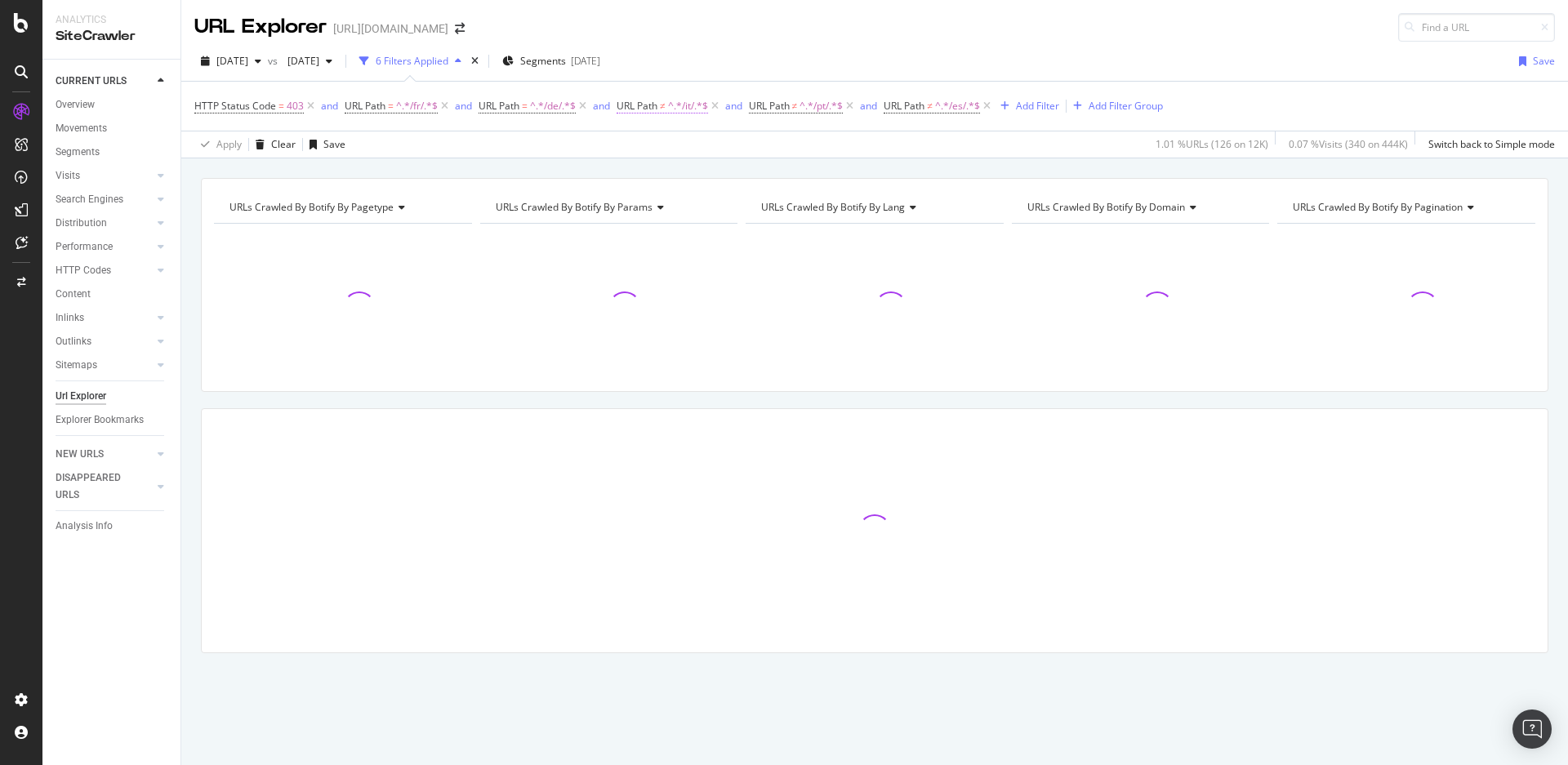 click on "URL Path   ≠     ^.*/it/.*$" at bounding box center (662, 106) 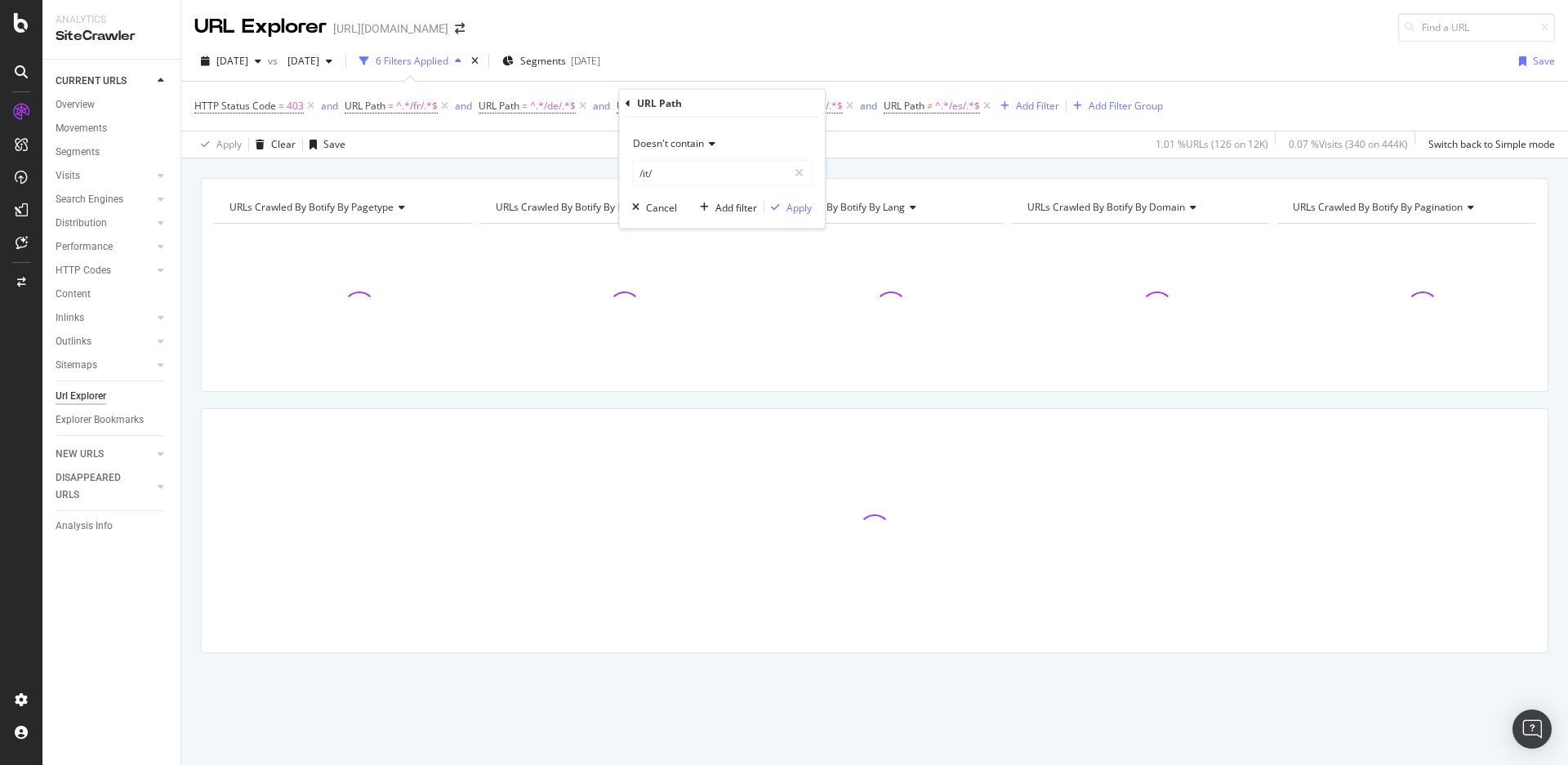 click on "Doesn't contain" at bounding box center (668, 143) 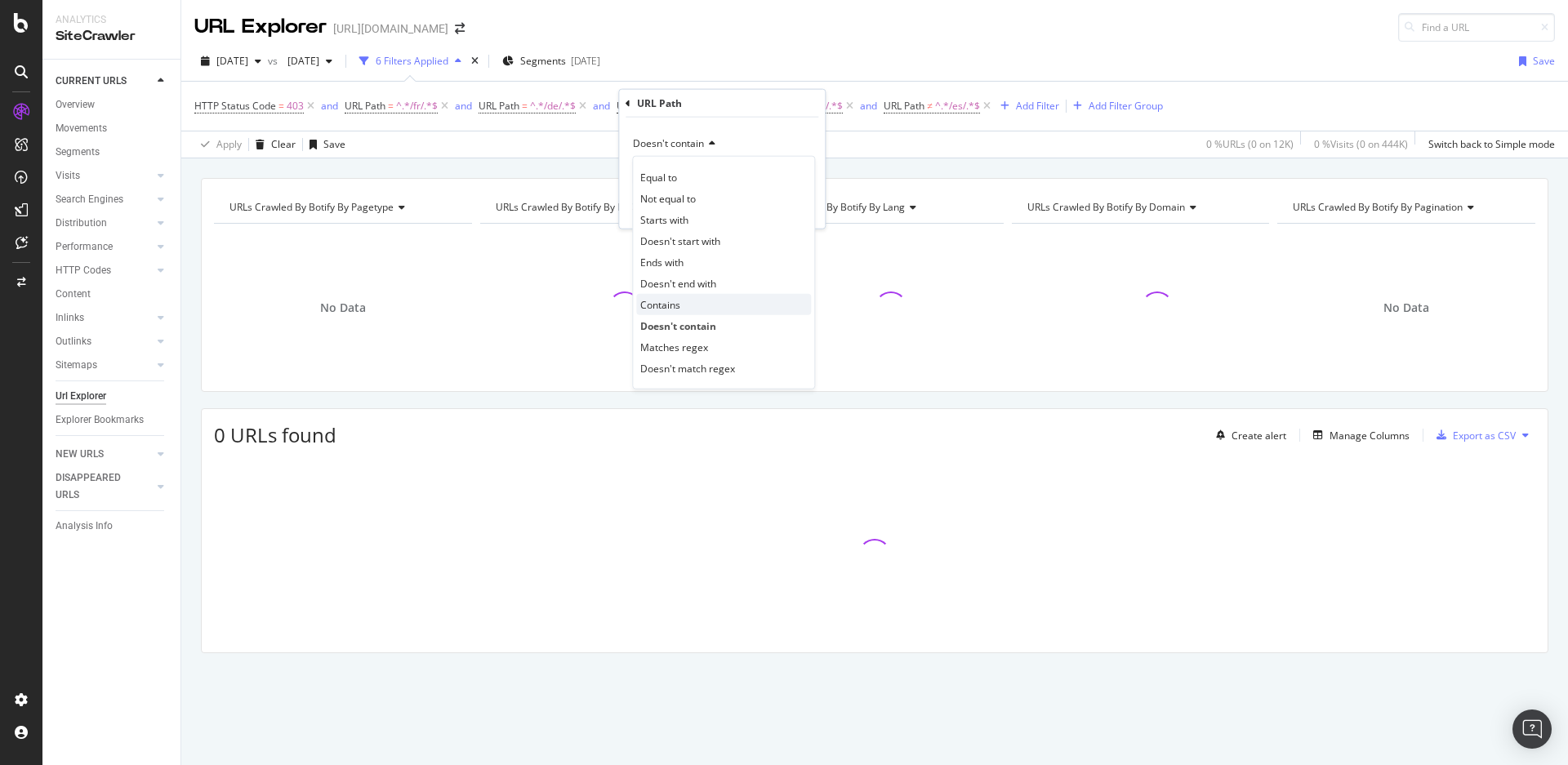 click on "Contains" at bounding box center (660, 304) 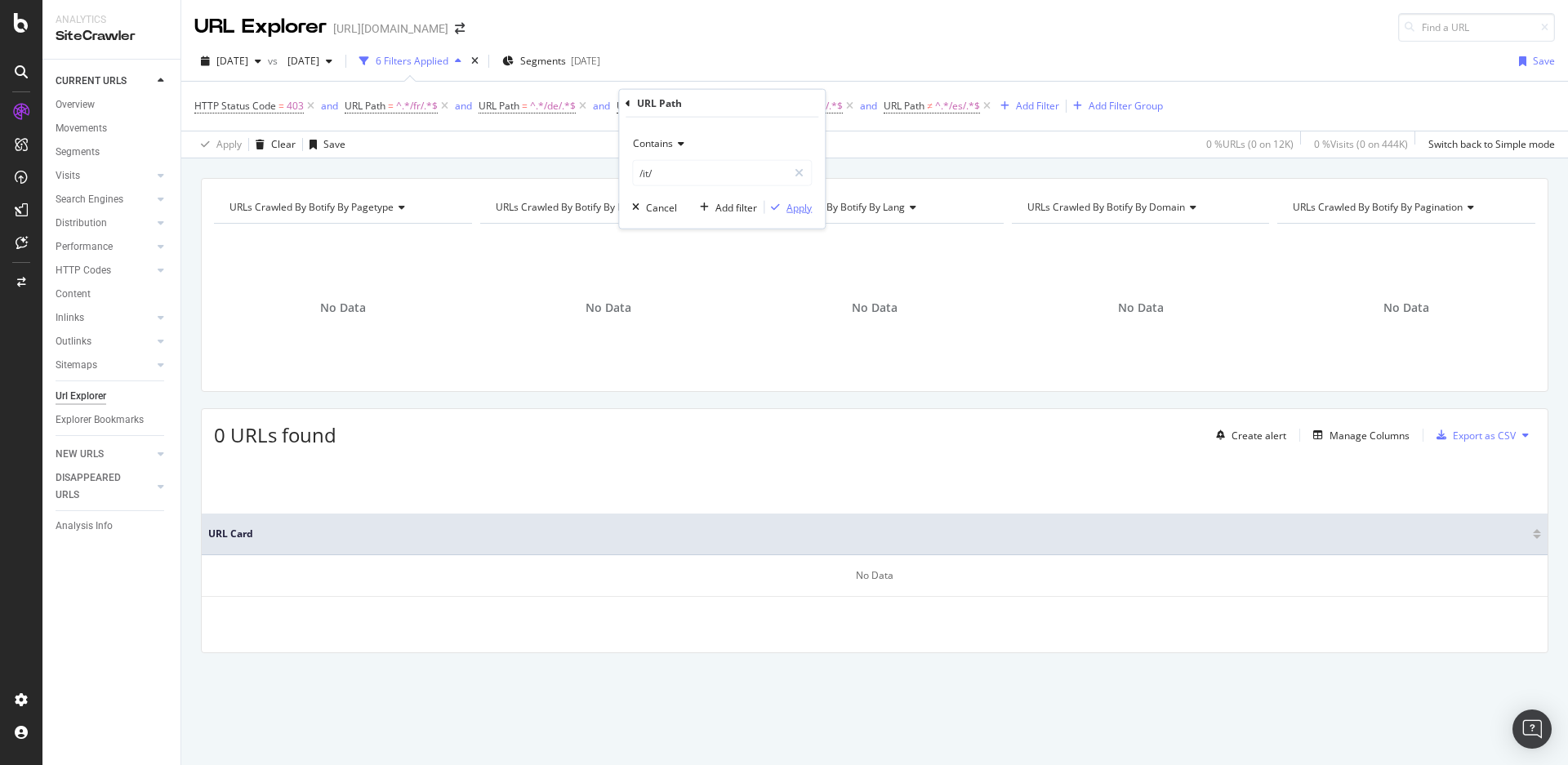 click on "Apply" at bounding box center (788, 207) 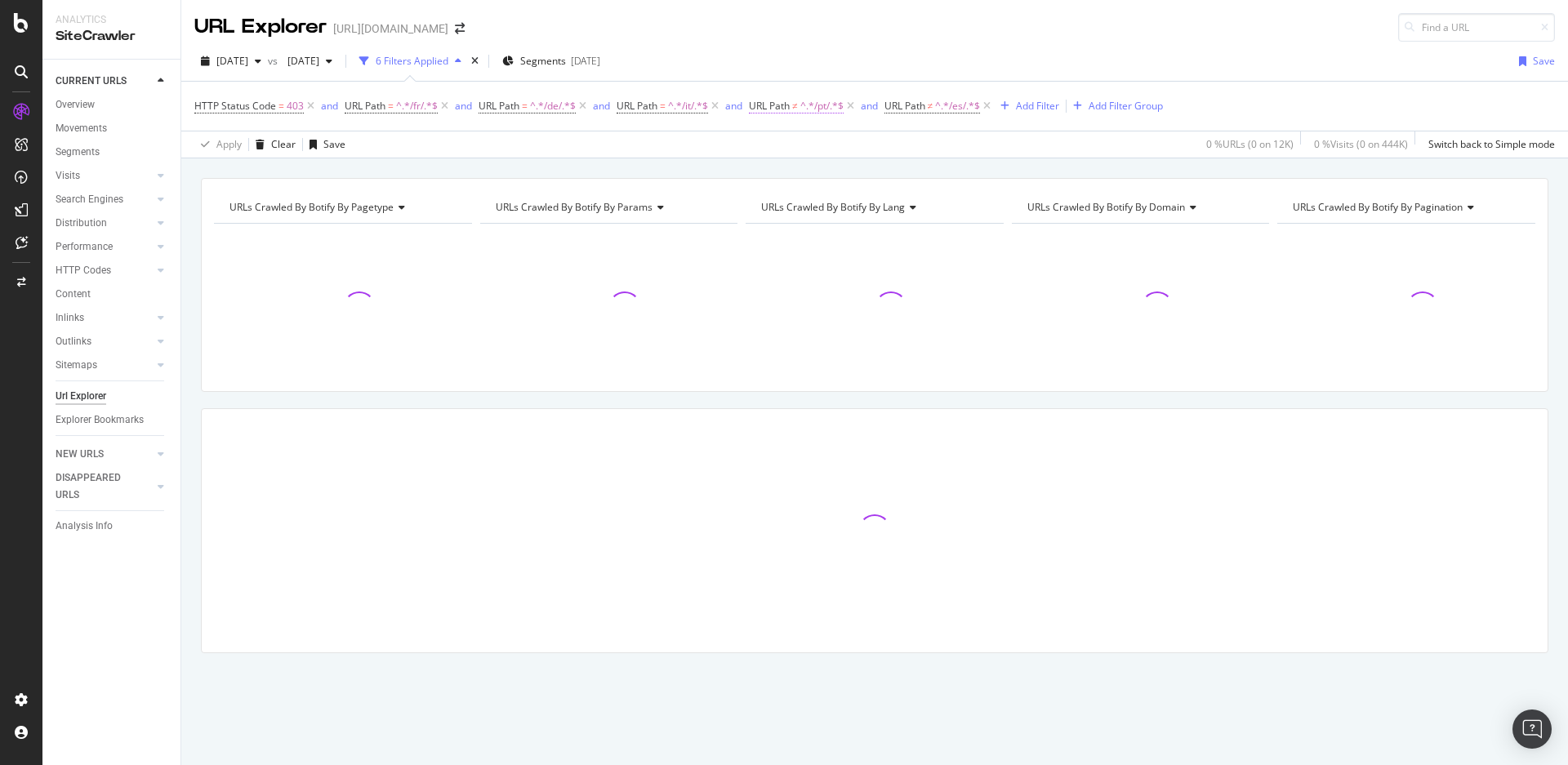 click on "URL Path   ≠     ^.*/pt/.*$" at bounding box center [796, 106] 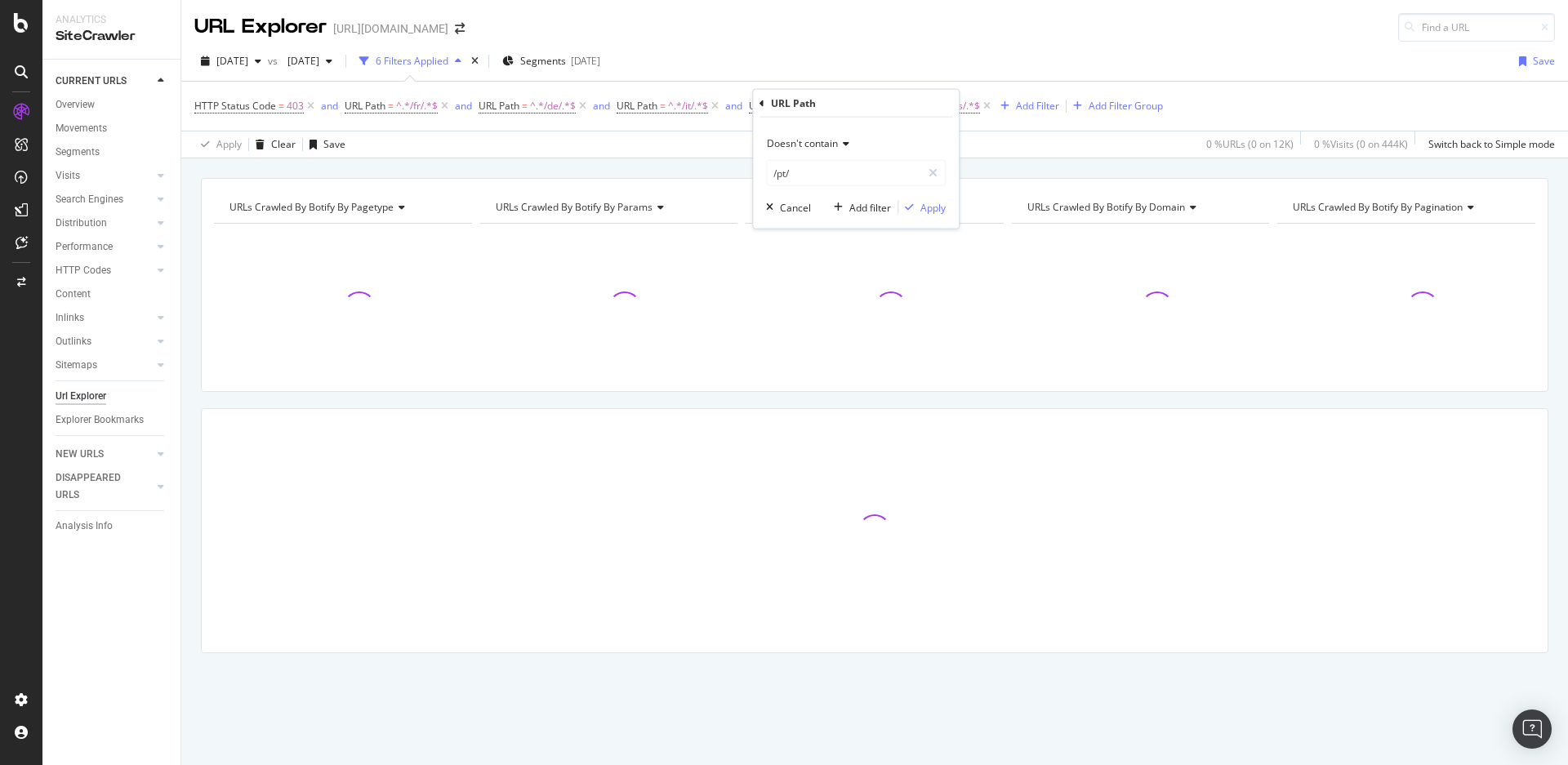 click on "Doesn't contain" at bounding box center [802, 143] 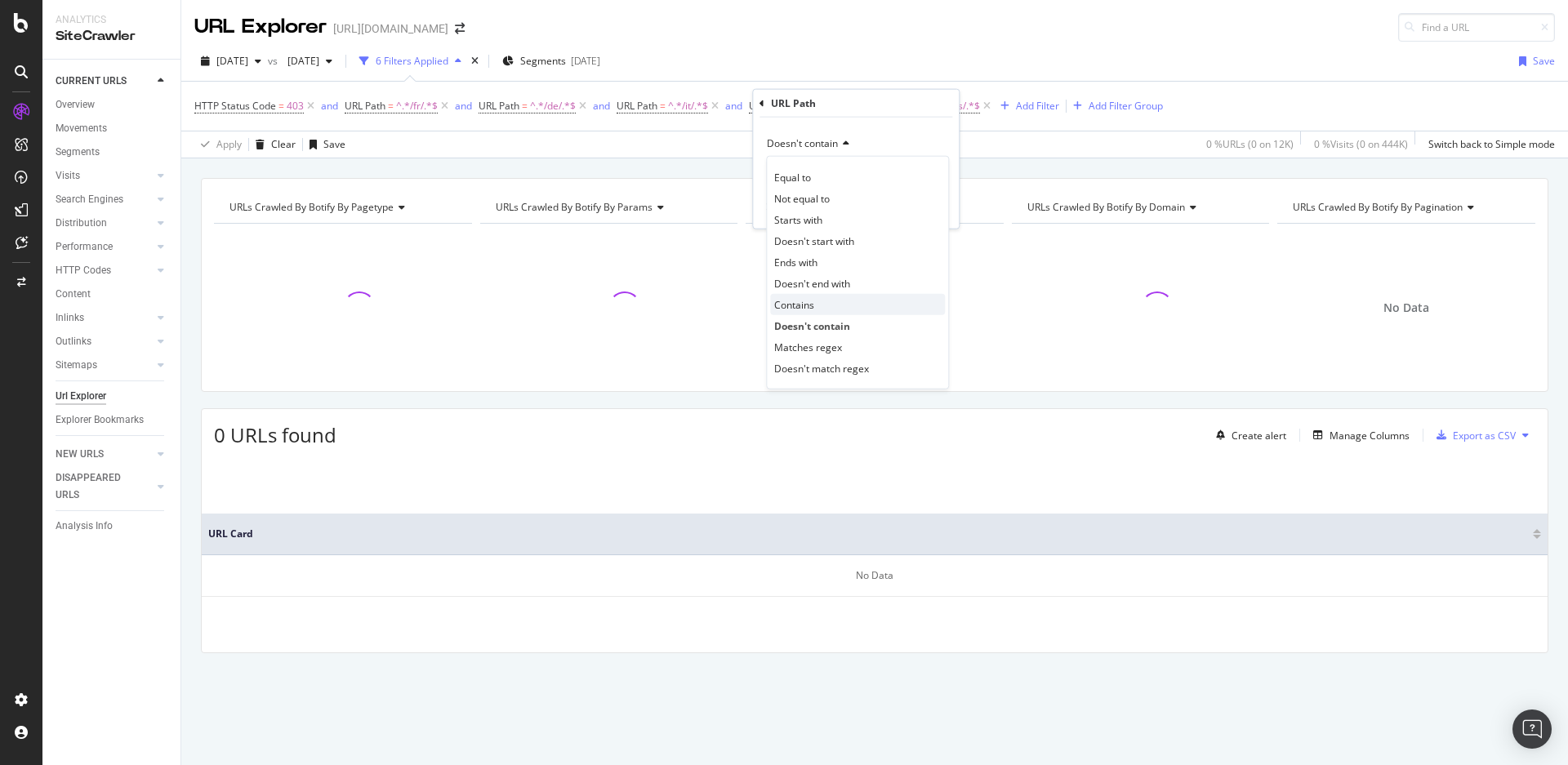 click on "Contains" at bounding box center (794, 304) 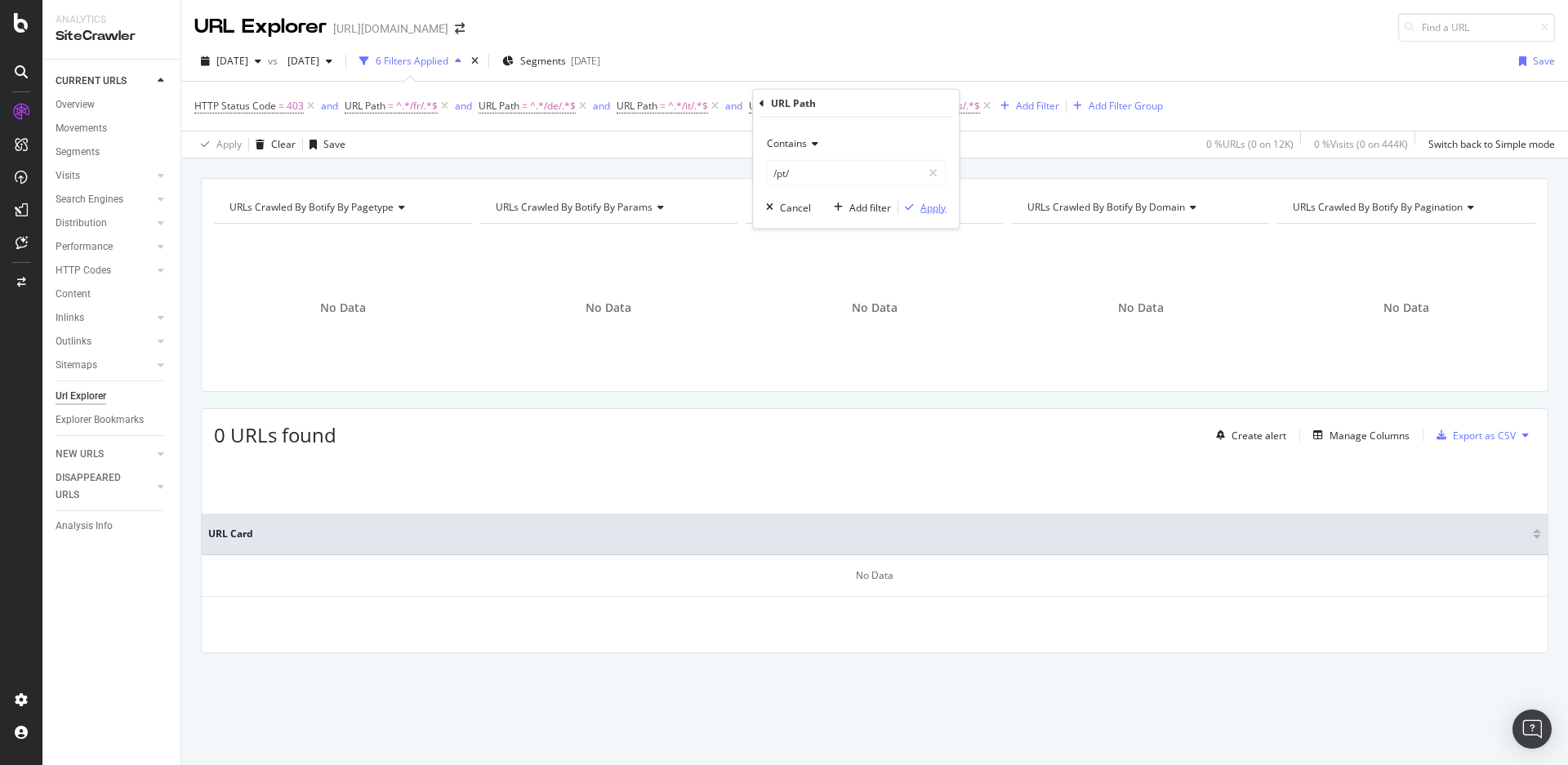 click on "Apply" at bounding box center (933, 207) 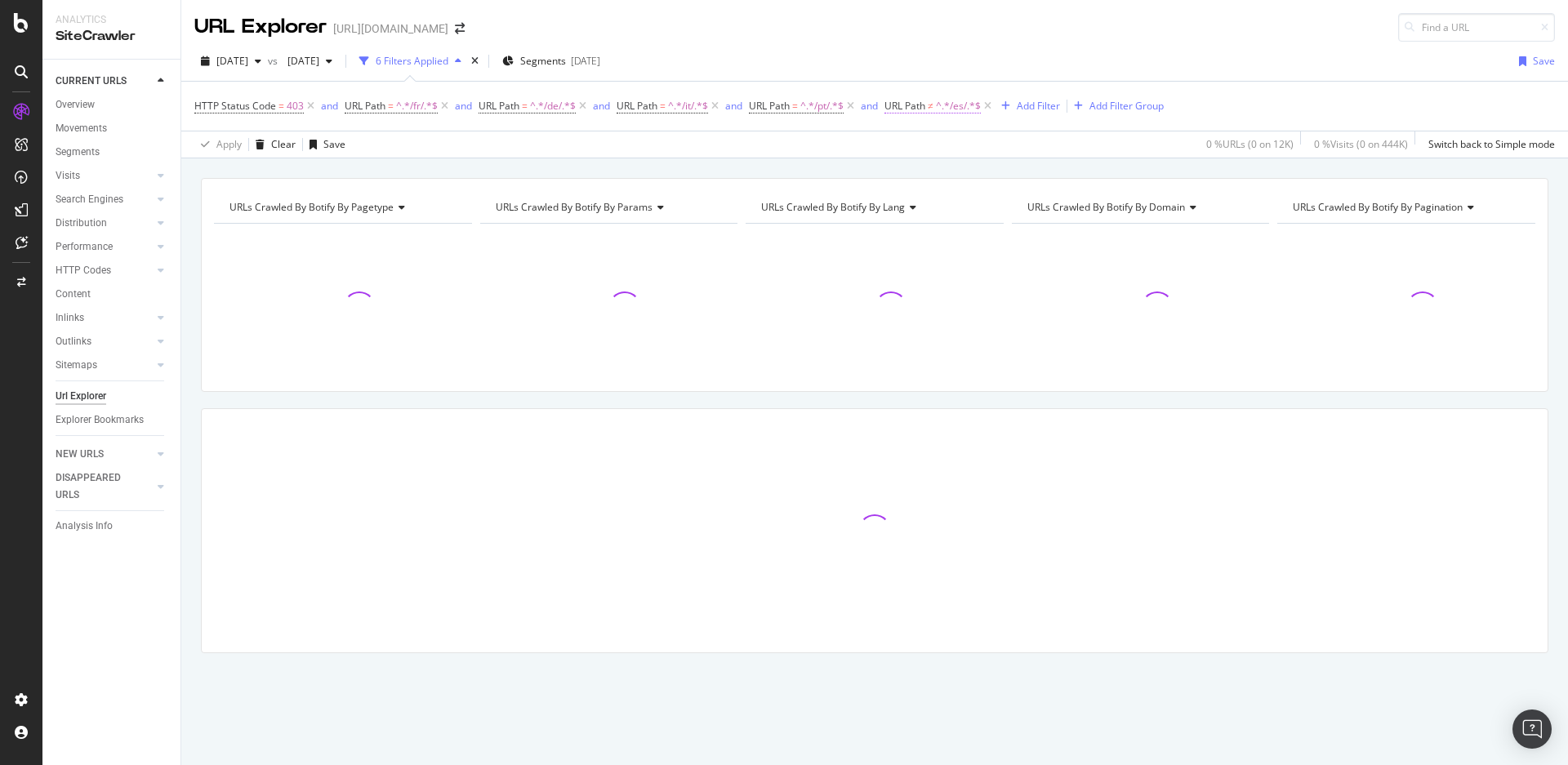 click on "URL Path" at bounding box center (905, 105) 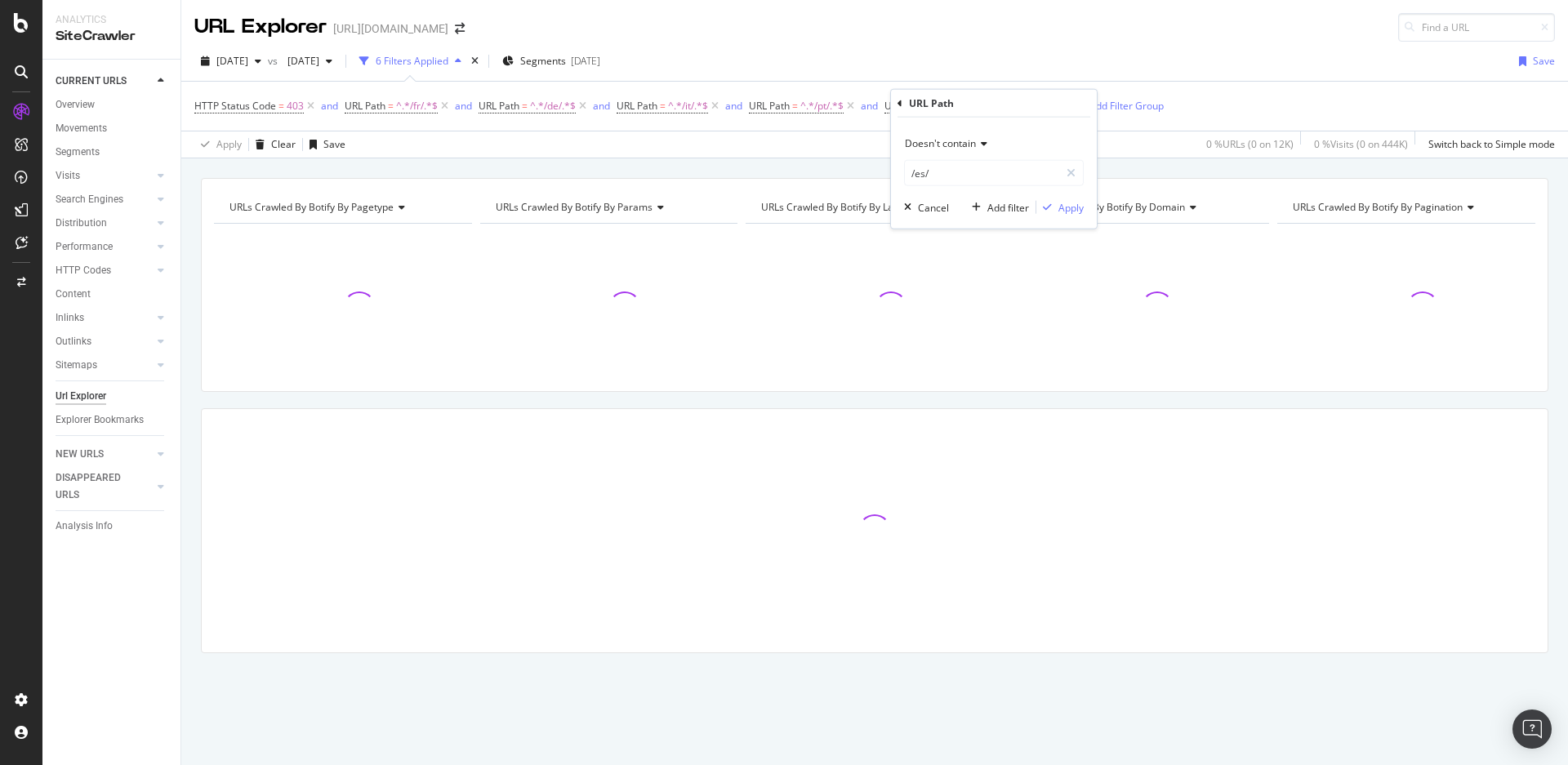click on "Doesn't contain" at bounding box center [940, 143] 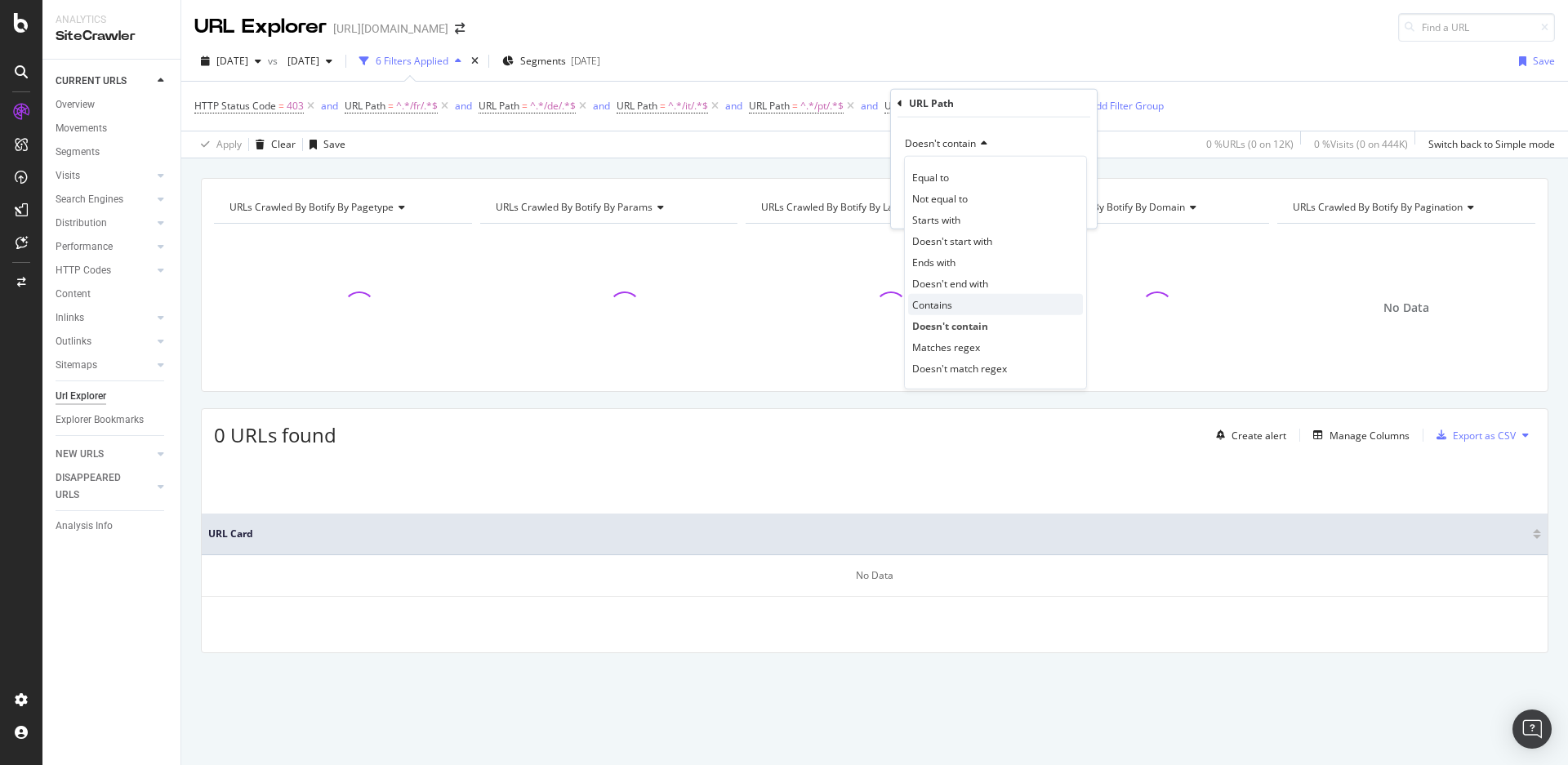 click on "Contains" at bounding box center (932, 304) 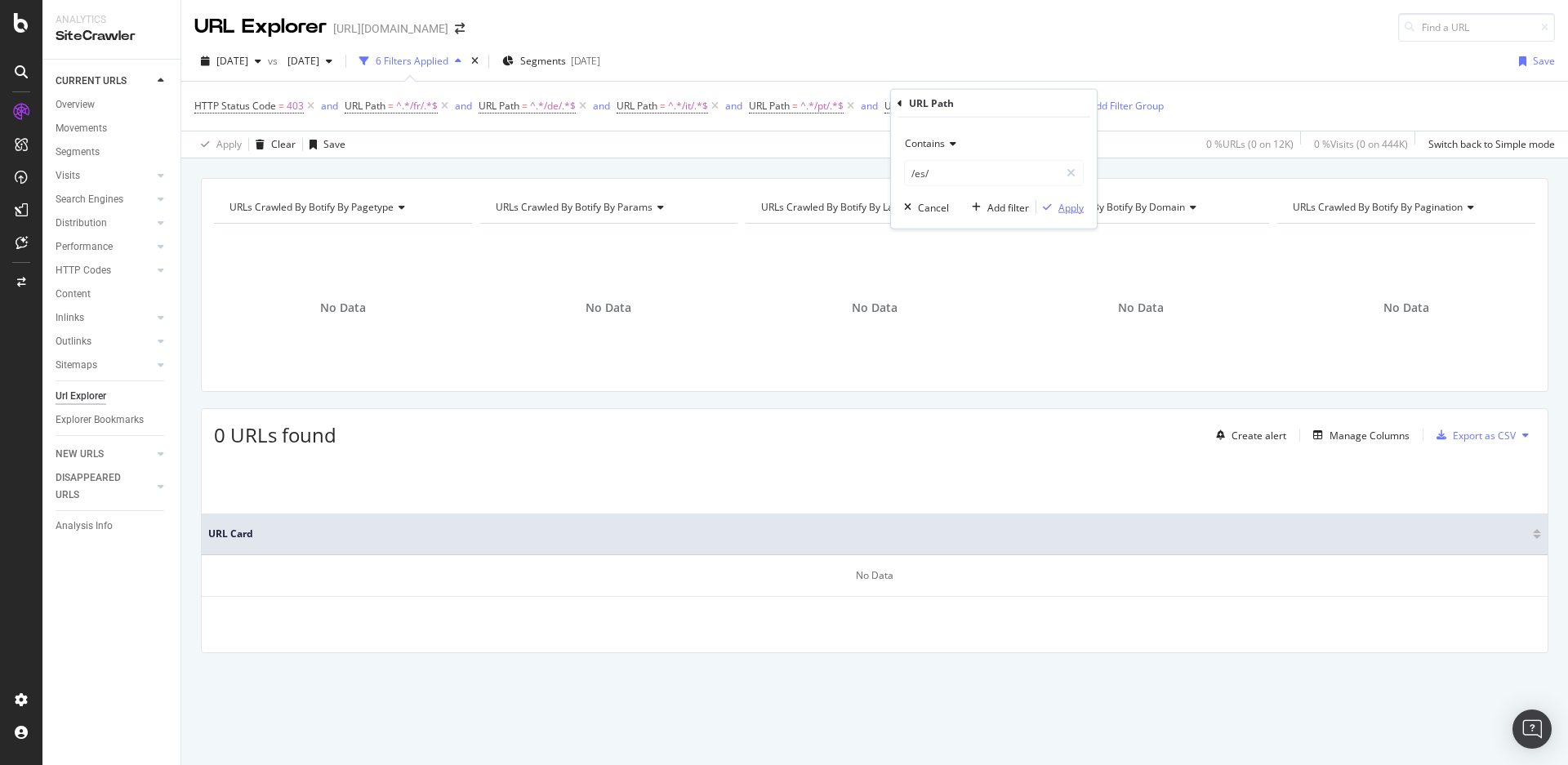 click at bounding box center [1047, 207] 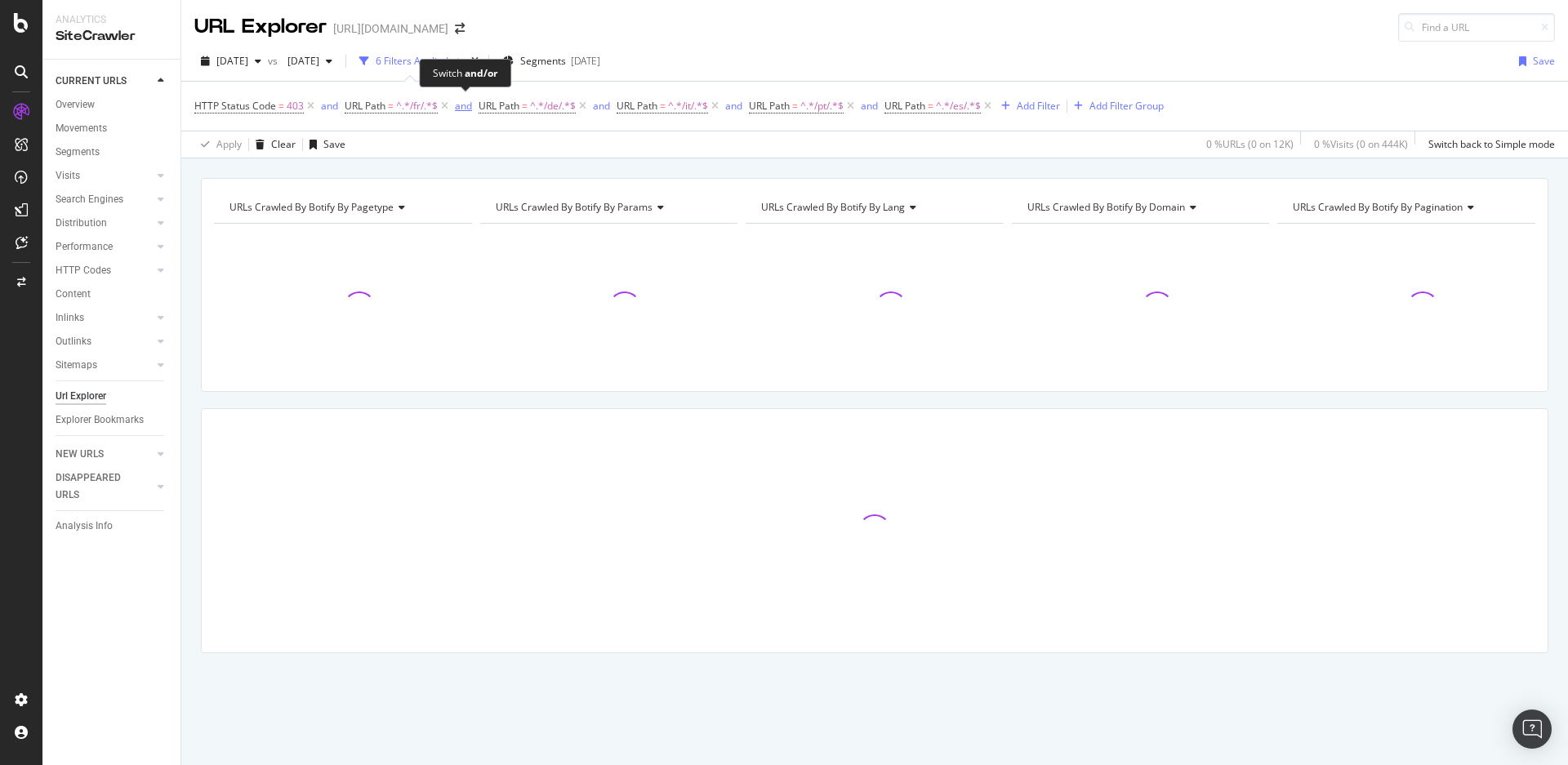 click on "and" at bounding box center (463, 105) 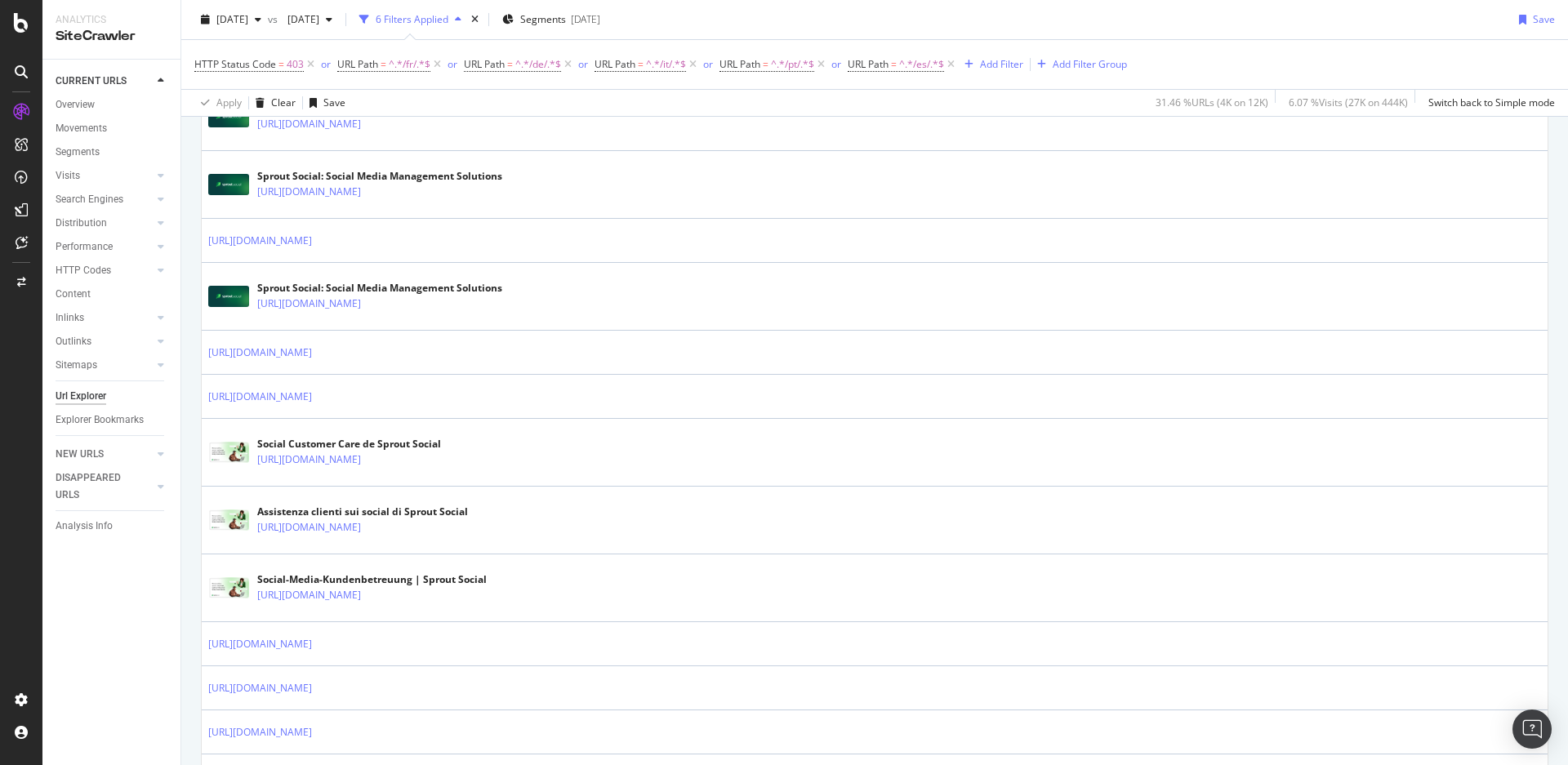 scroll, scrollTop: 0, scrollLeft: 0, axis: both 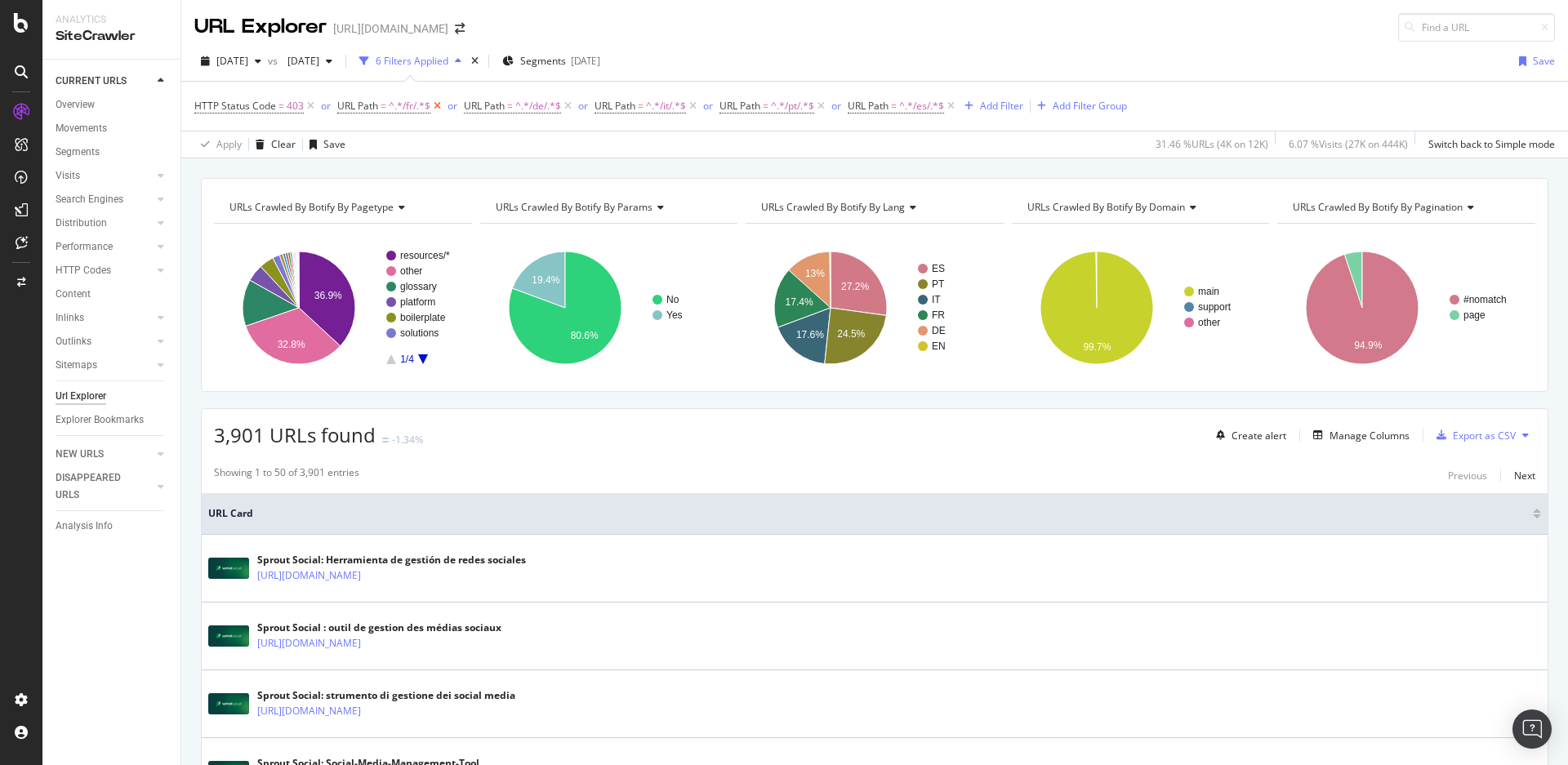 click at bounding box center (437, 106) 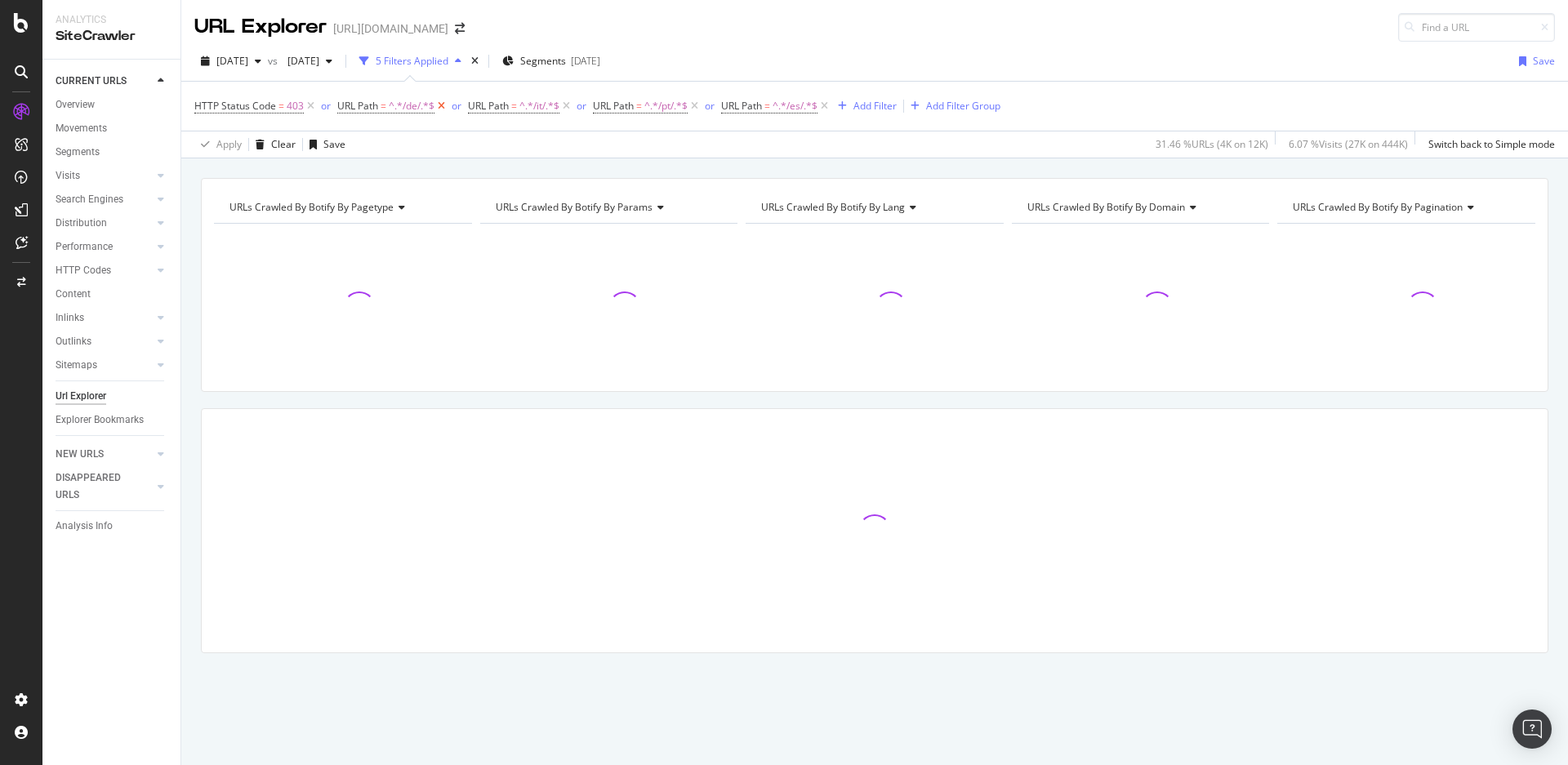 click at bounding box center [441, 106] 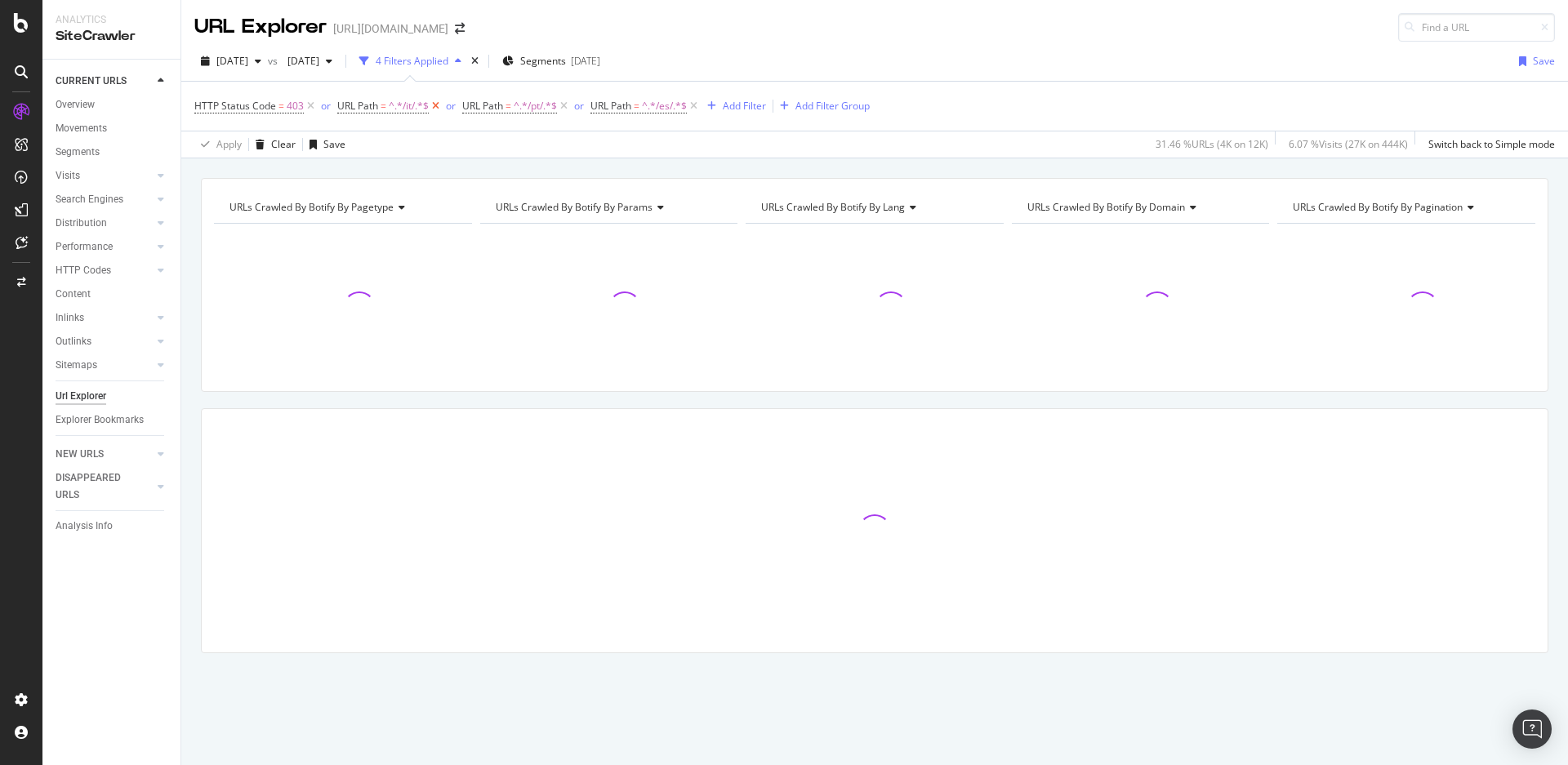 click at bounding box center (435, 106) 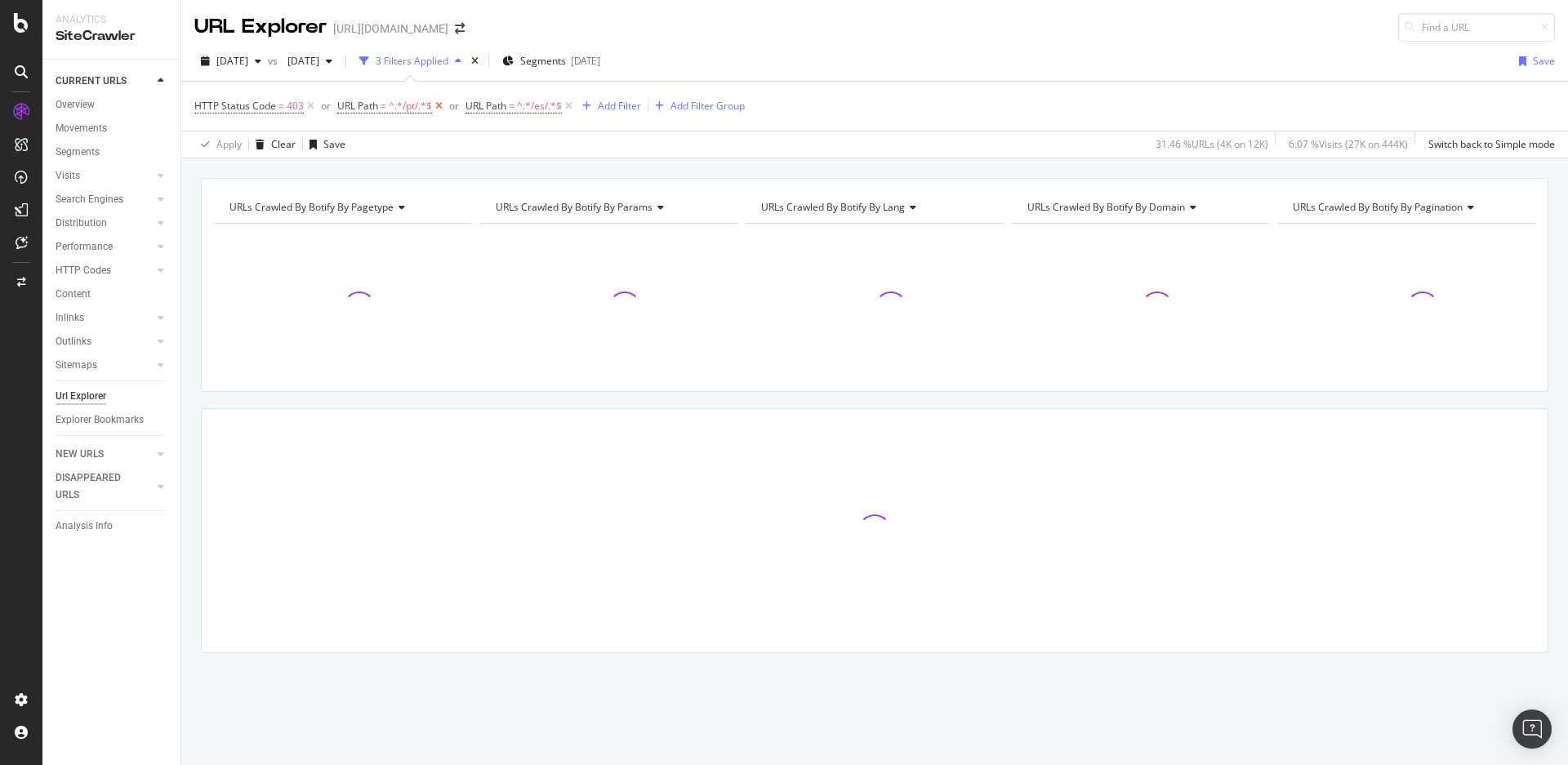 click at bounding box center (439, 106) 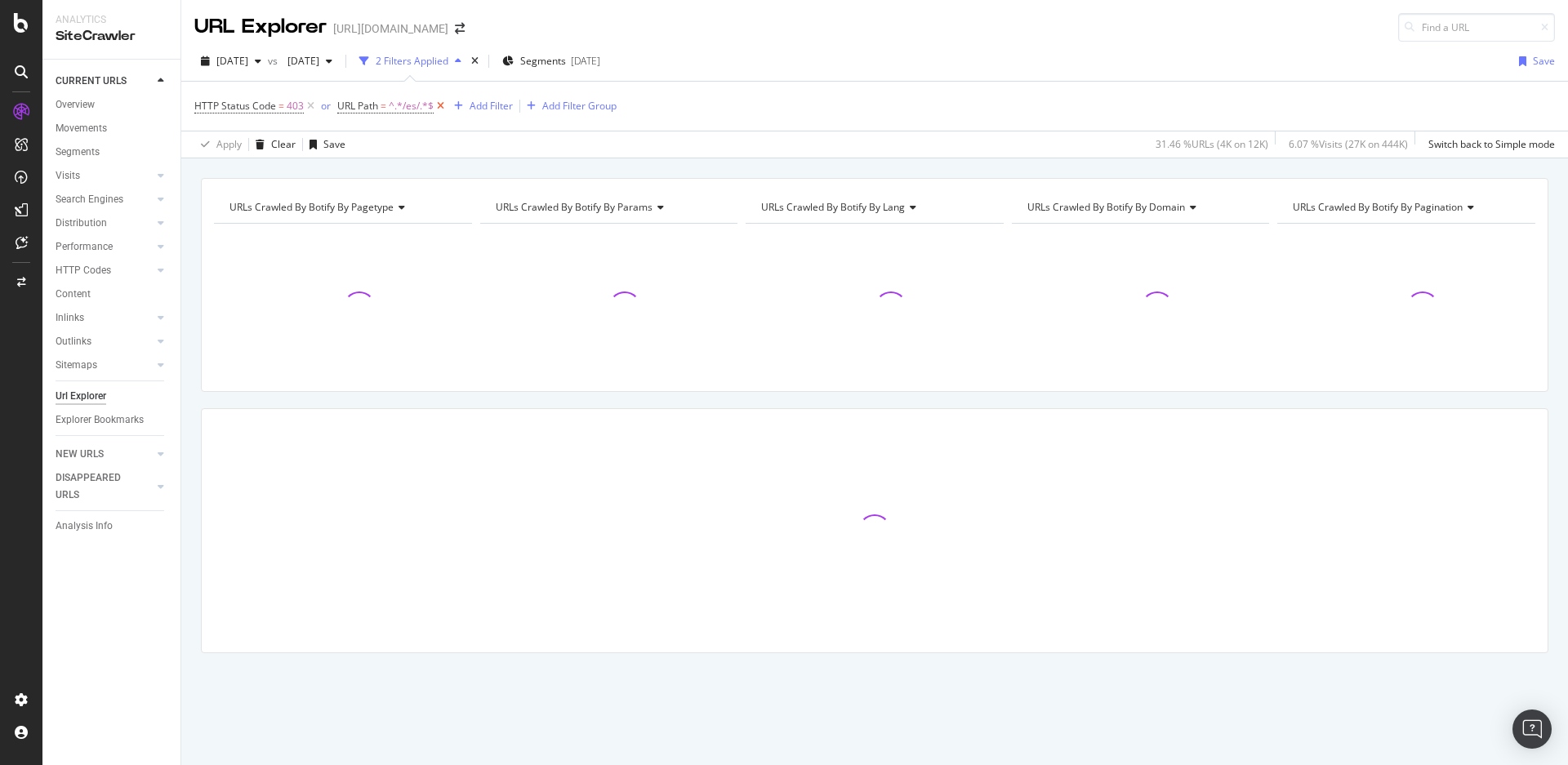 click at bounding box center [440, 106] 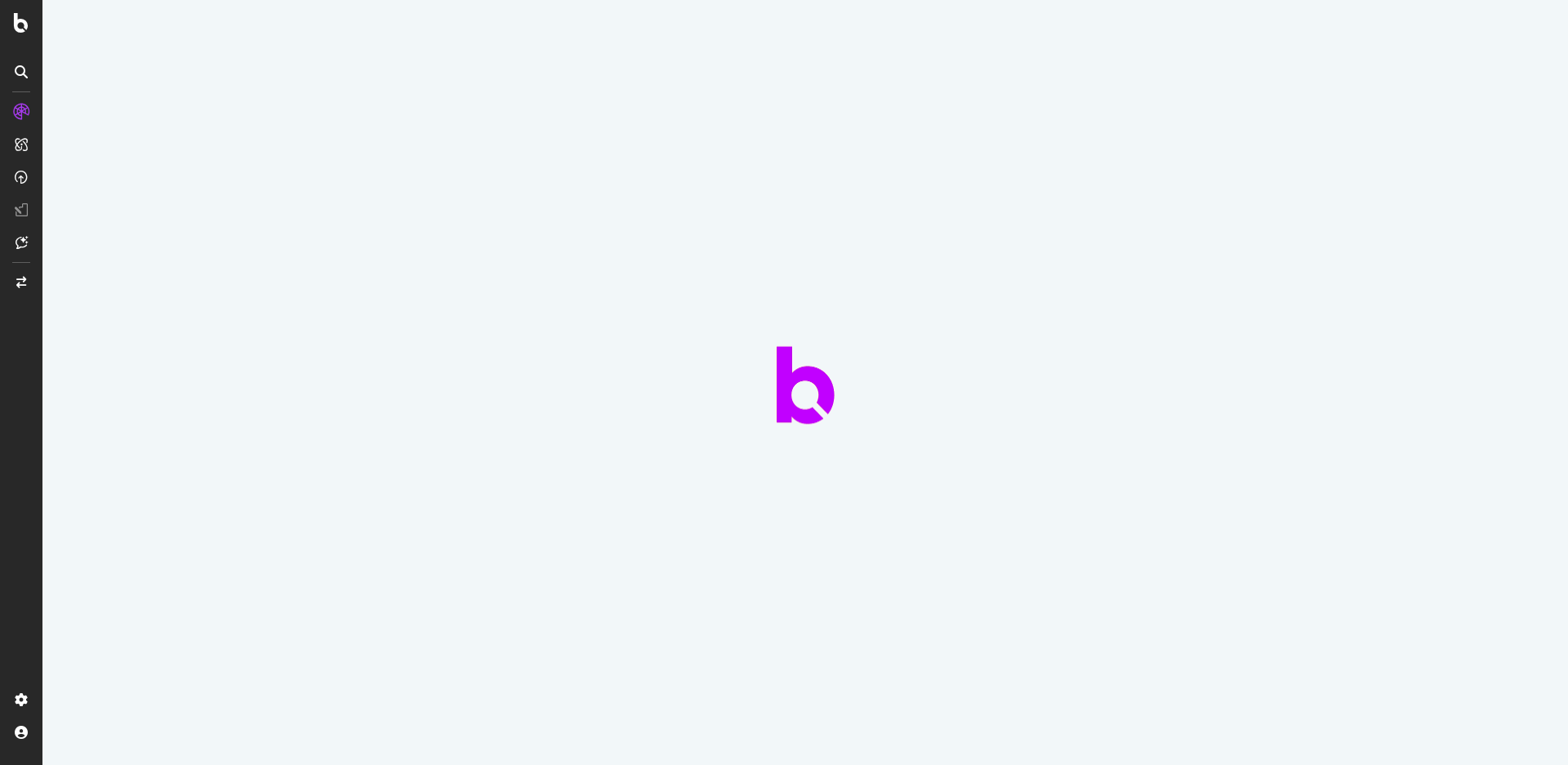 scroll, scrollTop: 0, scrollLeft: 0, axis: both 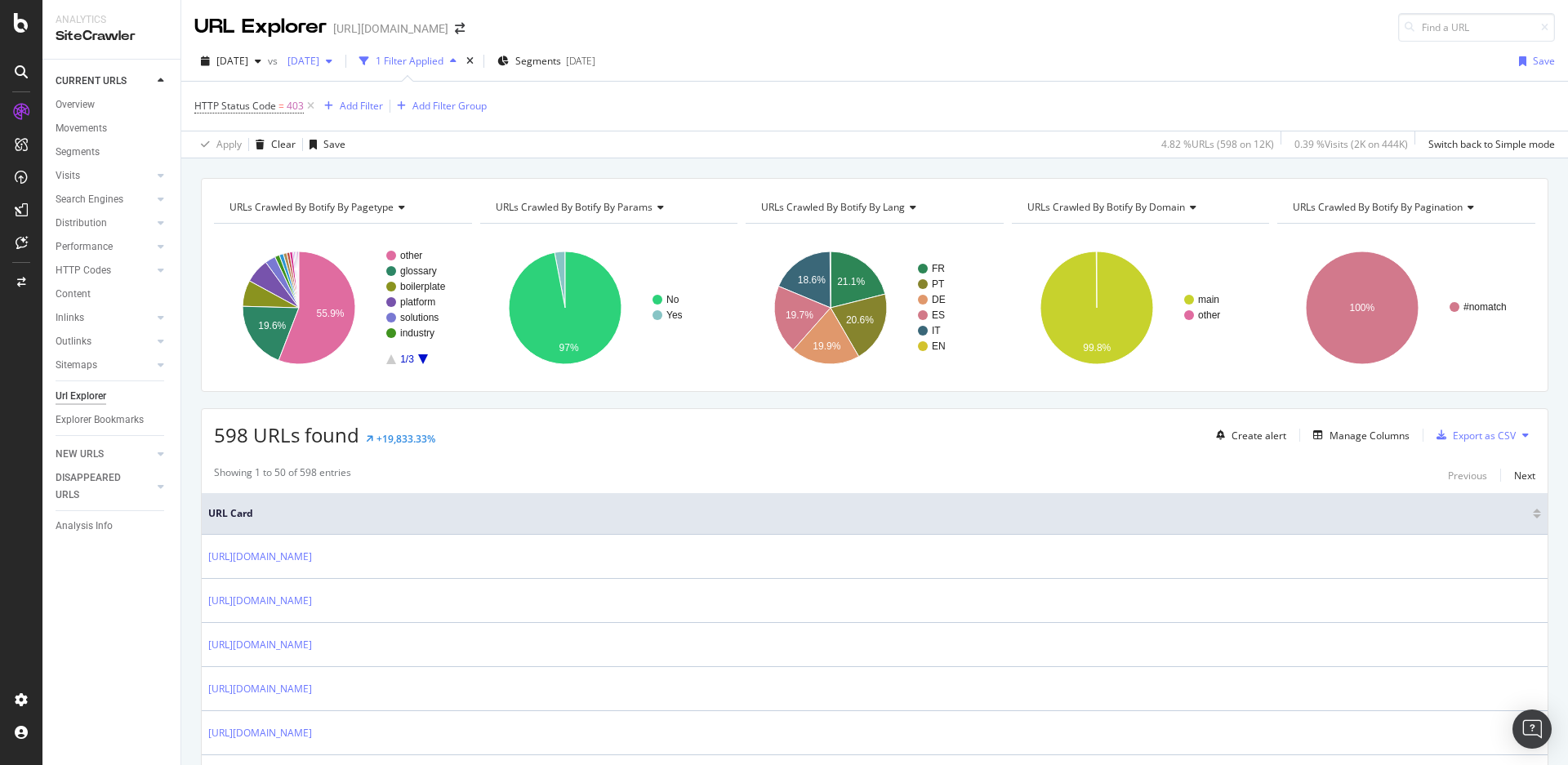 click on "[DATE]" at bounding box center (300, 60) 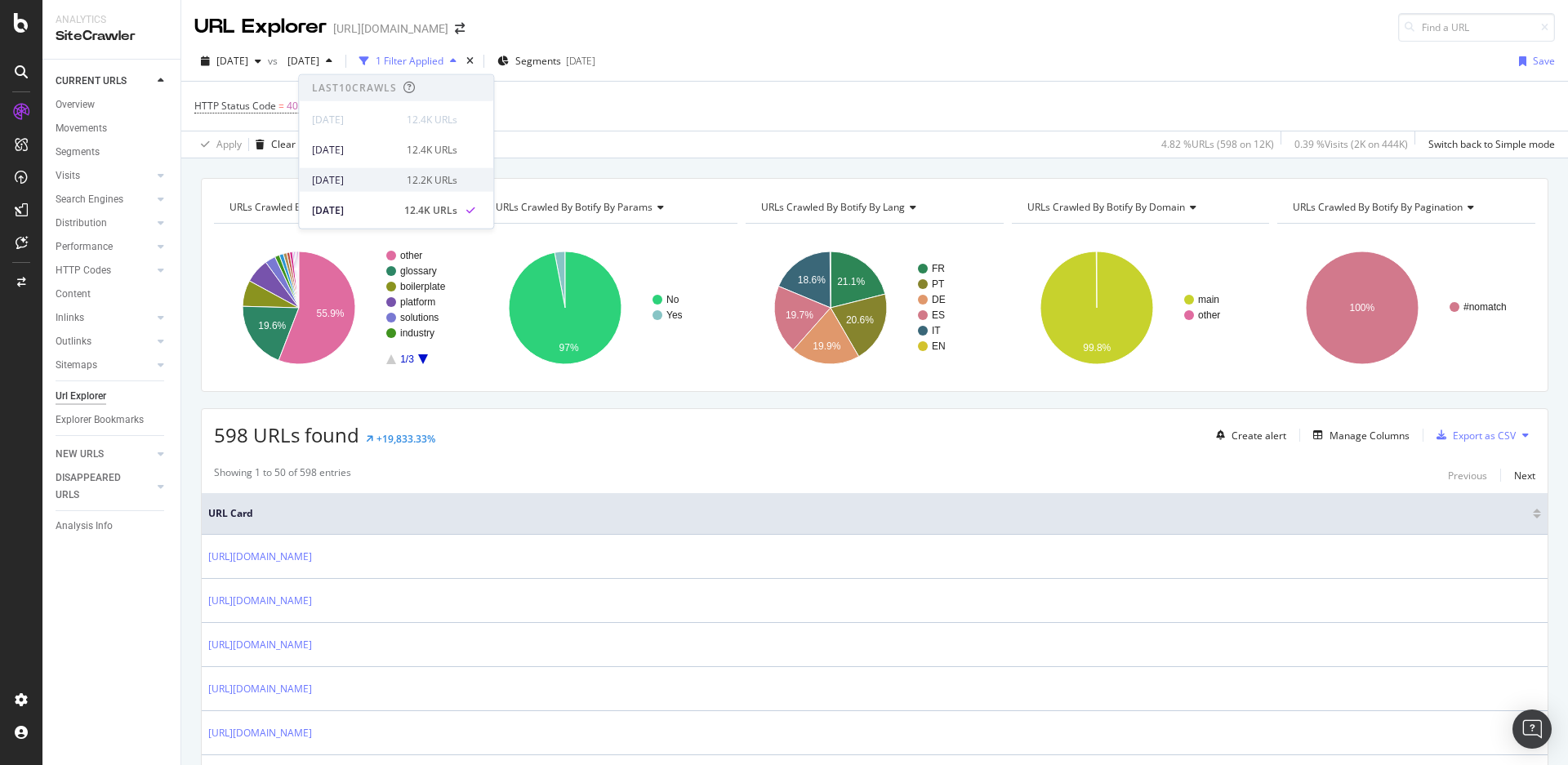 click on "[DATE]" at bounding box center (354, 180) 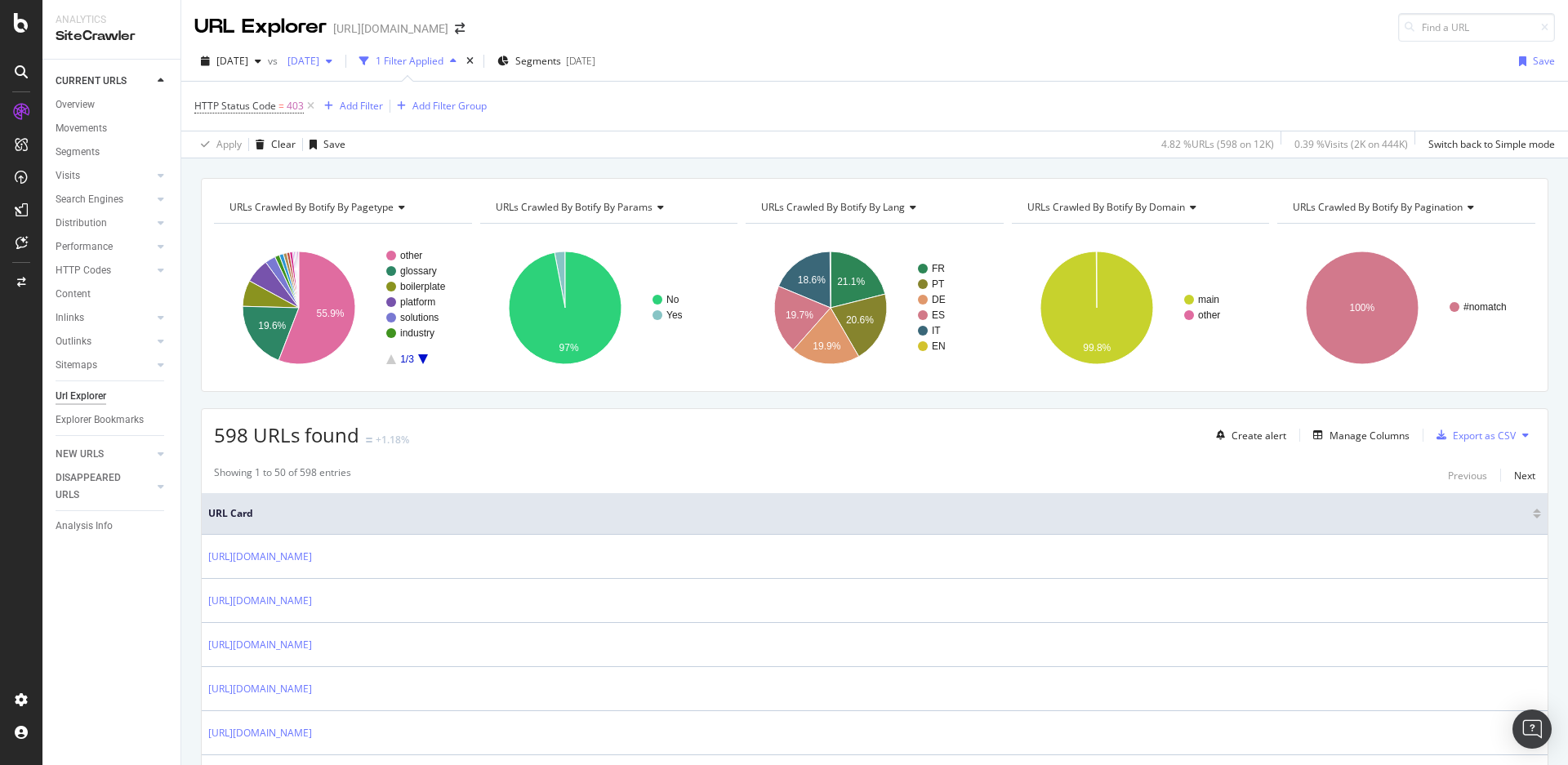 click on "[DATE]" at bounding box center [300, 60] 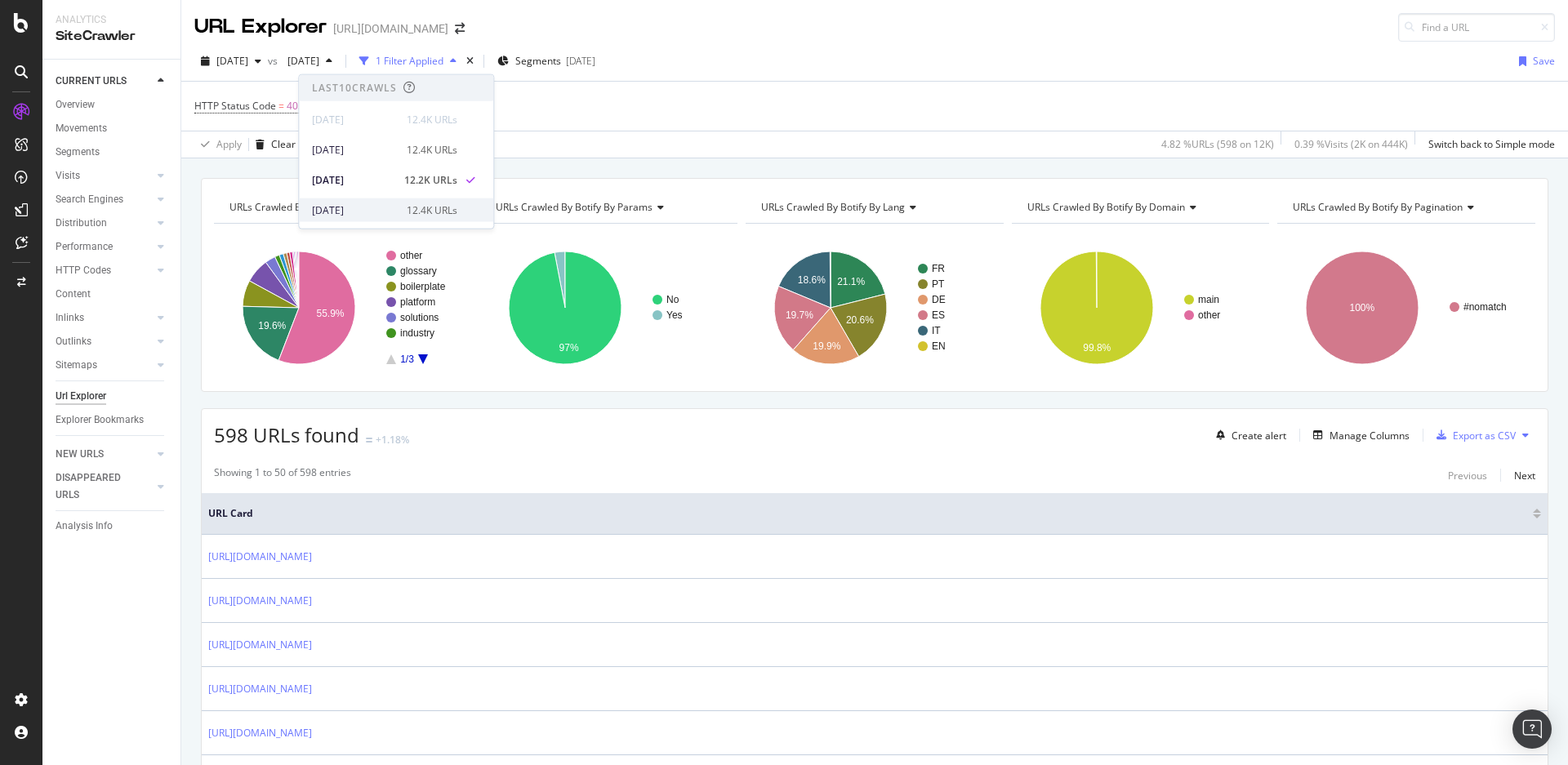 click on "[DATE]" at bounding box center [354, 210] 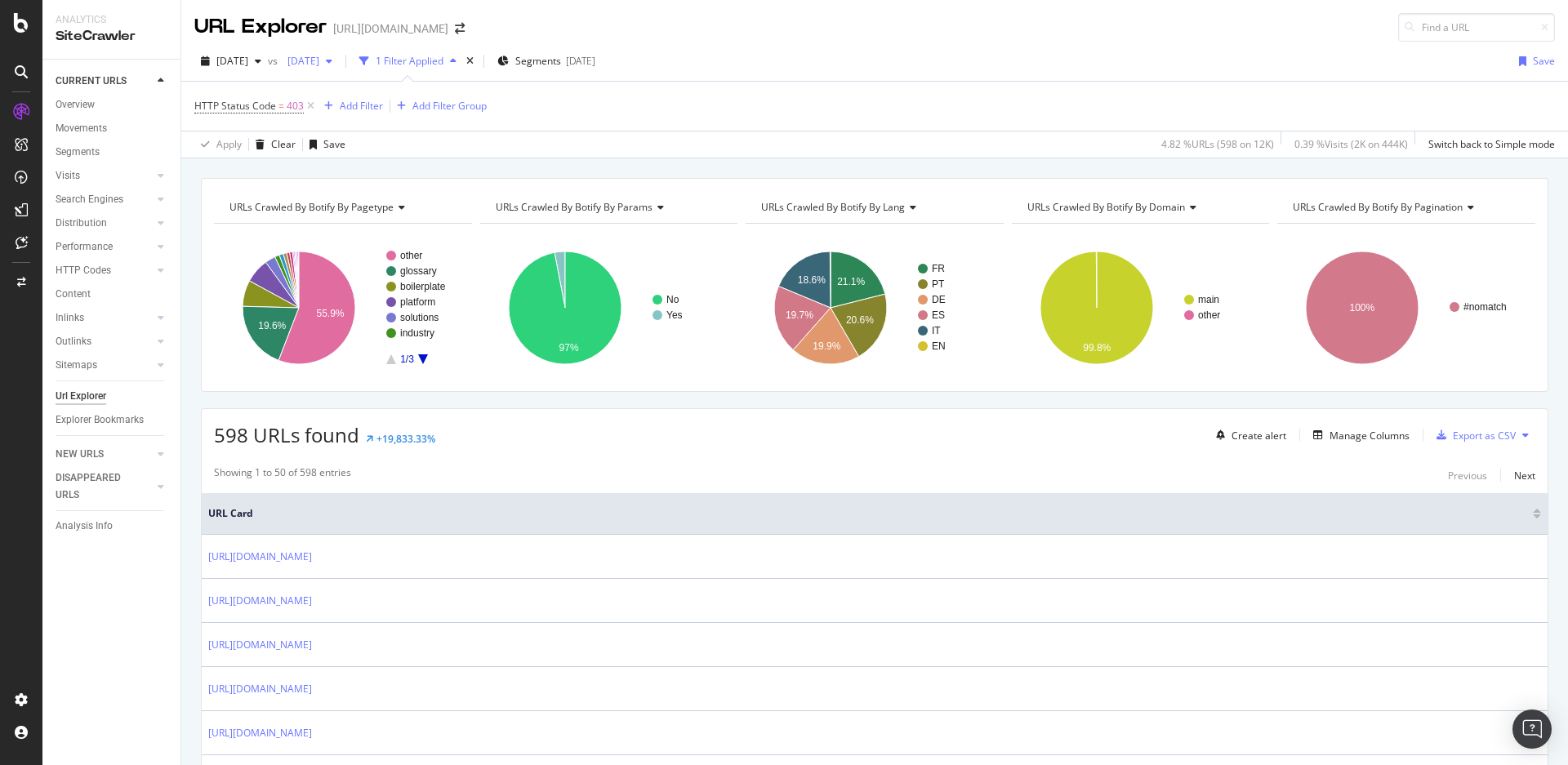 click on "[DATE]" at bounding box center [300, 60] 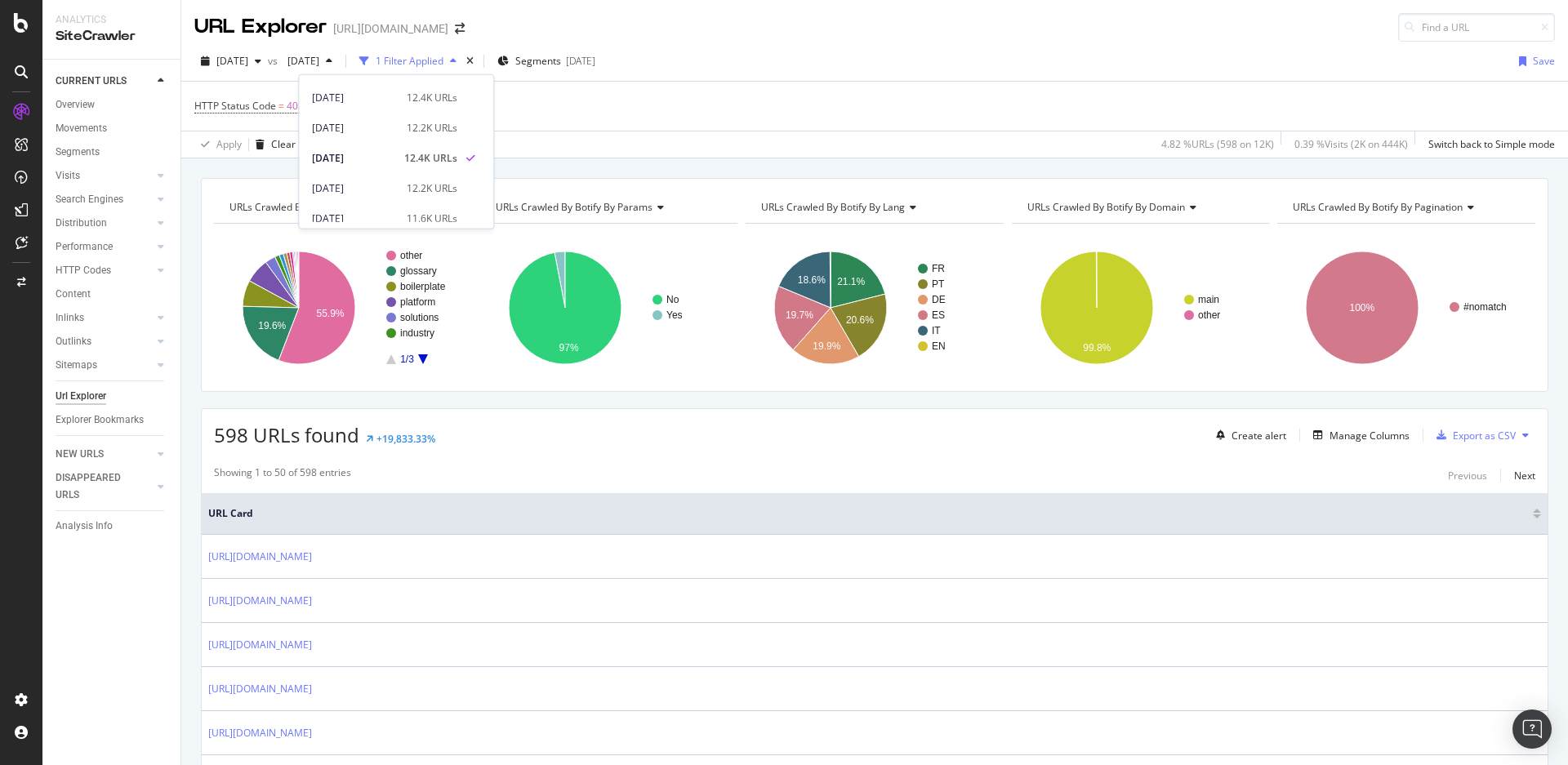 scroll, scrollTop: 56, scrollLeft: 0, axis: vertical 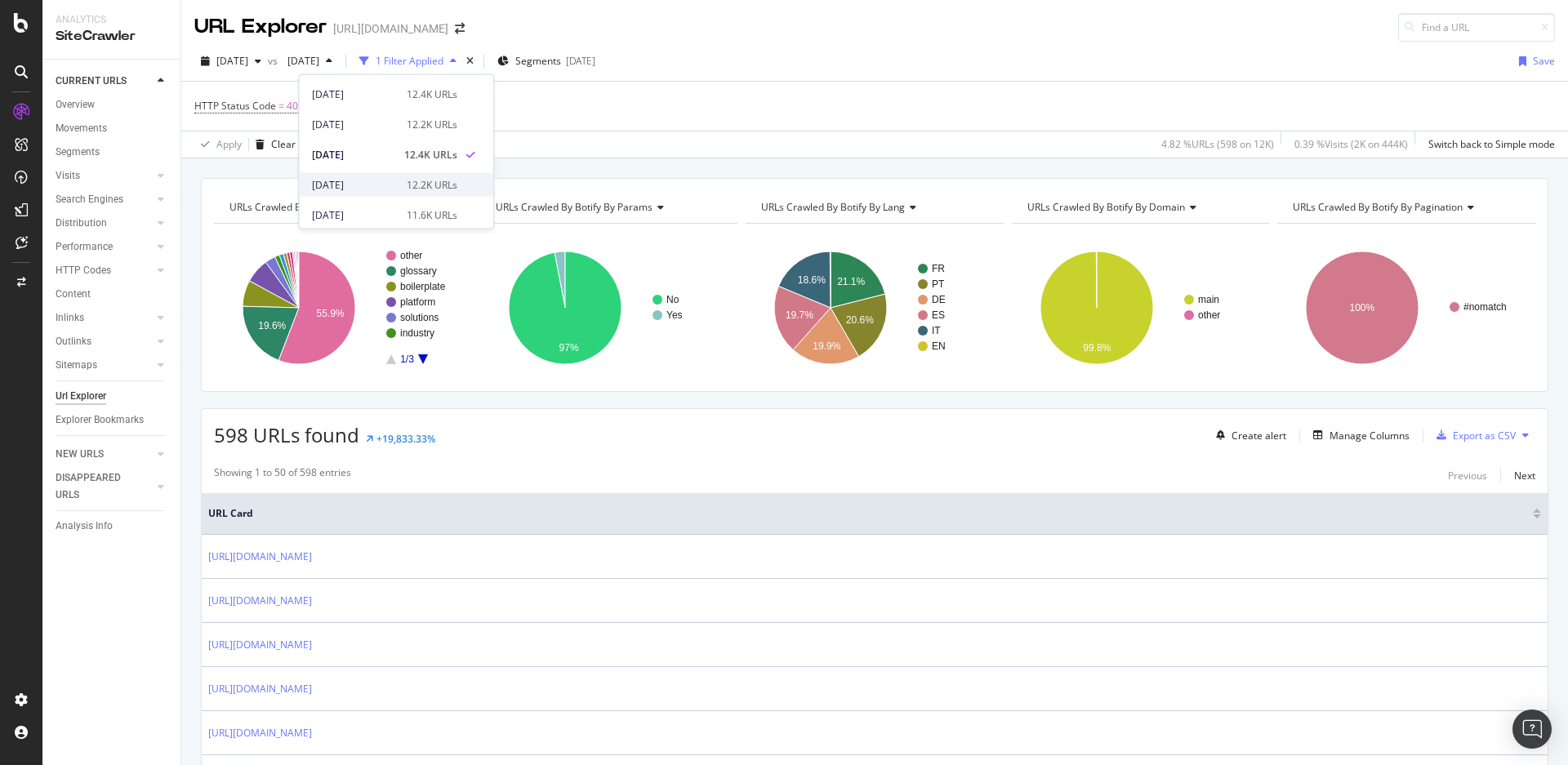 click on "[DATE]" at bounding box center [354, 185] 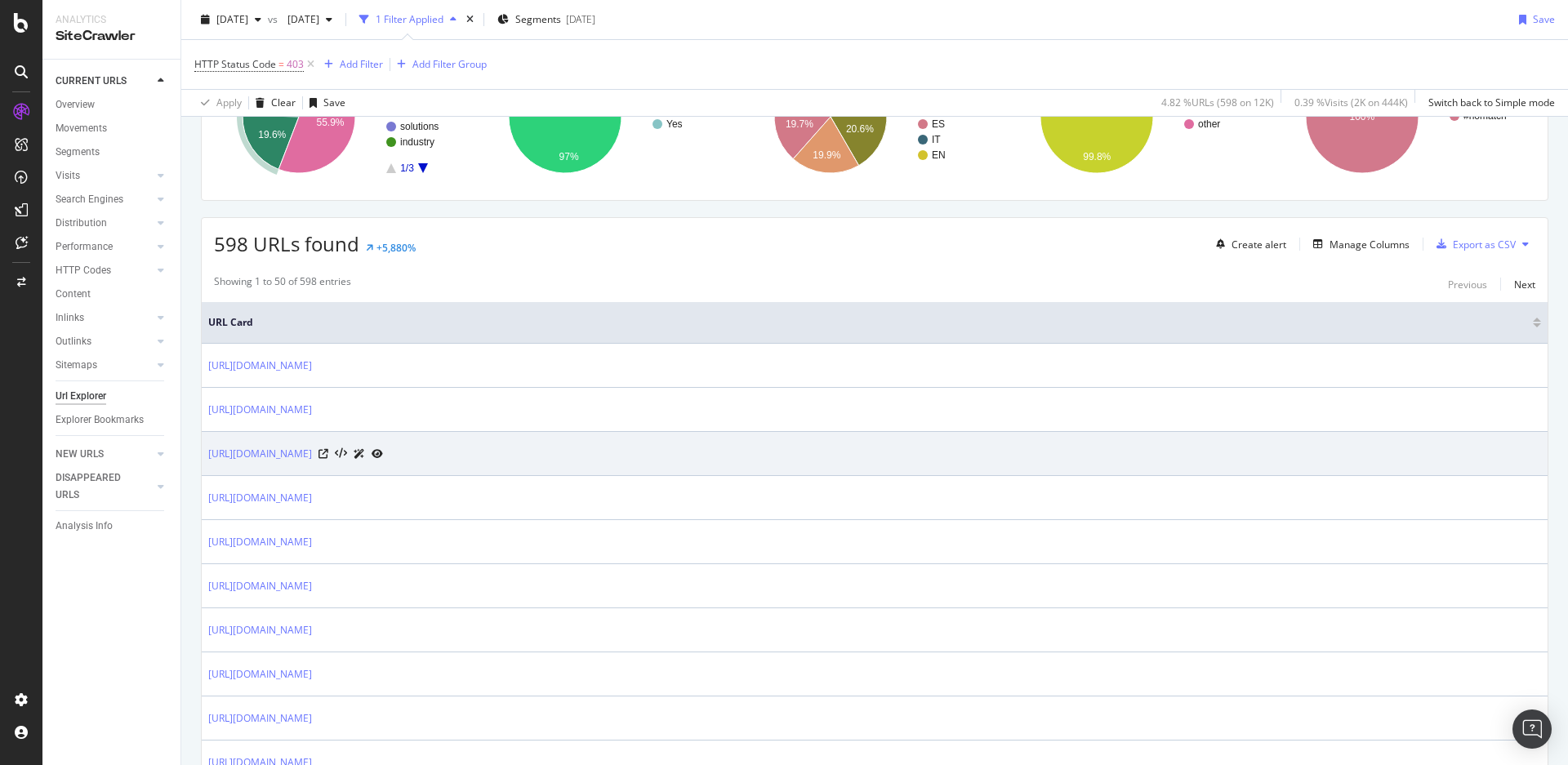 scroll, scrollTop: 0, scrollLeft: 0, axis: both 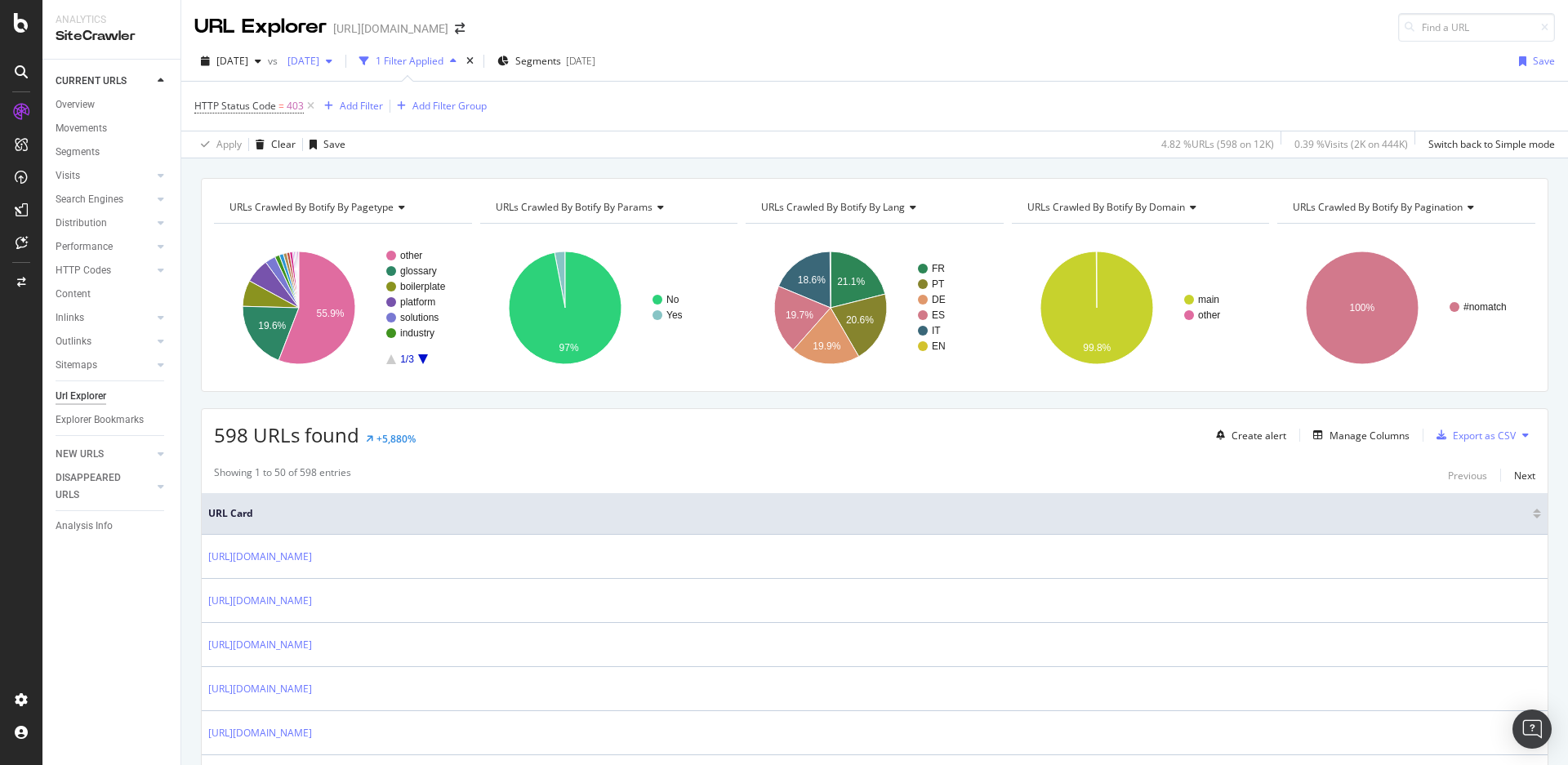 click on "[DATE]" at bounding box center (310, 61) 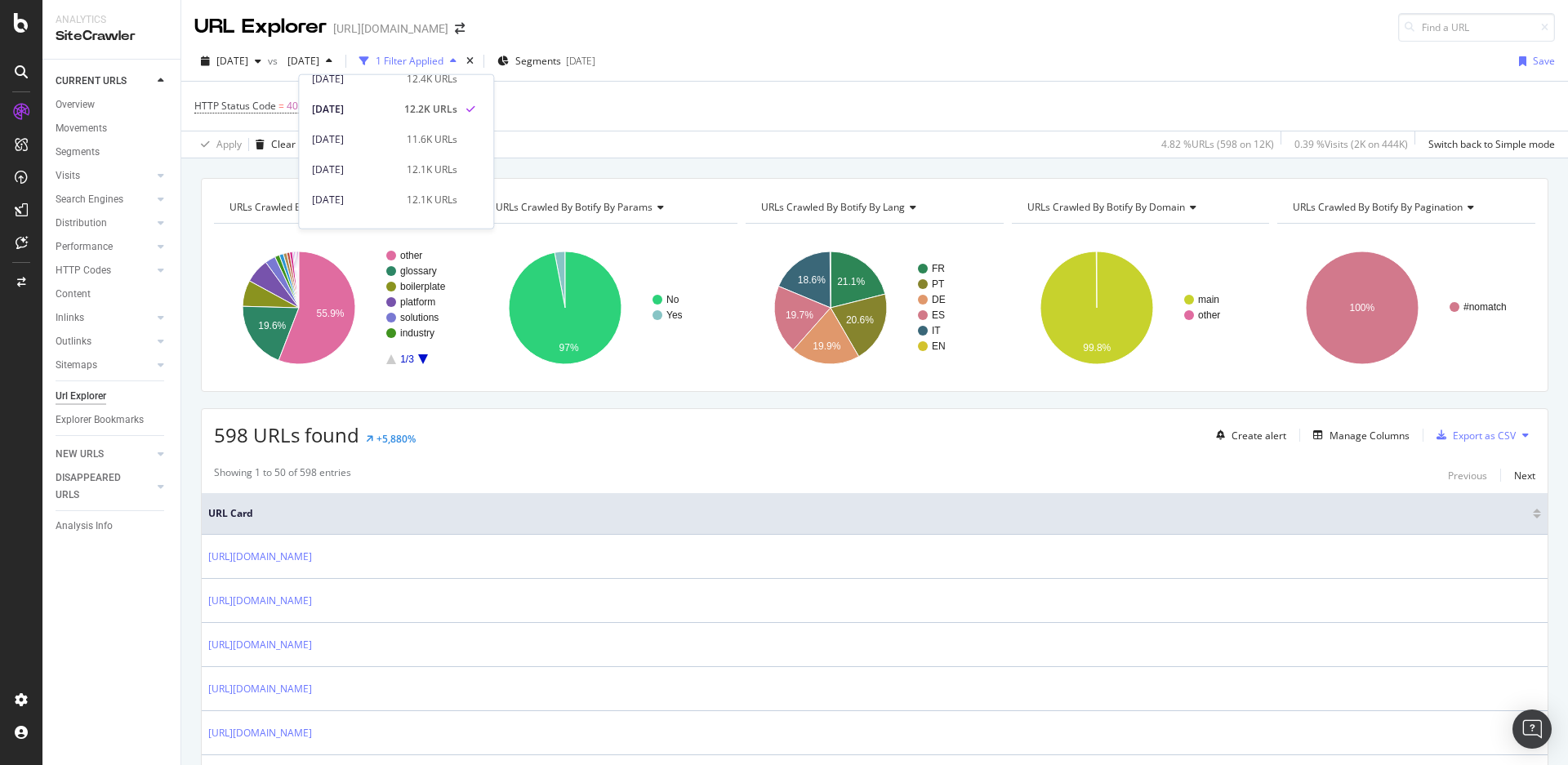 scroll, scrollTop: 152, scrollLeft: 0, axis: vertical 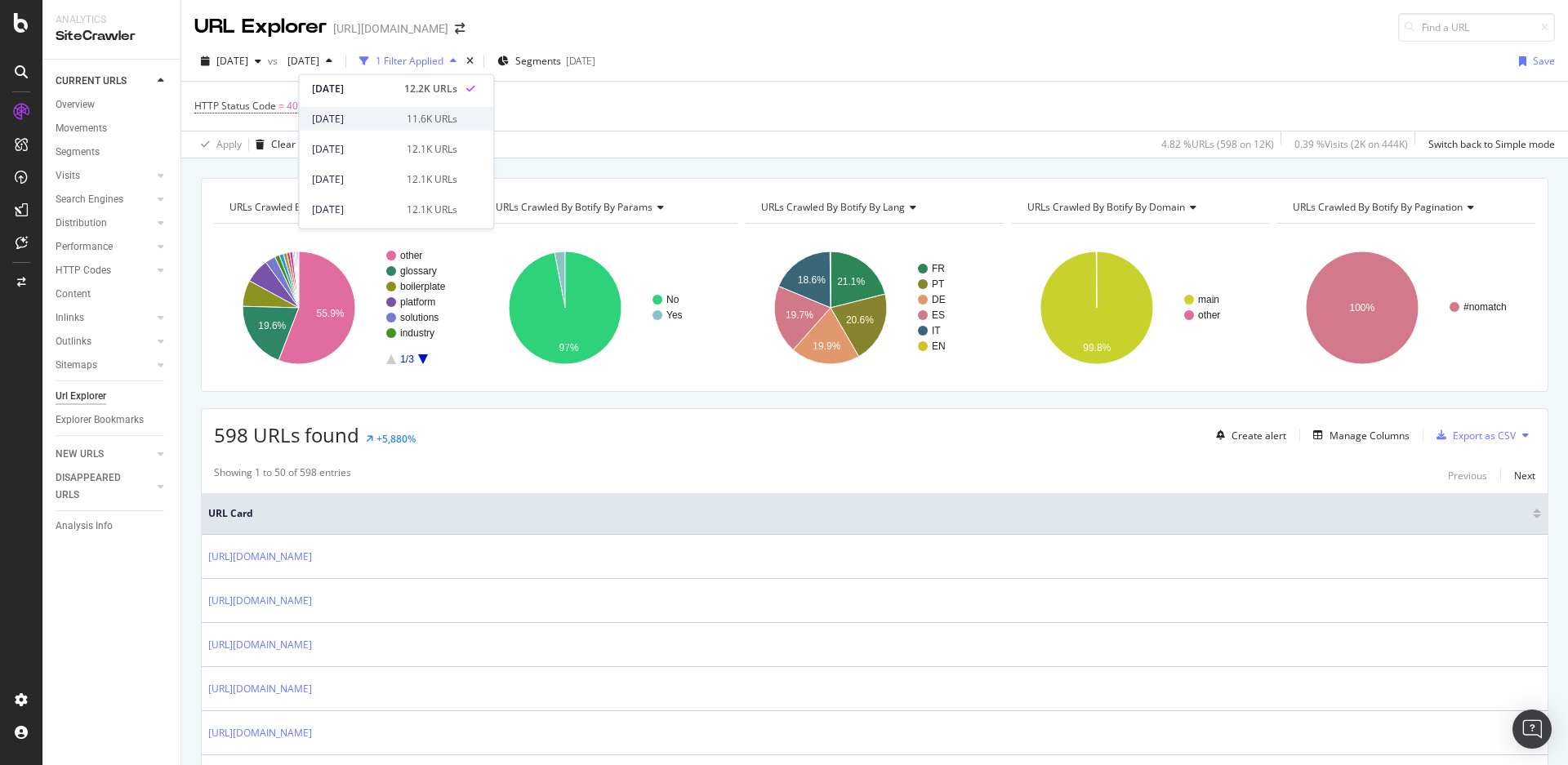 click on "[DATE]" at bounding box center (354, 118) 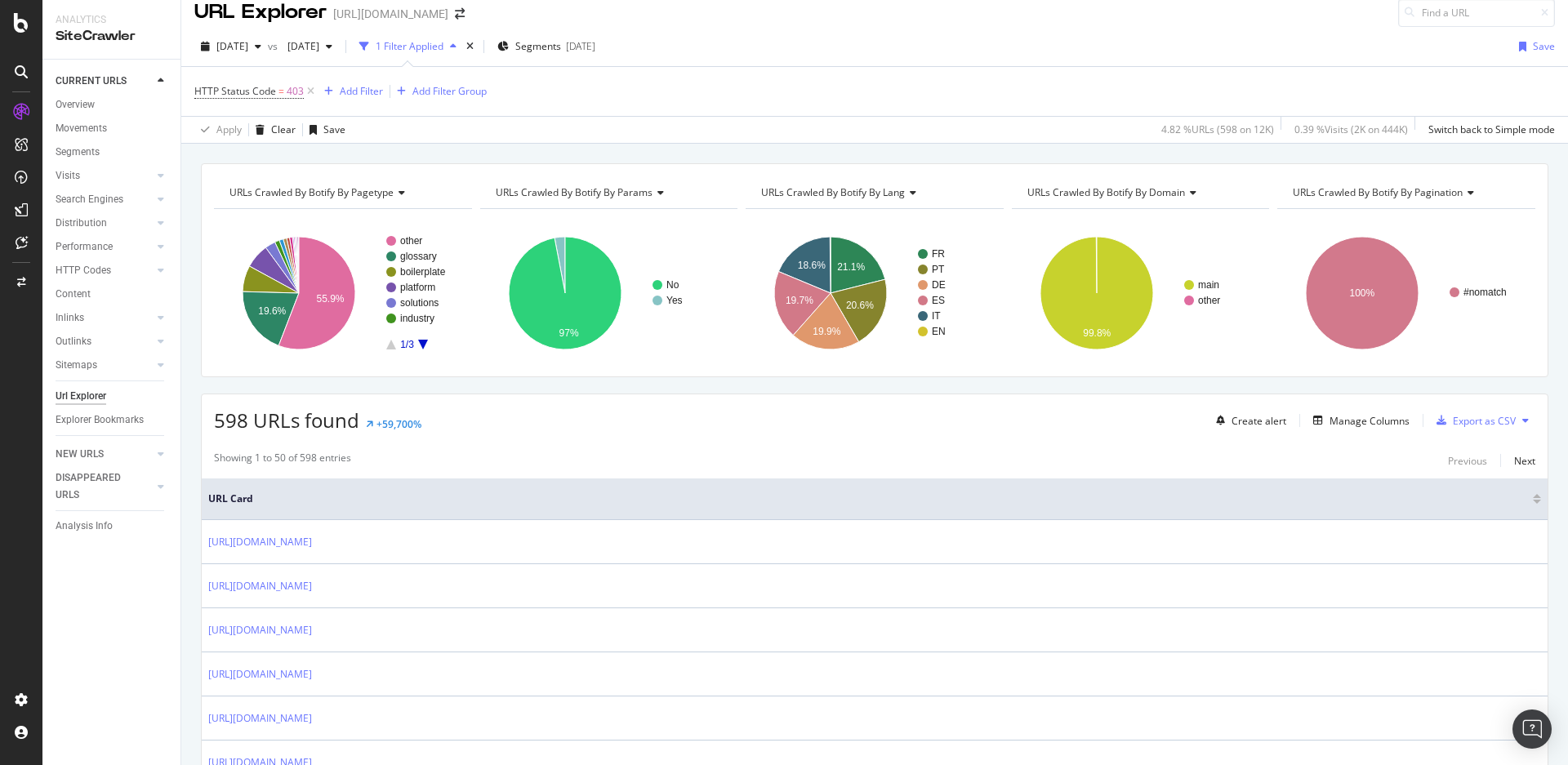 scroll, scrollTop: 0, scrollLeft: 0, axis: both 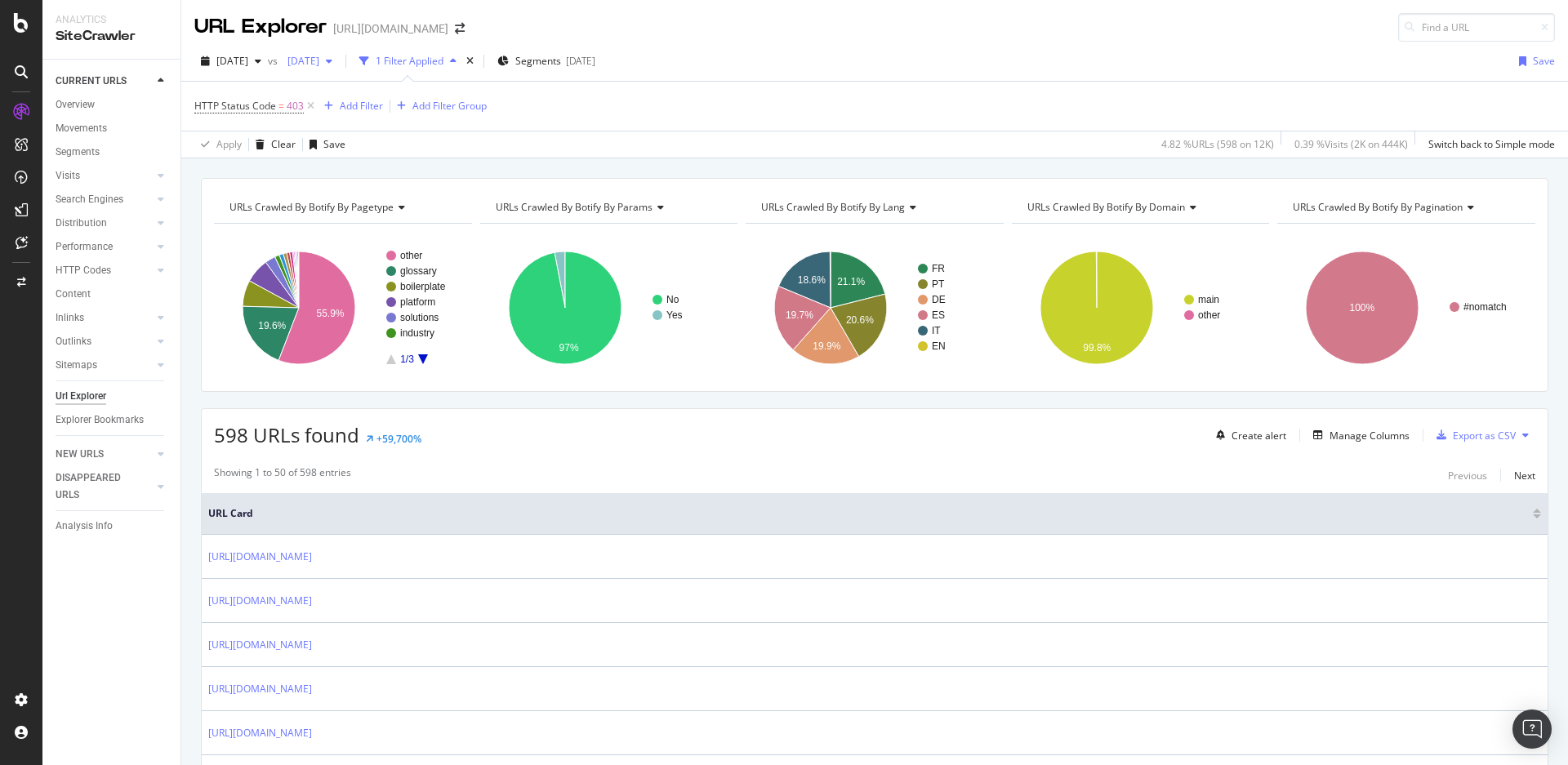 click on "[DATE]" at bounding box center [300, 60] 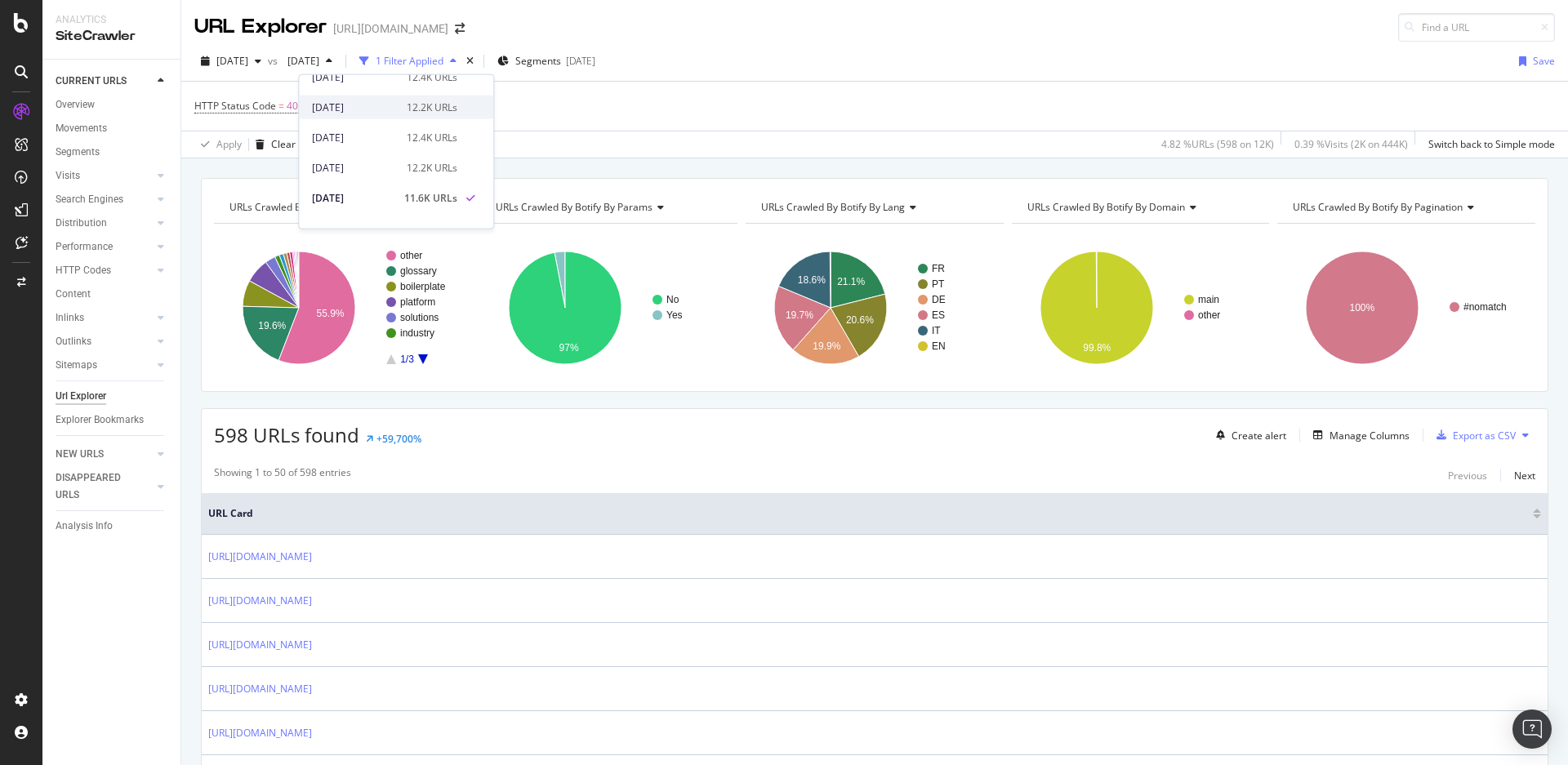 scroll, scrollTop: 82, scrollLeft: 0, axis: vertical 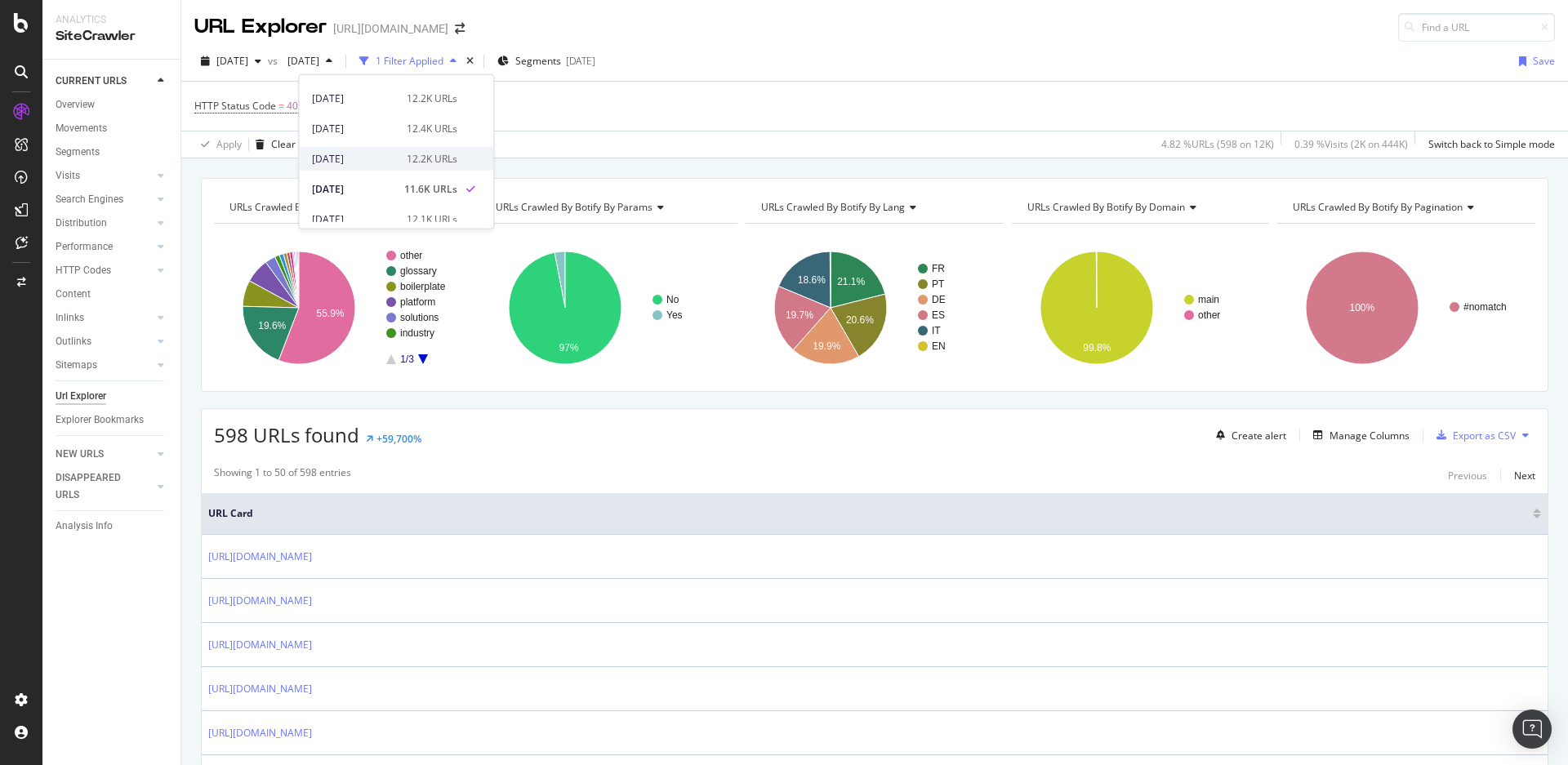 click on "[DATE]" at bounding box center [354, 158] 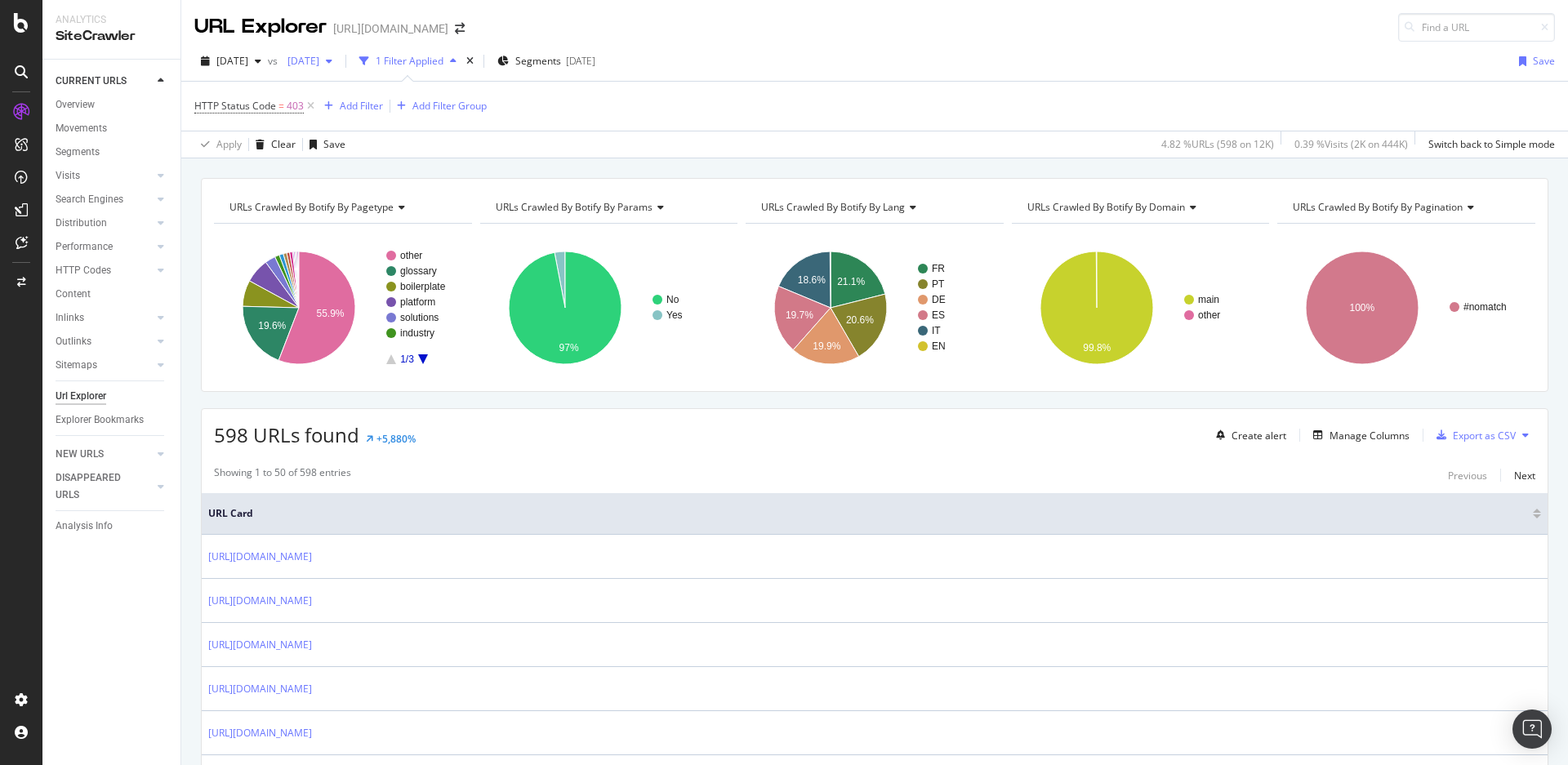 click on "[DATE]" at bounding box center [300, 60] 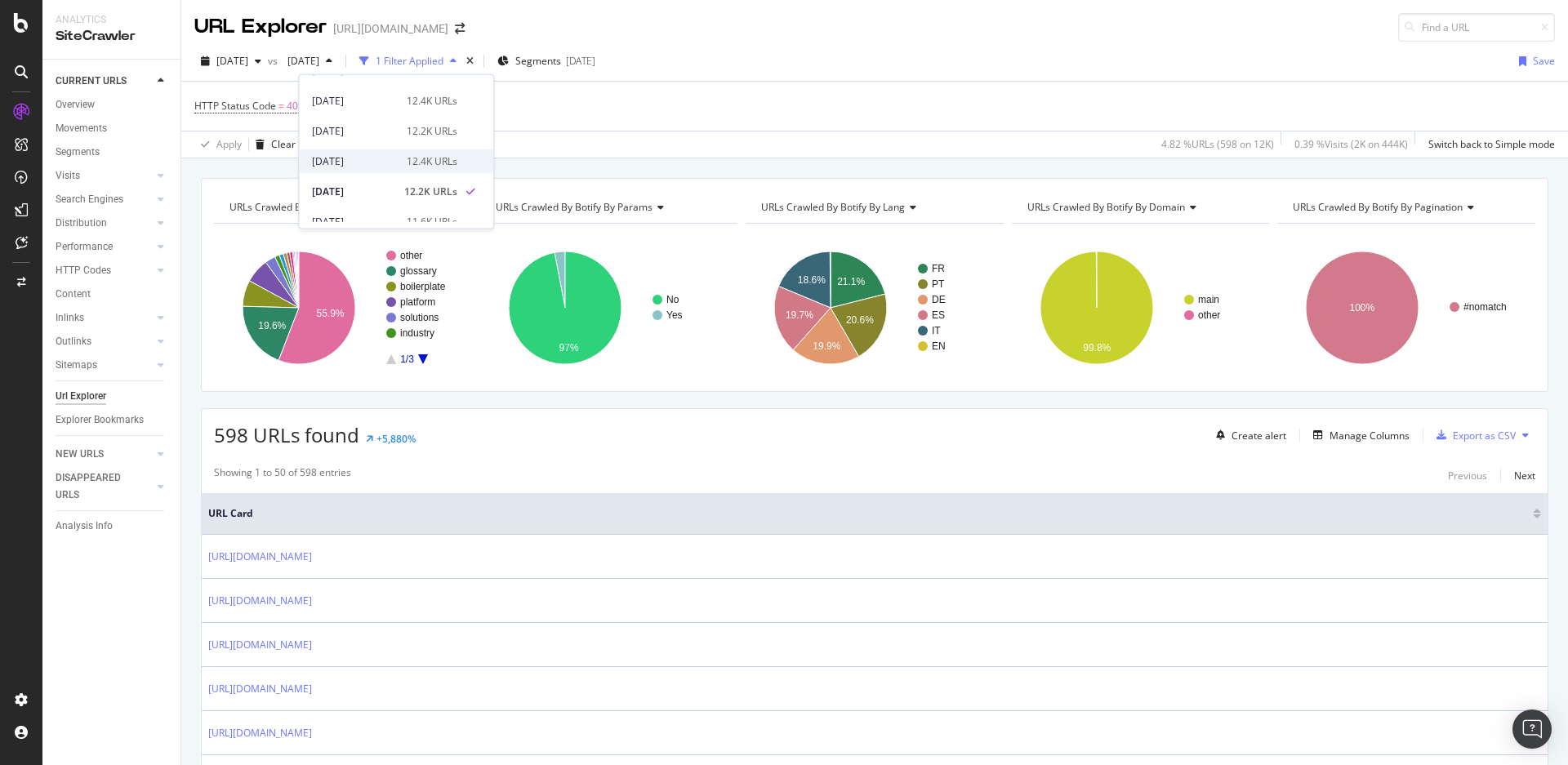scroll, scrollTop: 50, scrollLeft: 0, axis: vertical 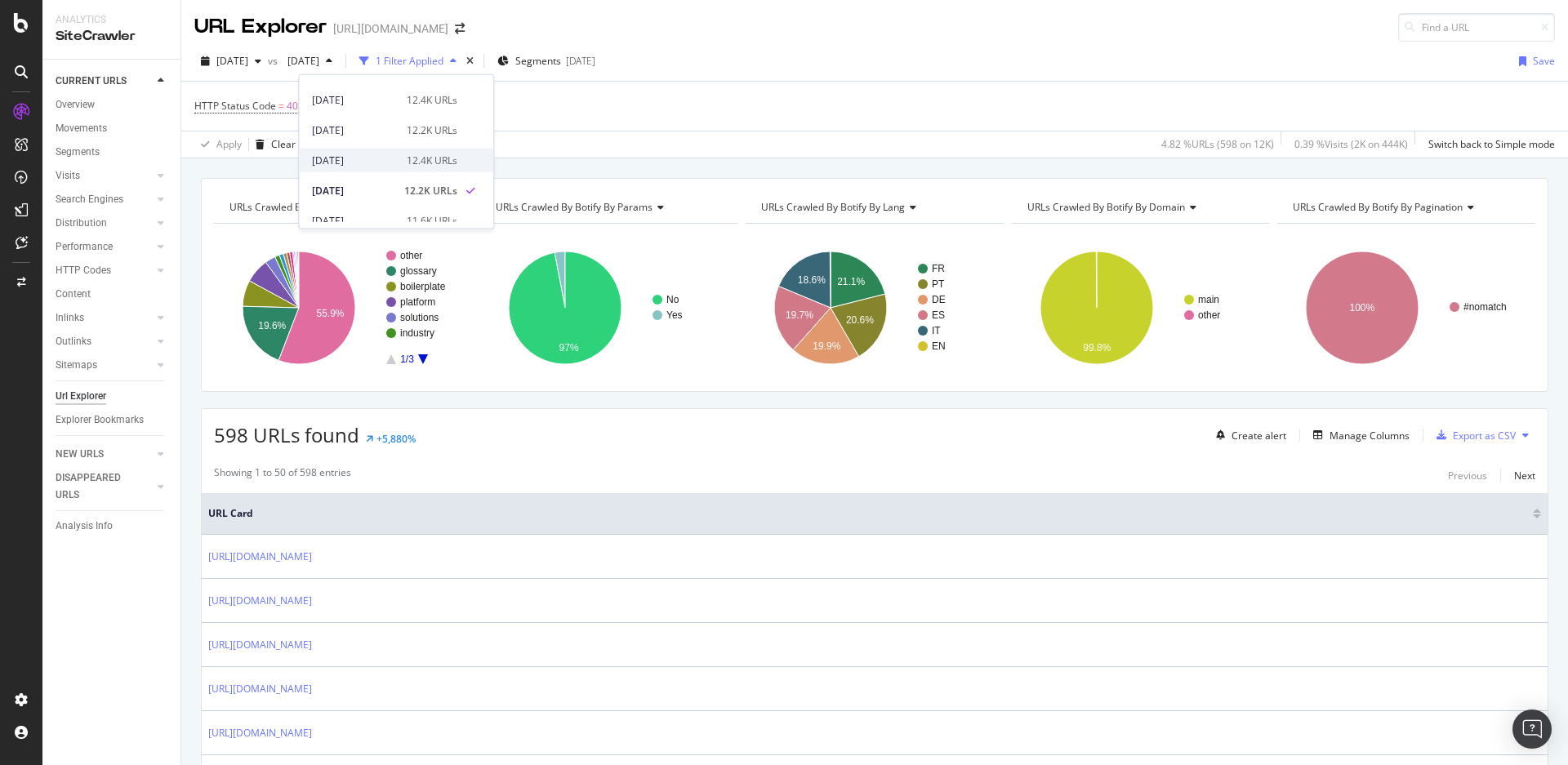 click on "[DATE]" at bounding box center [354, 160] 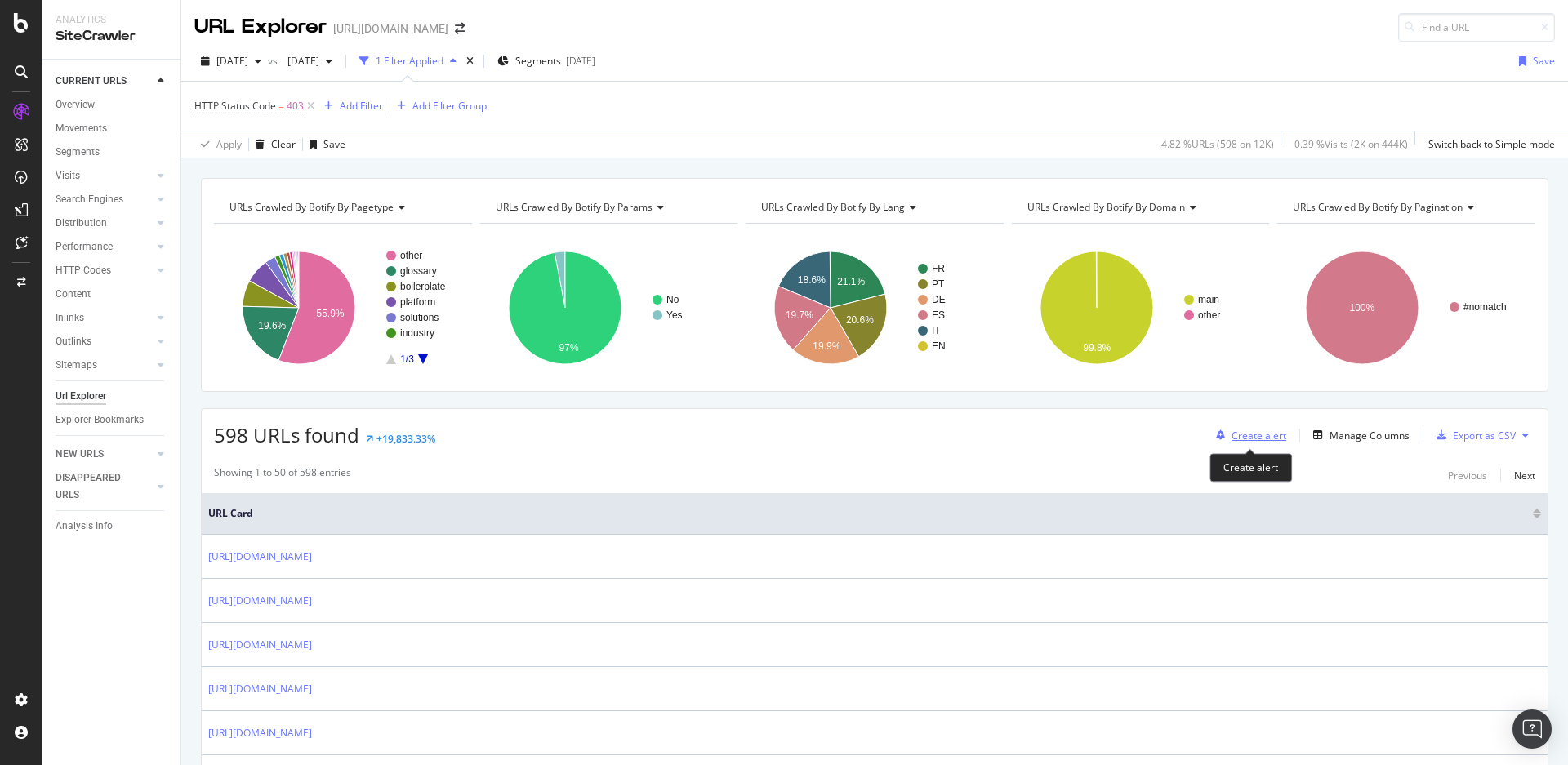 click on "Create alert" at bounding box center (1258, 435) 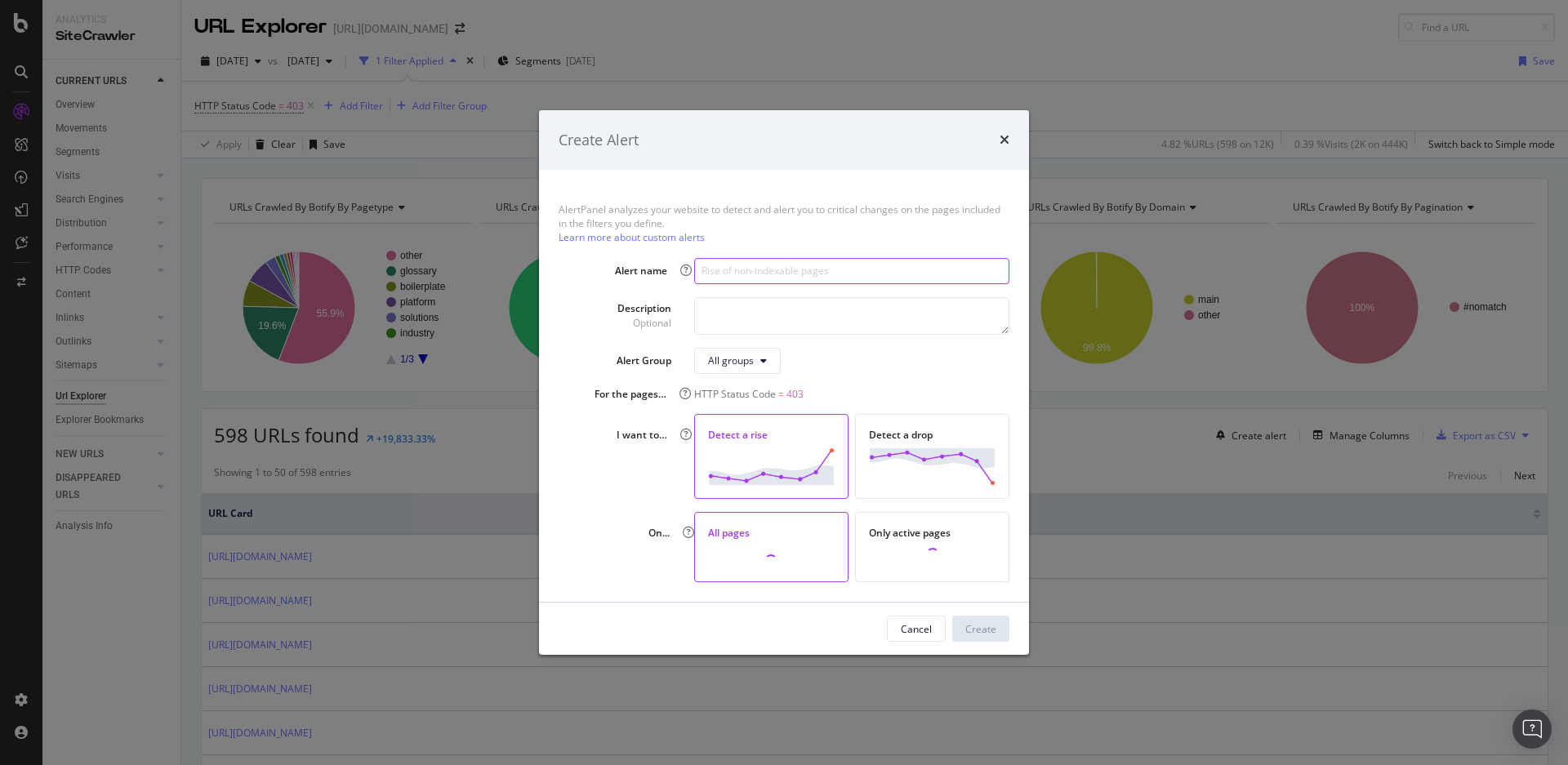 click at bounding box center (852, 271) 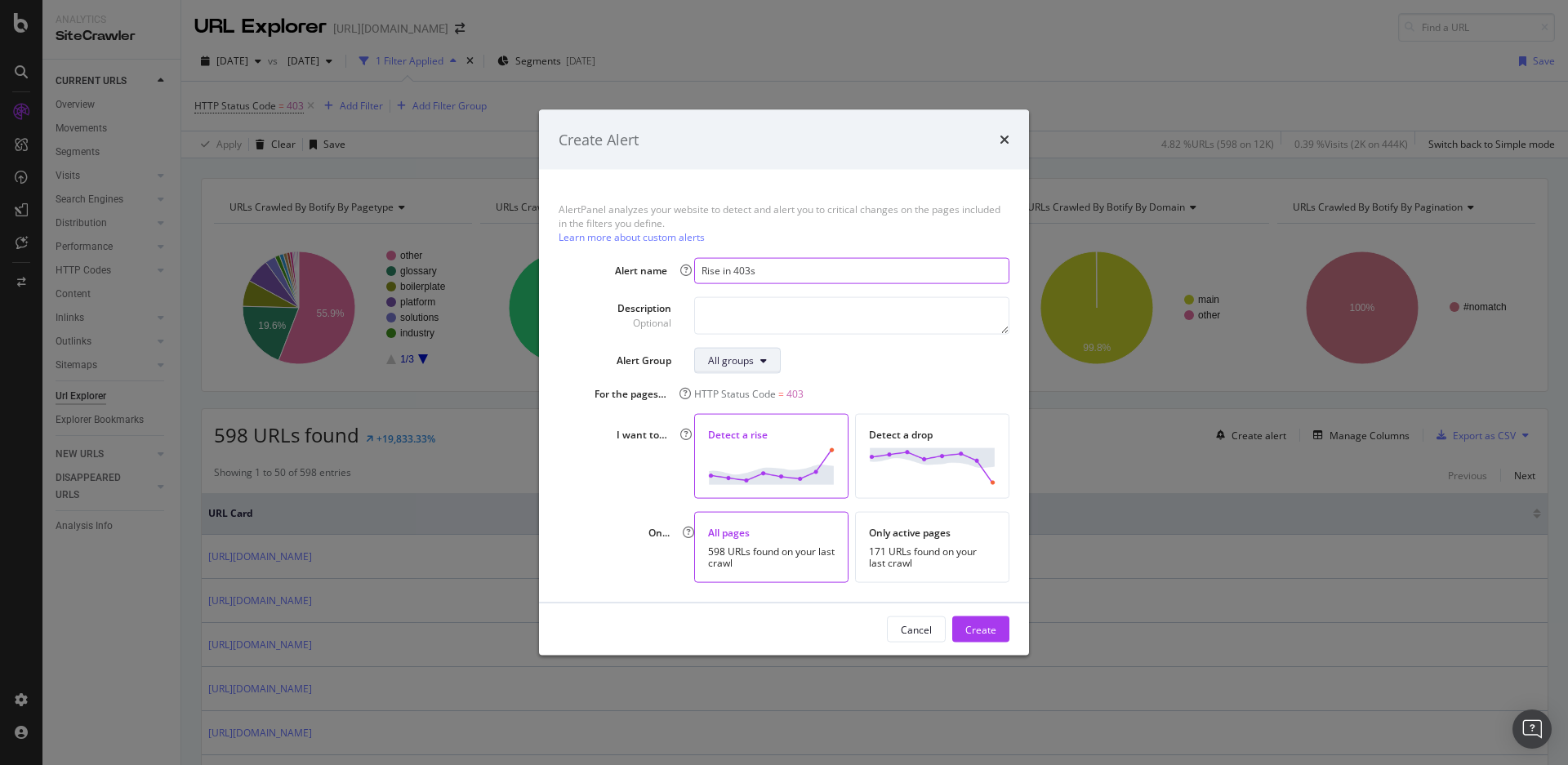 type on "Rise in 403s" 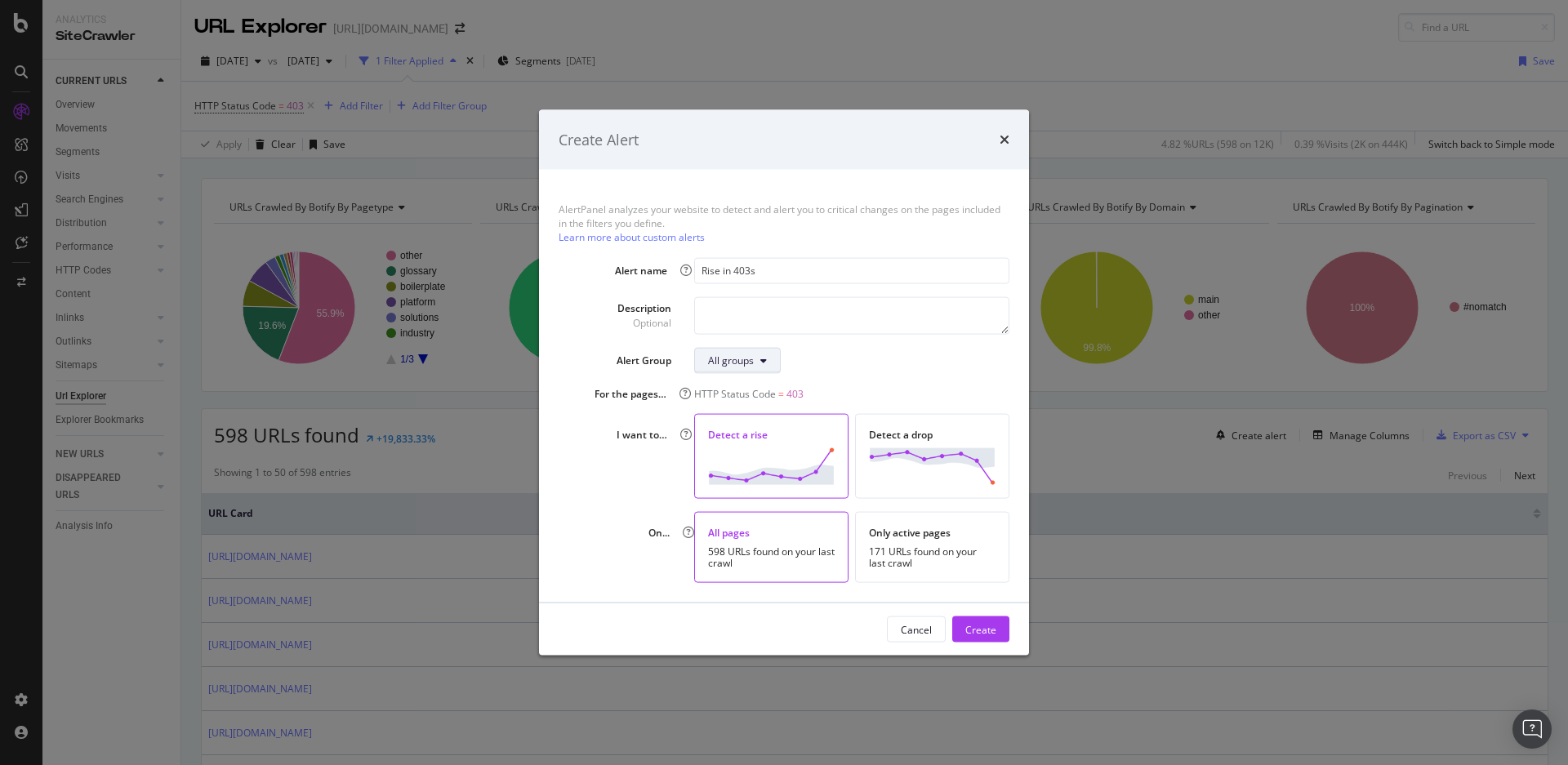 click on "All groups" at bounding box center [731, 360] 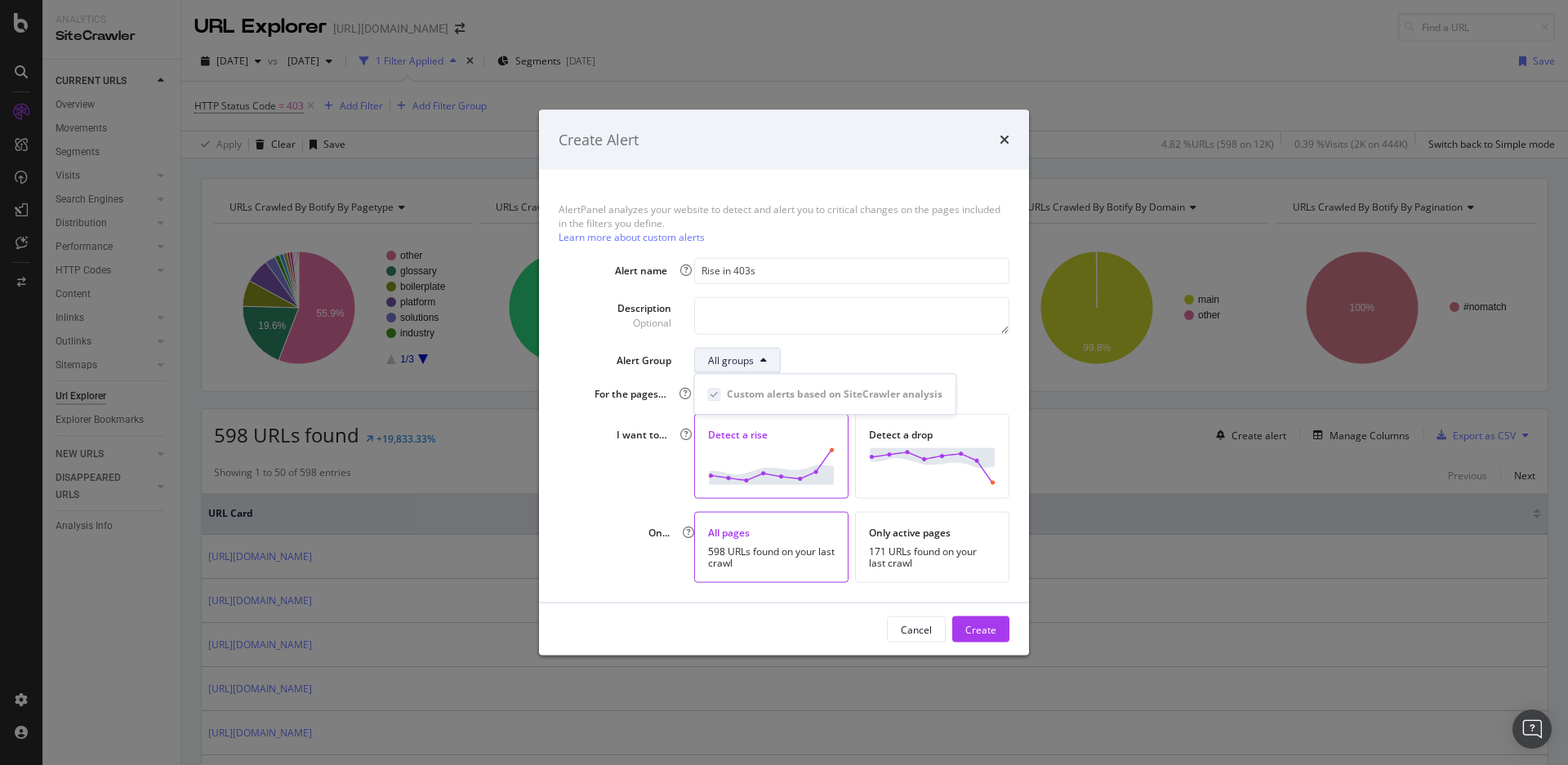 click on "All groups" at bounding box center [731, 360] 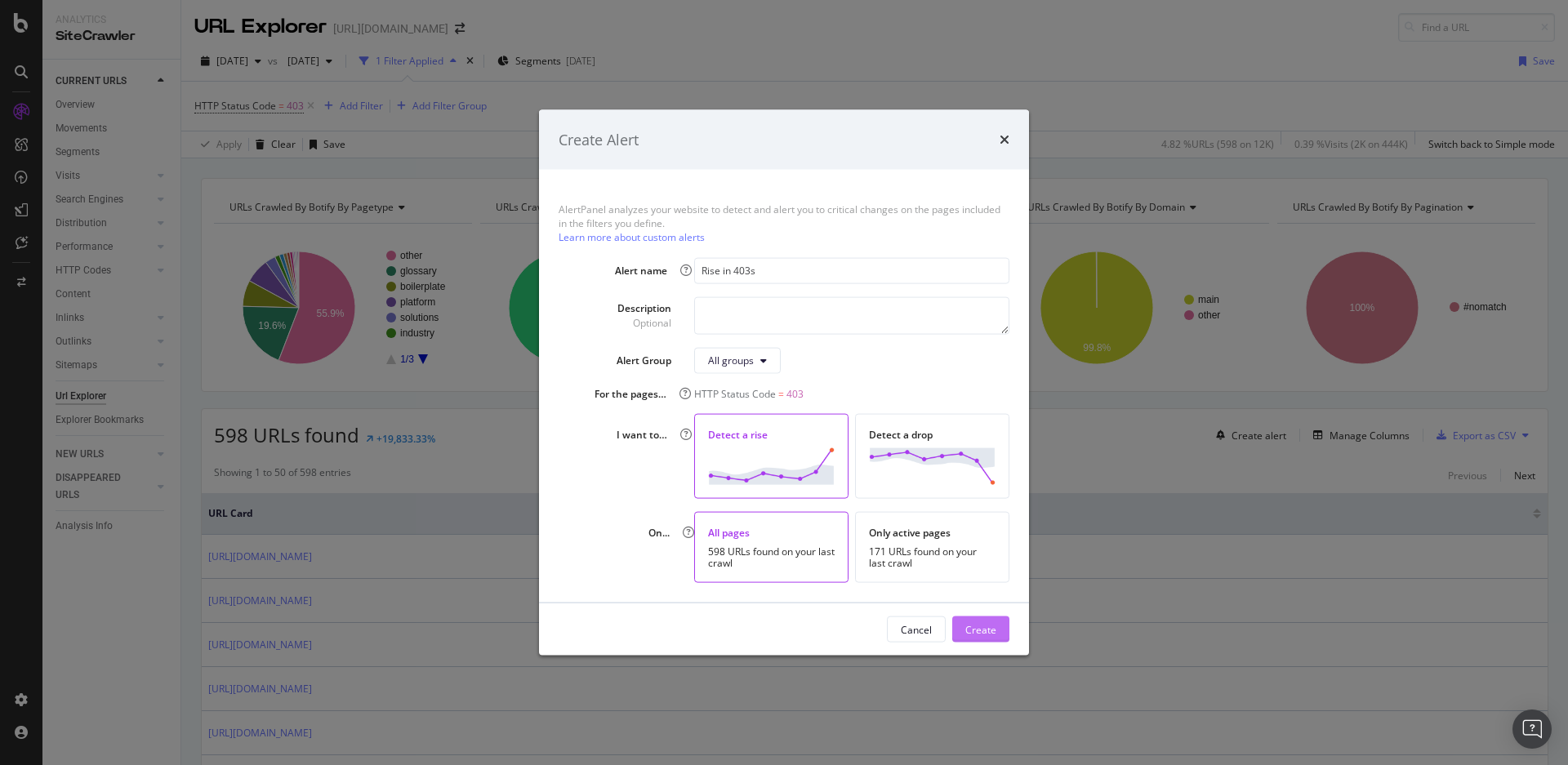 click on "Create" at bounding box center [981, 629] 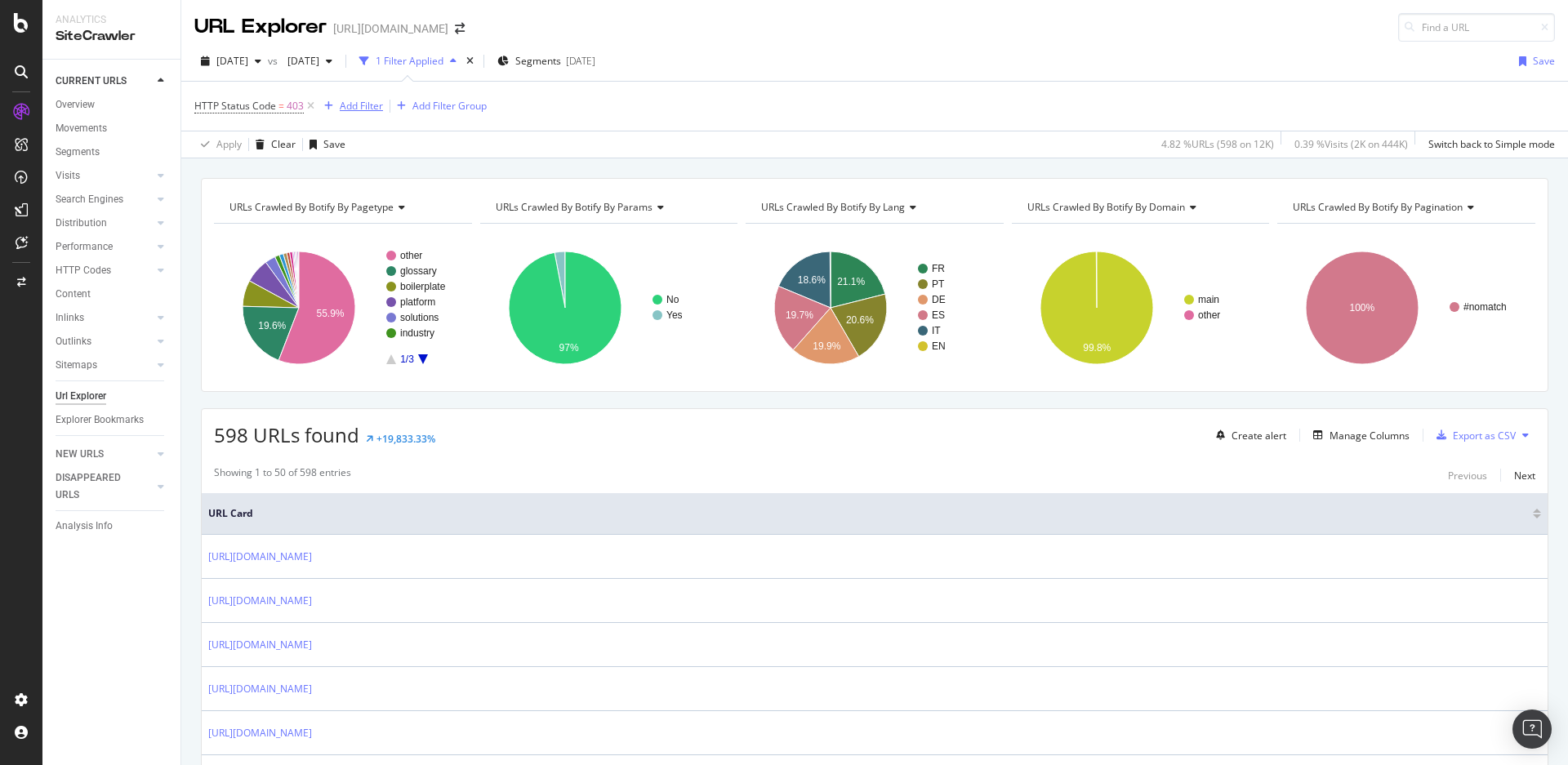 click on "Add Filter" at bounding box center [361, 105] 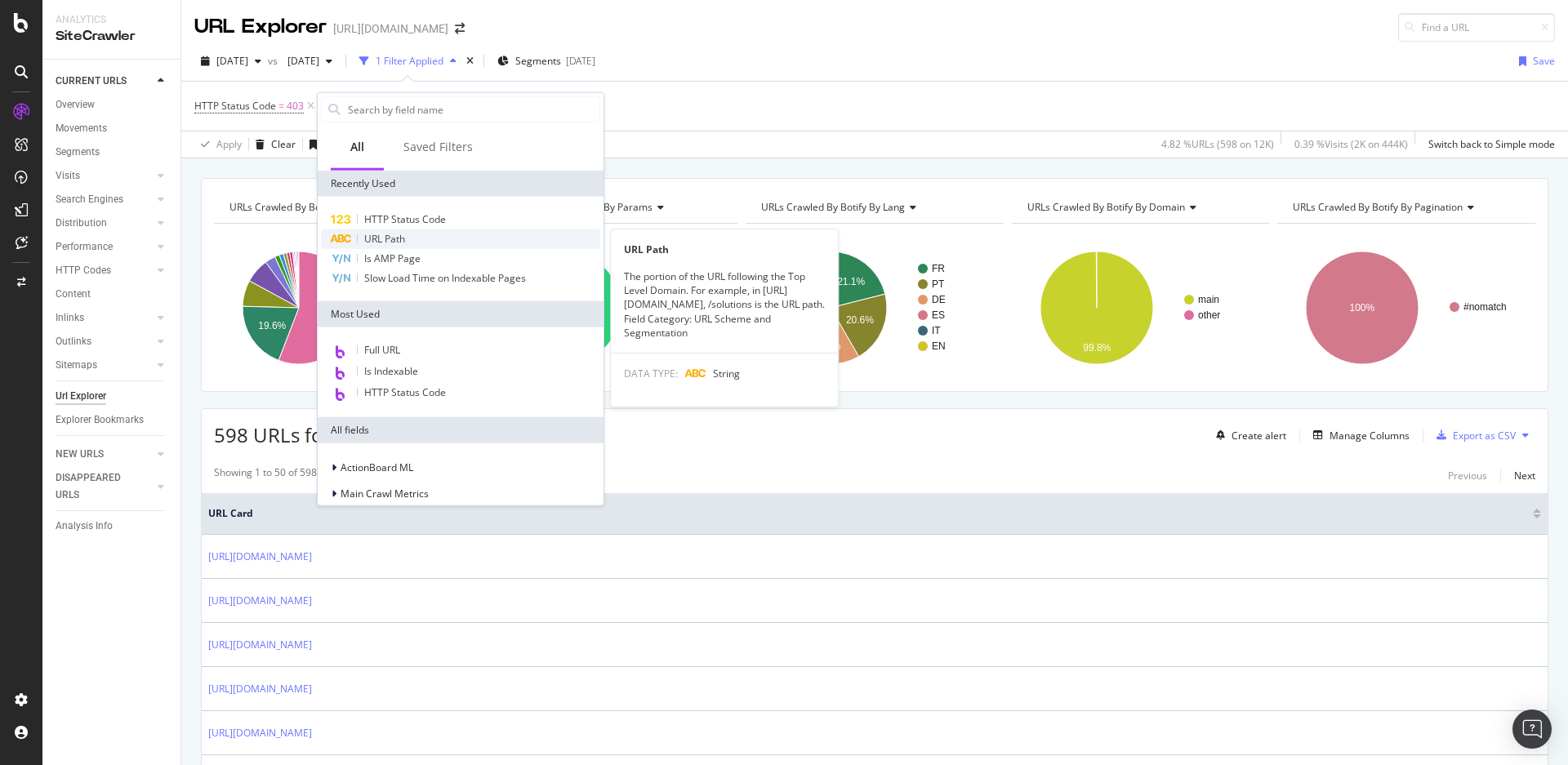 click on "URL Path" at bounding box center [385, 238] 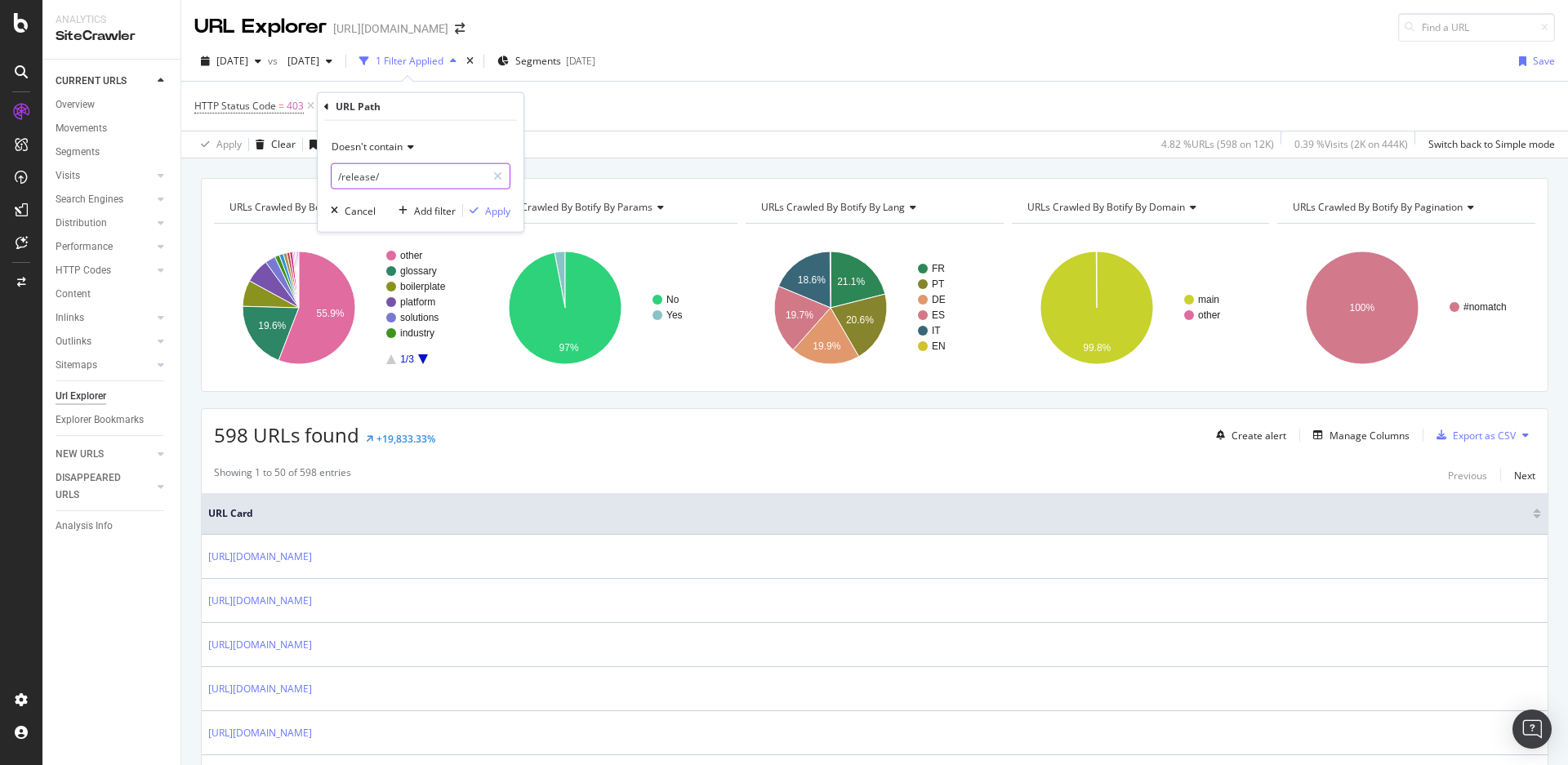 click on "/release/" at bounding box center [408, 176] 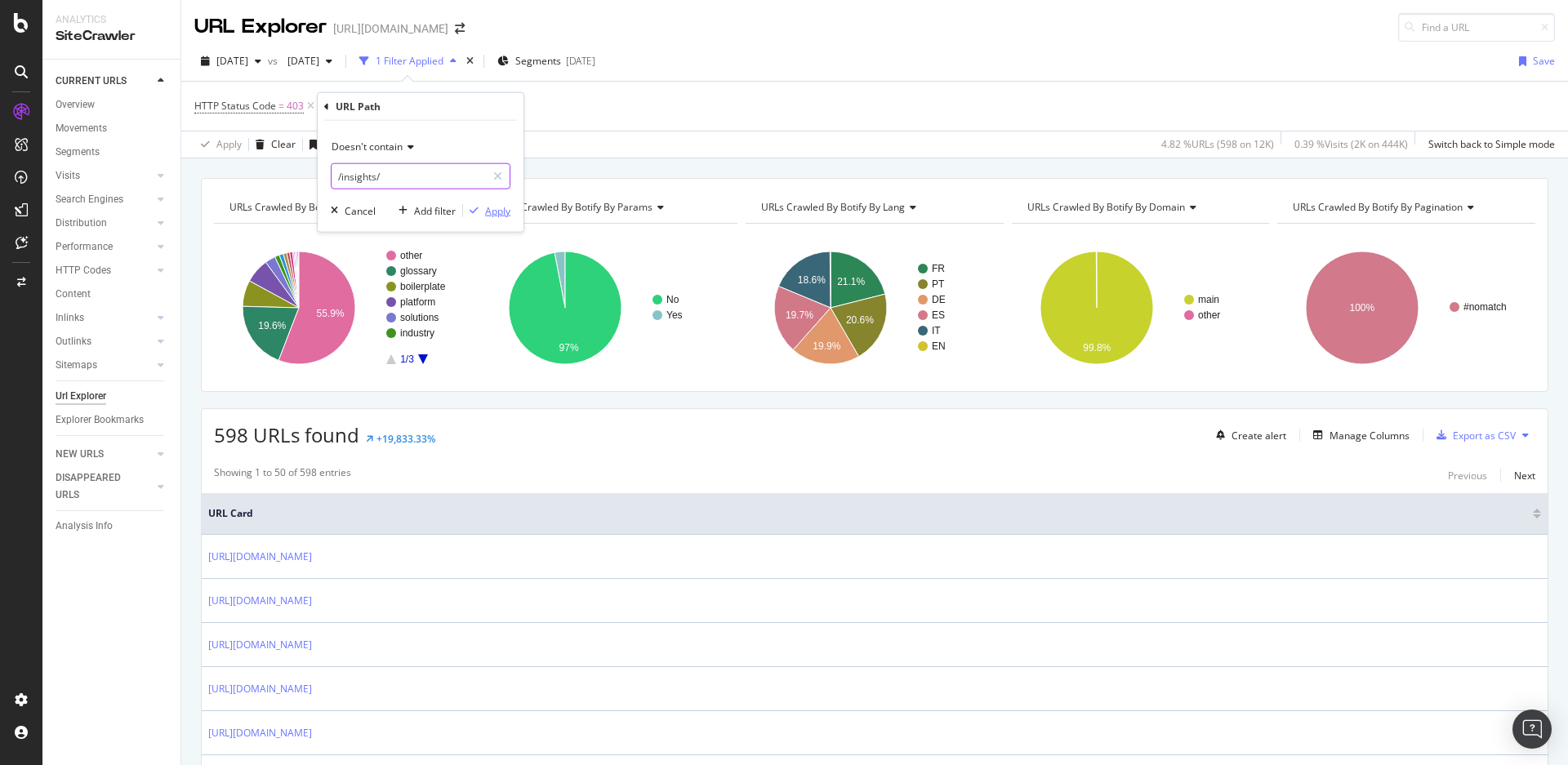 type on "/insights/" 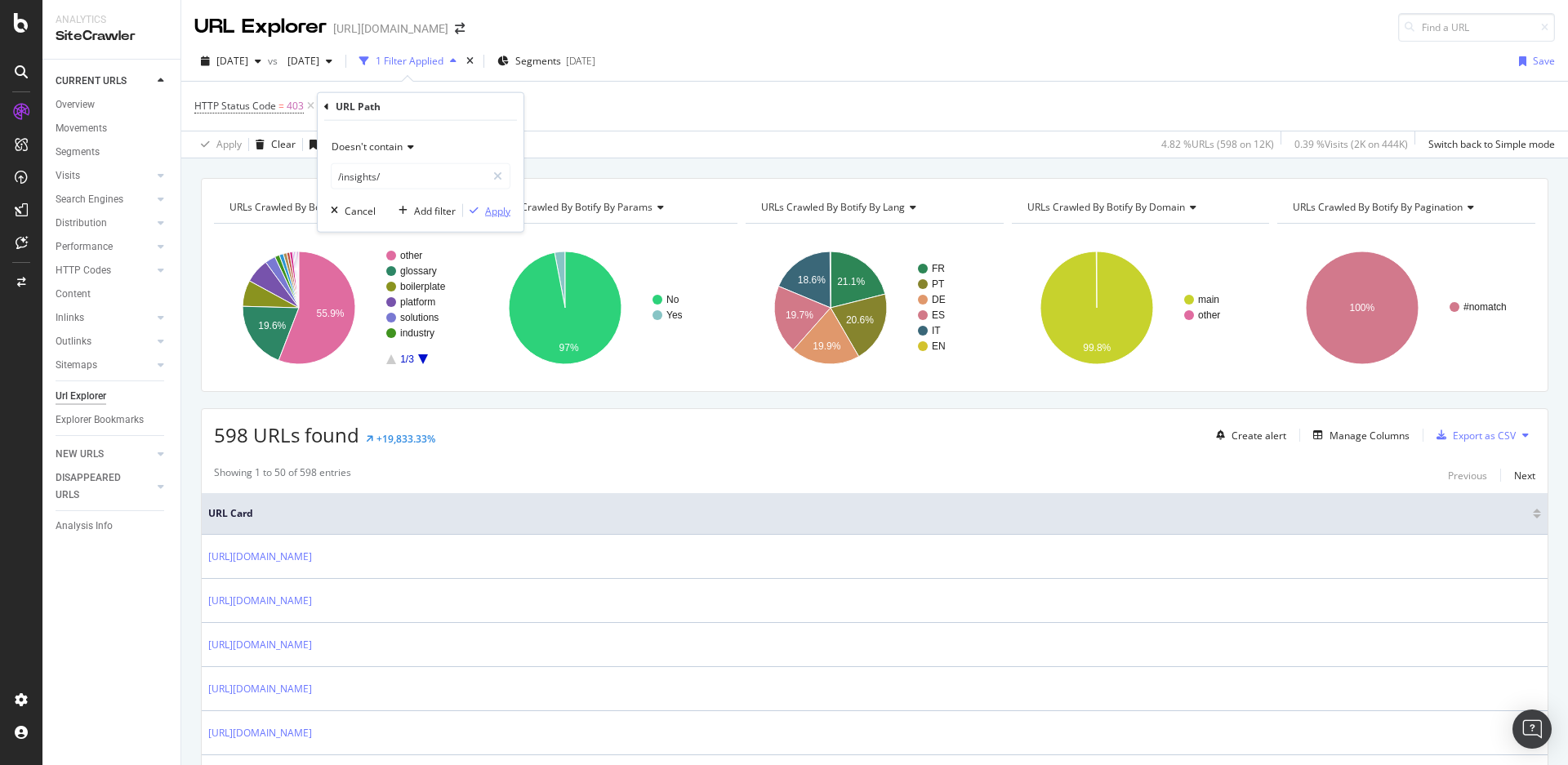 click at bounding box center (474, 211) 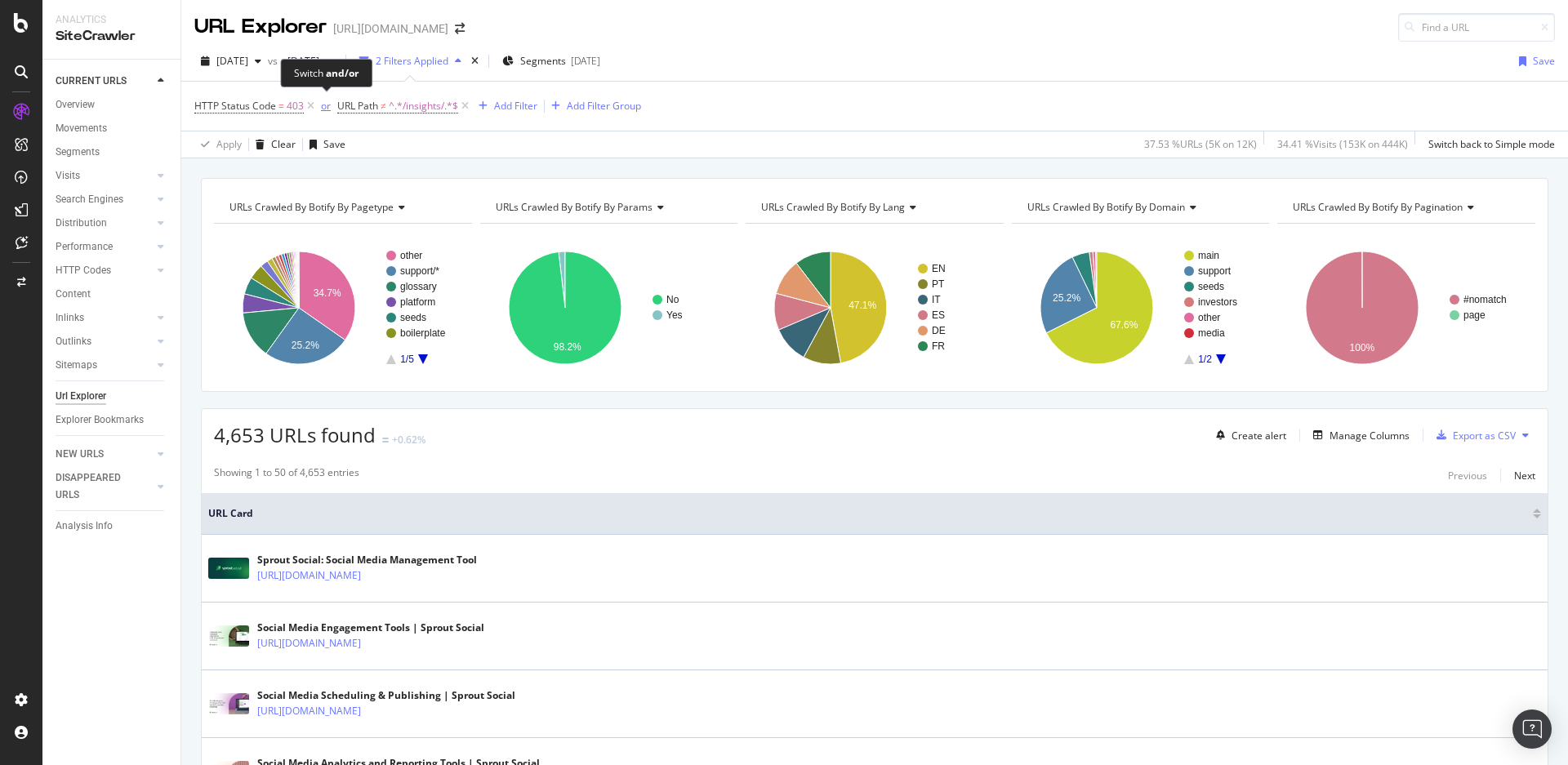 click on "or" at bounding box center (326, 105) 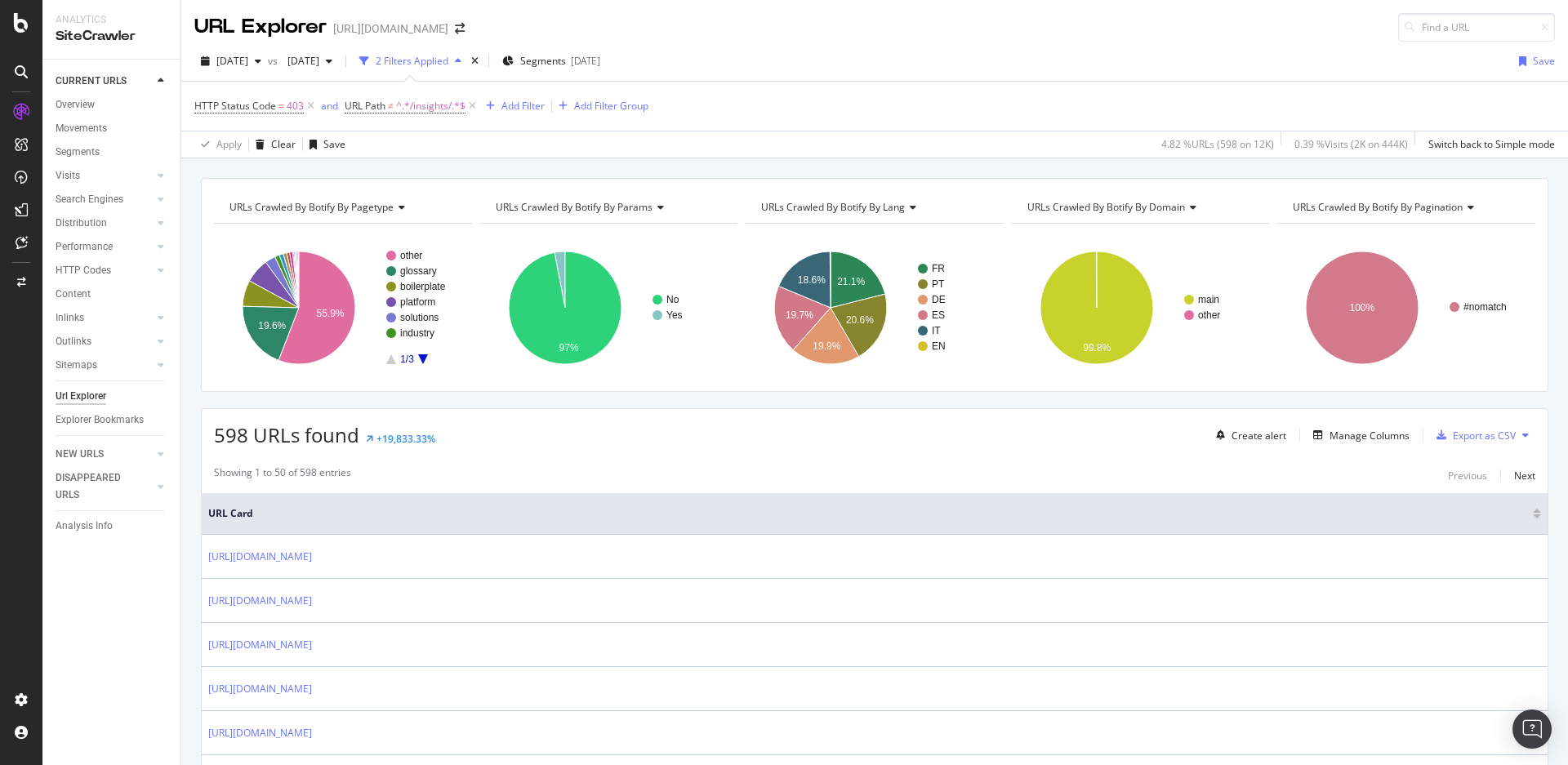 type 